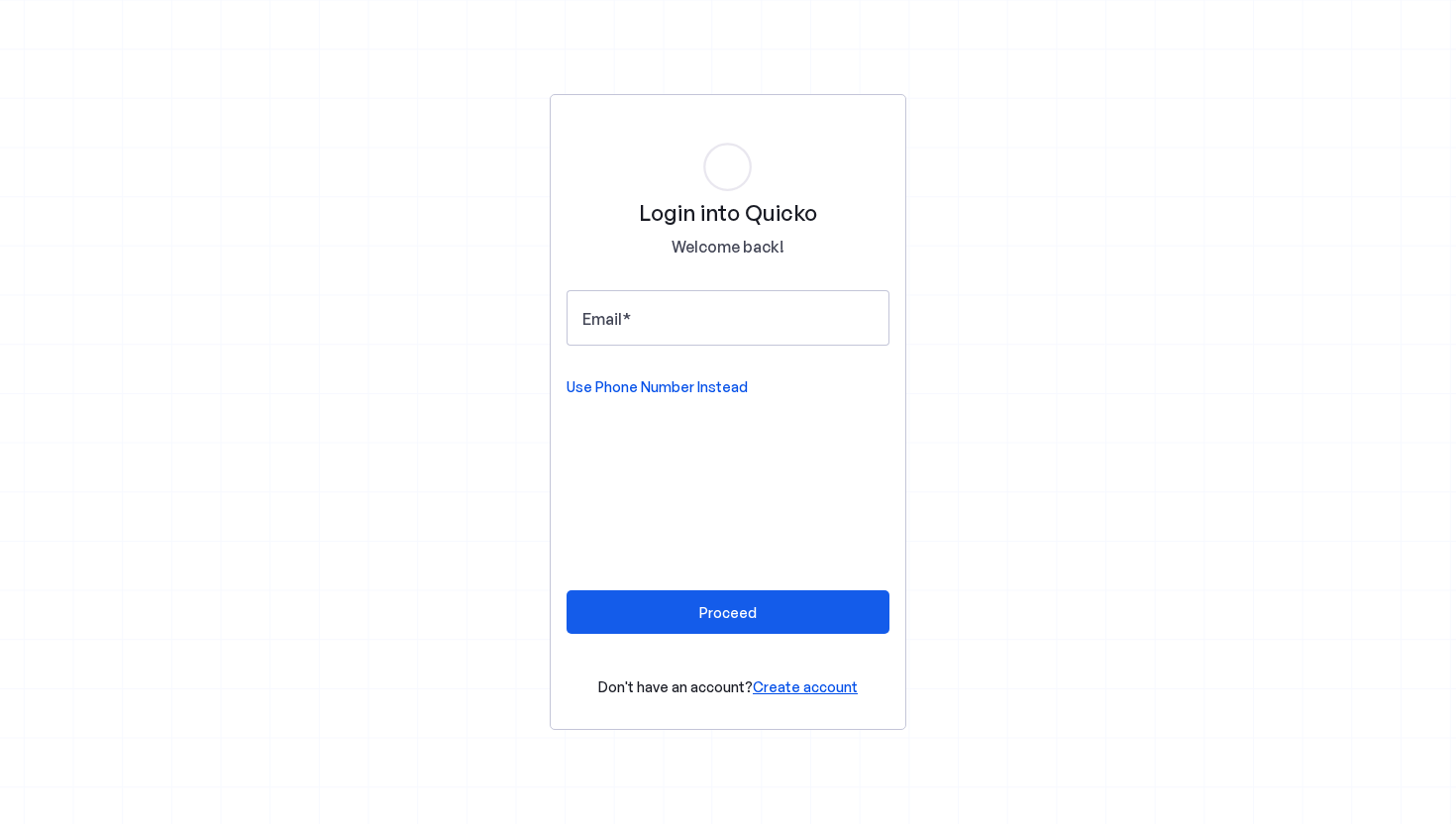 scroll, scrollTop: 0, scrollLeft: 0, axis: both 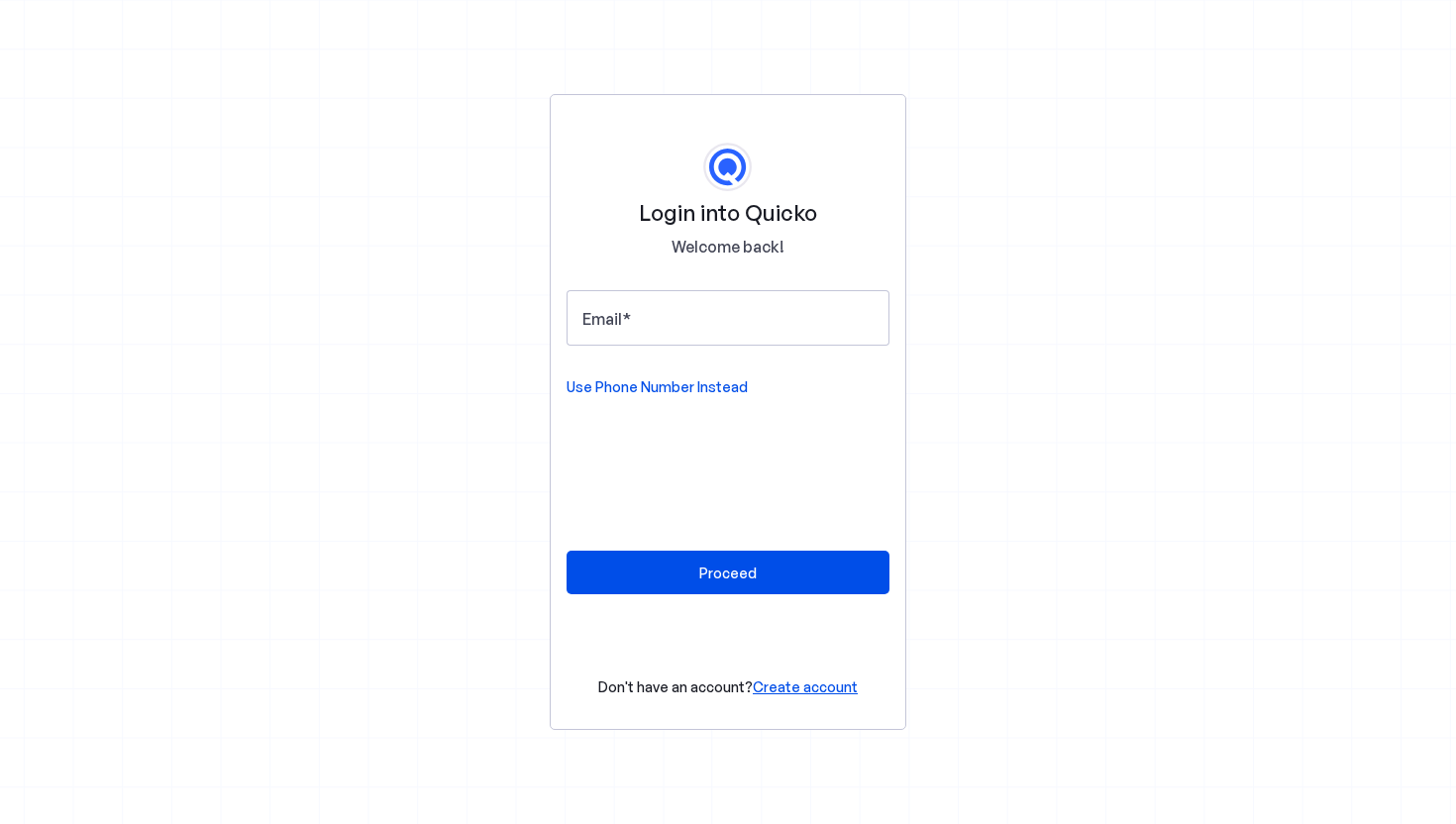 click on "Create account" at bounding box center (805, 686) 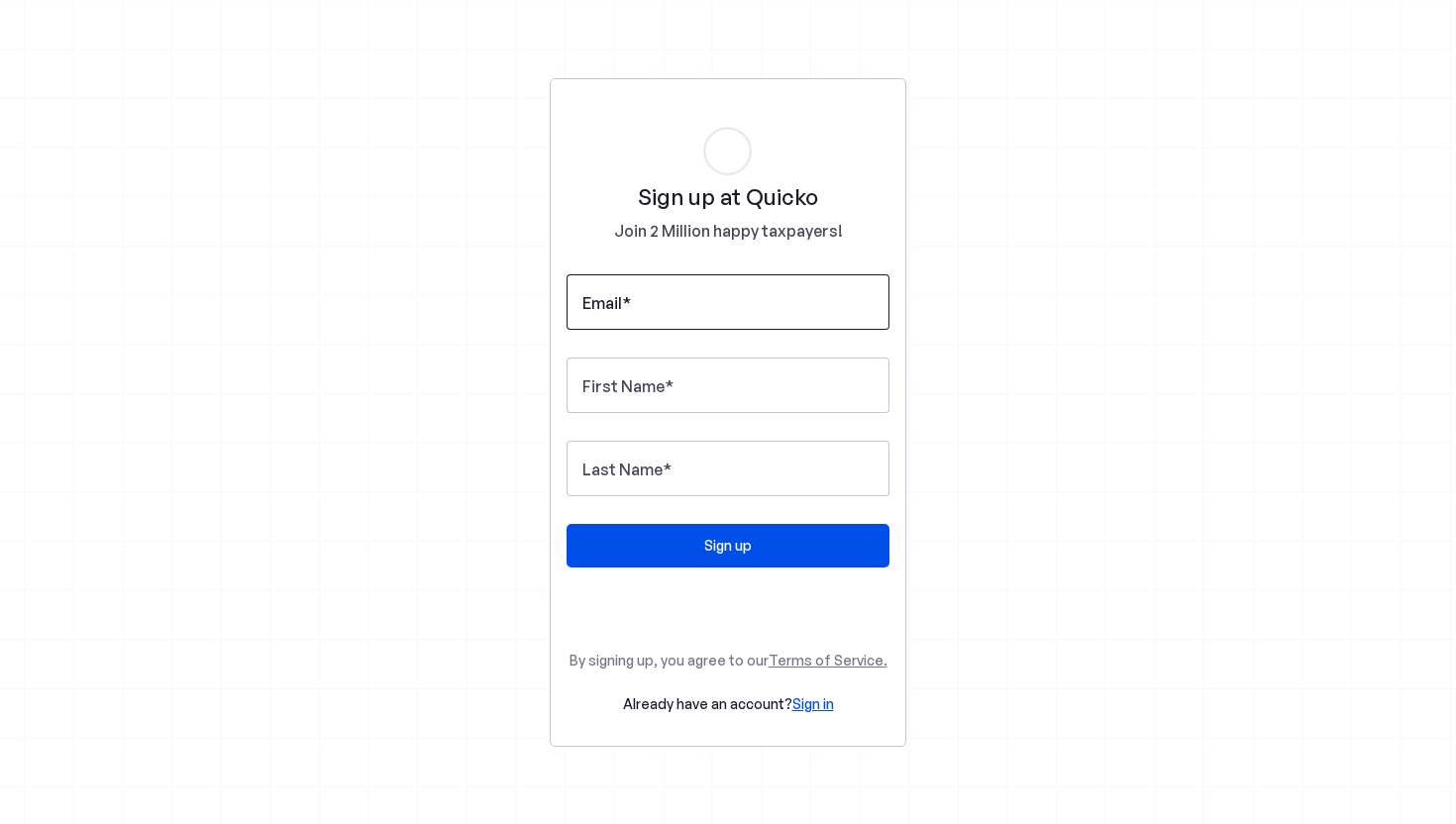 click on "Email" at bounding box center (728, 302) 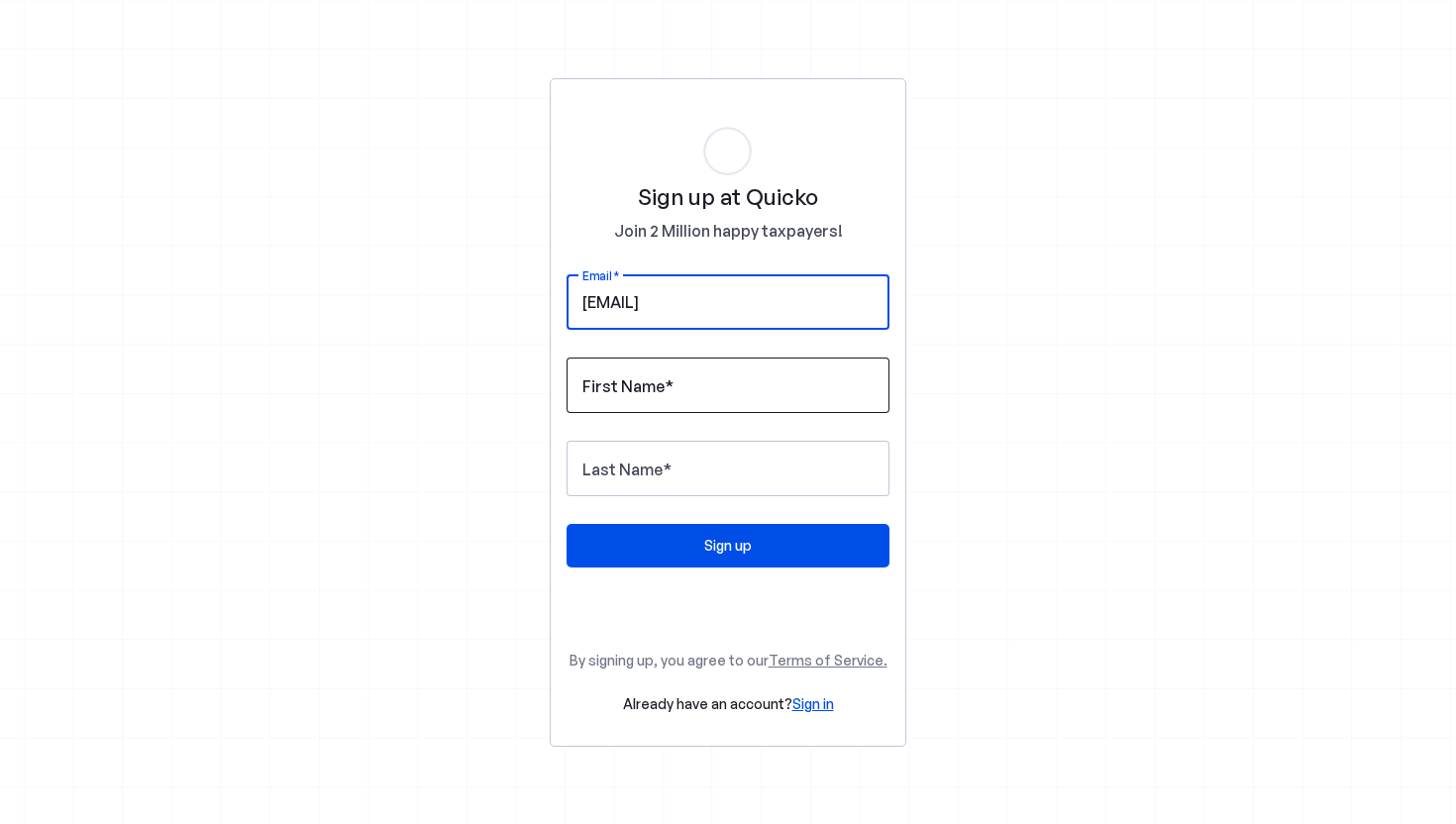 type on "komalgunwant21@gmail.com" 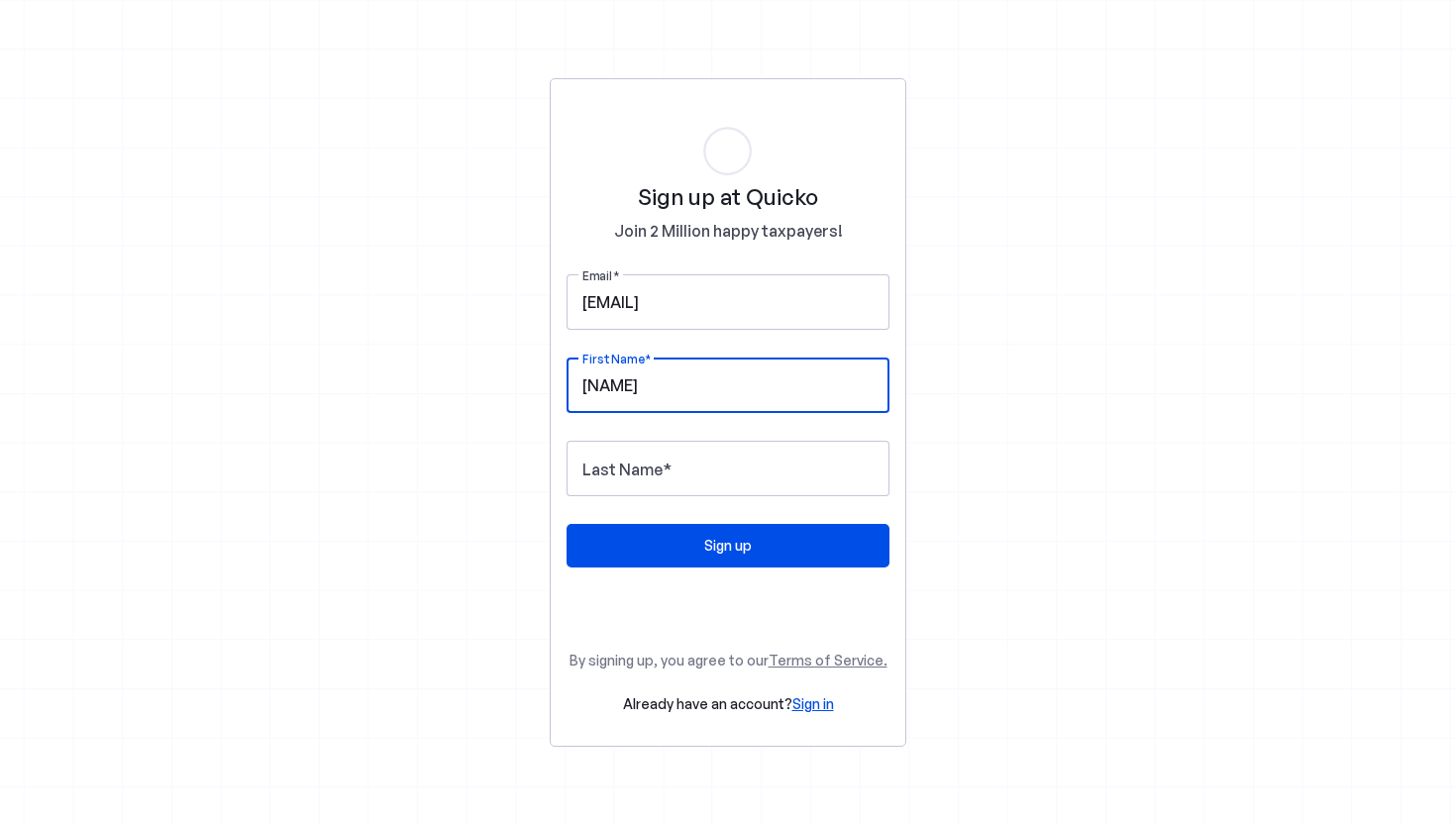 type on "Kanchan" 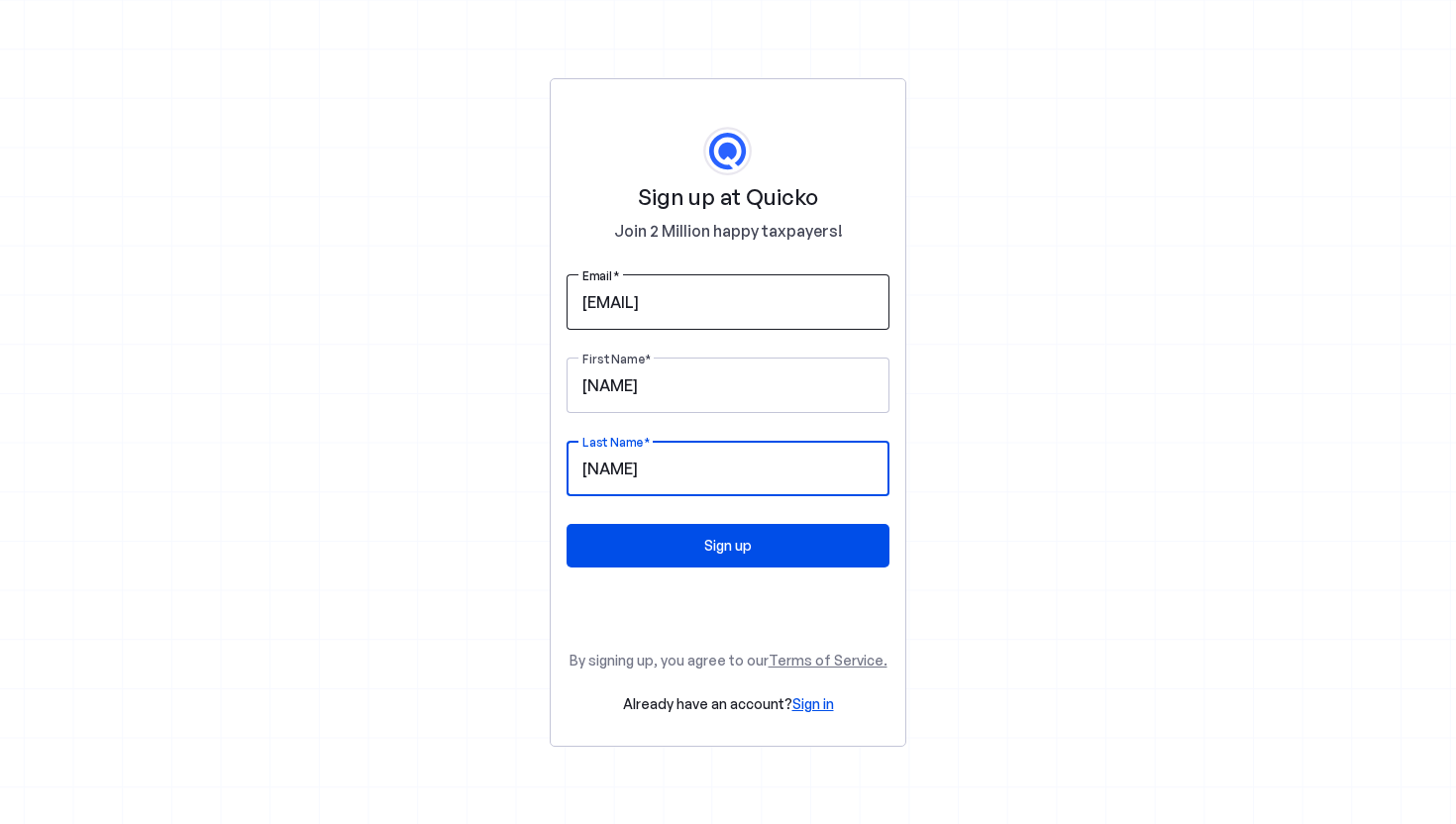 type on "Gunwant" 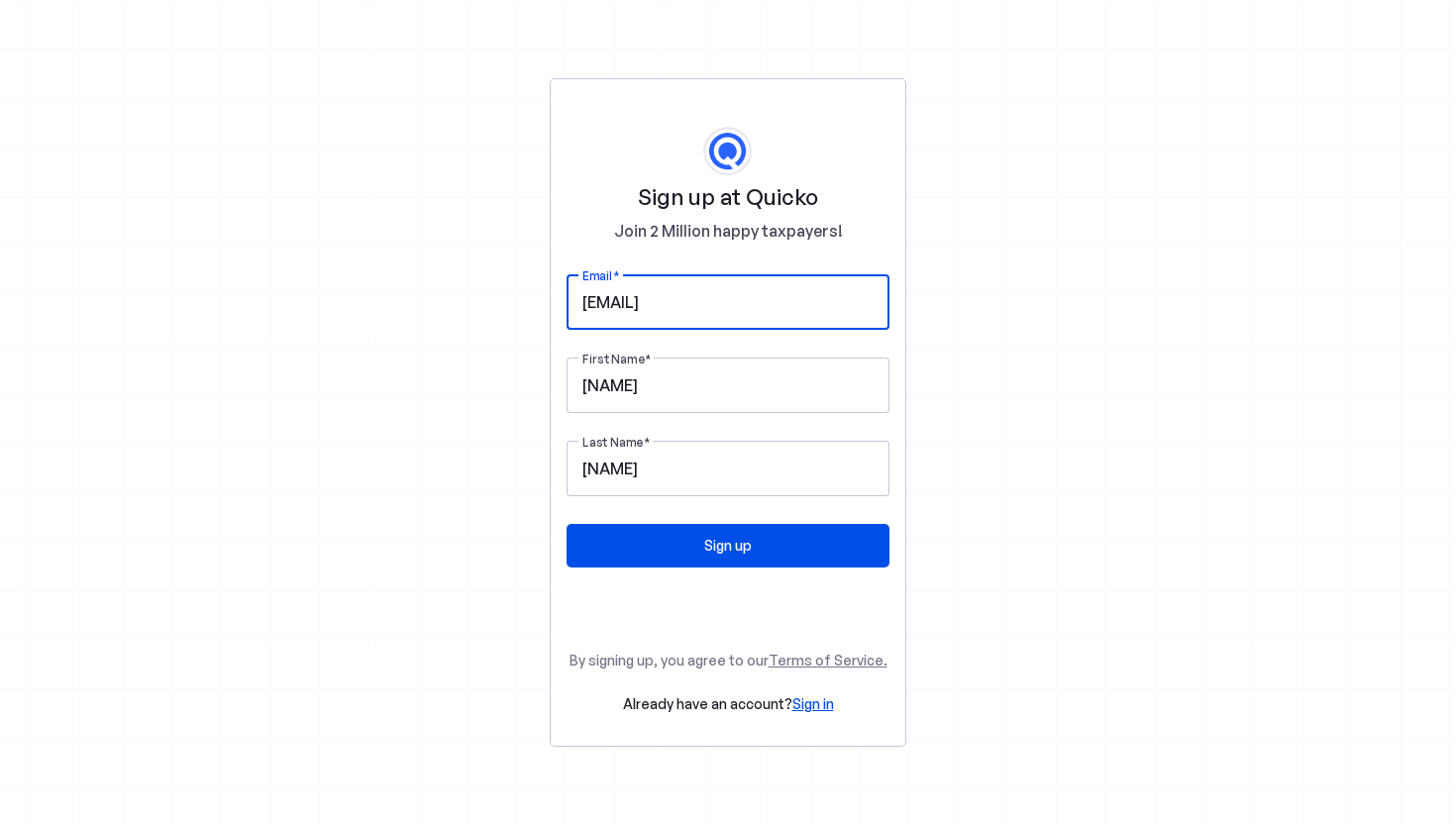 drag, startPoint x: 815, startPoint y: 300, endPoint x: 531, endPoint y: 300, distance: 284 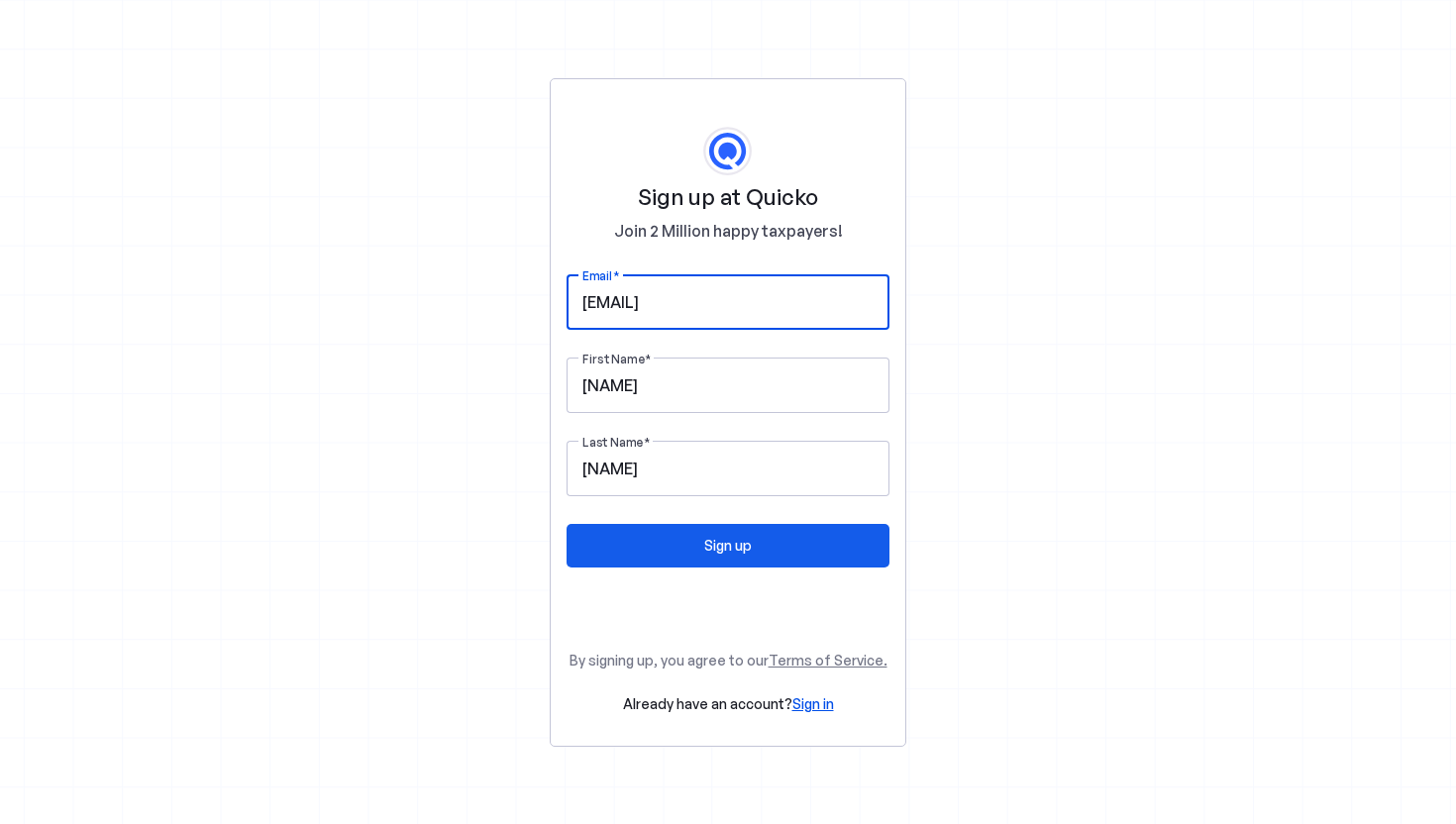 click on "Sign up" at bounding box center [728, 545] 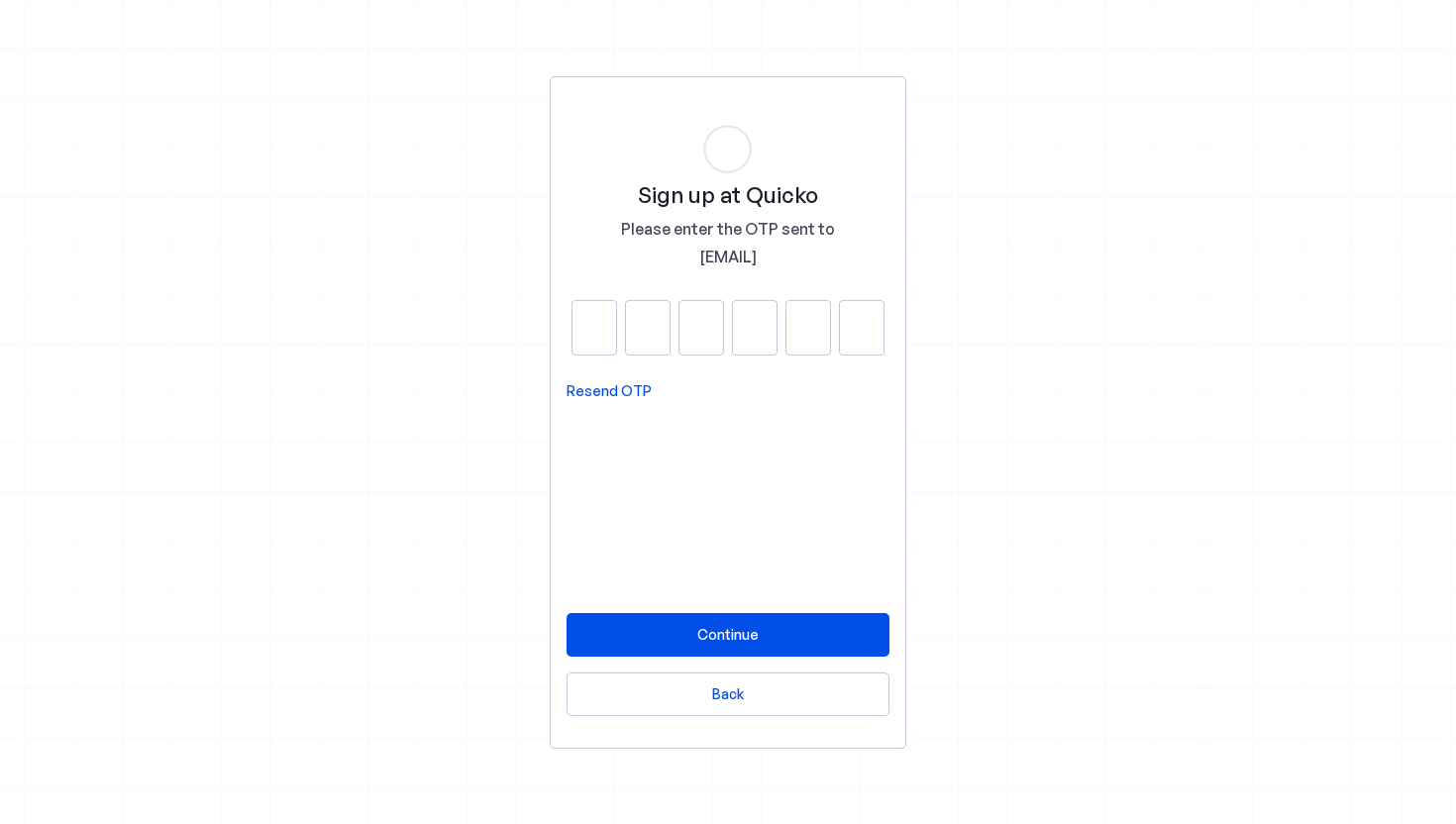 type on "9" 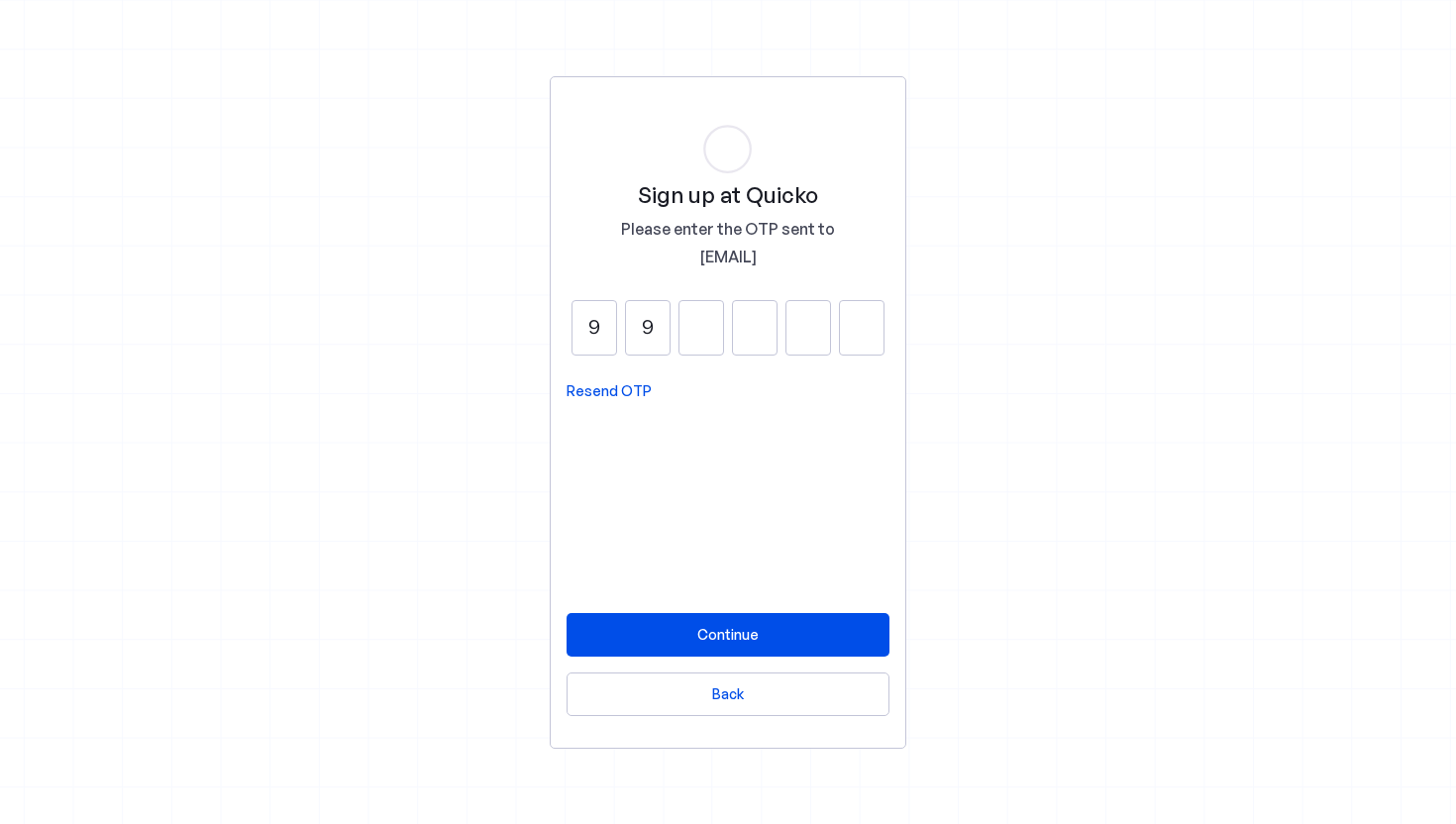 type on "9" 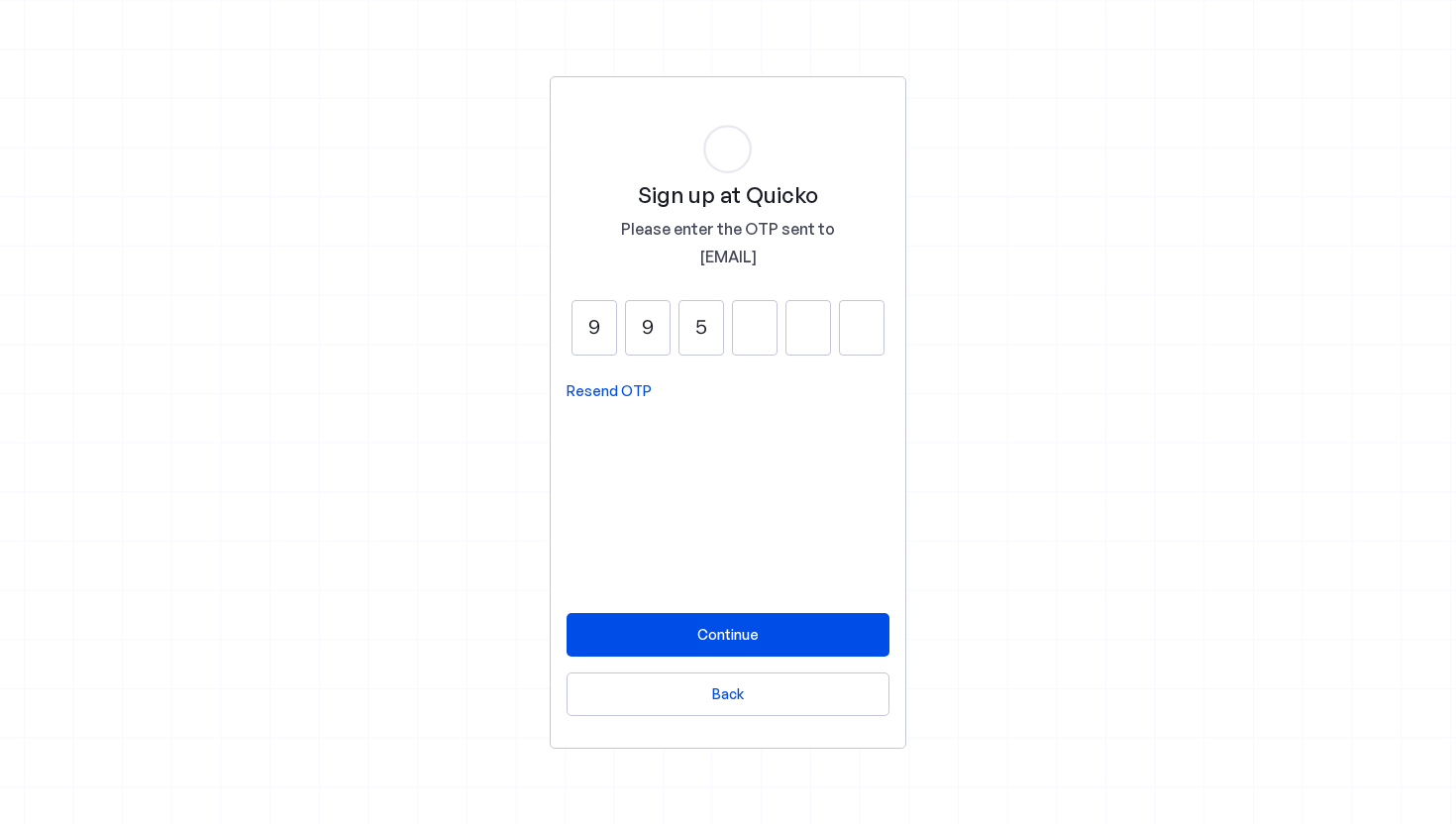type on "5" 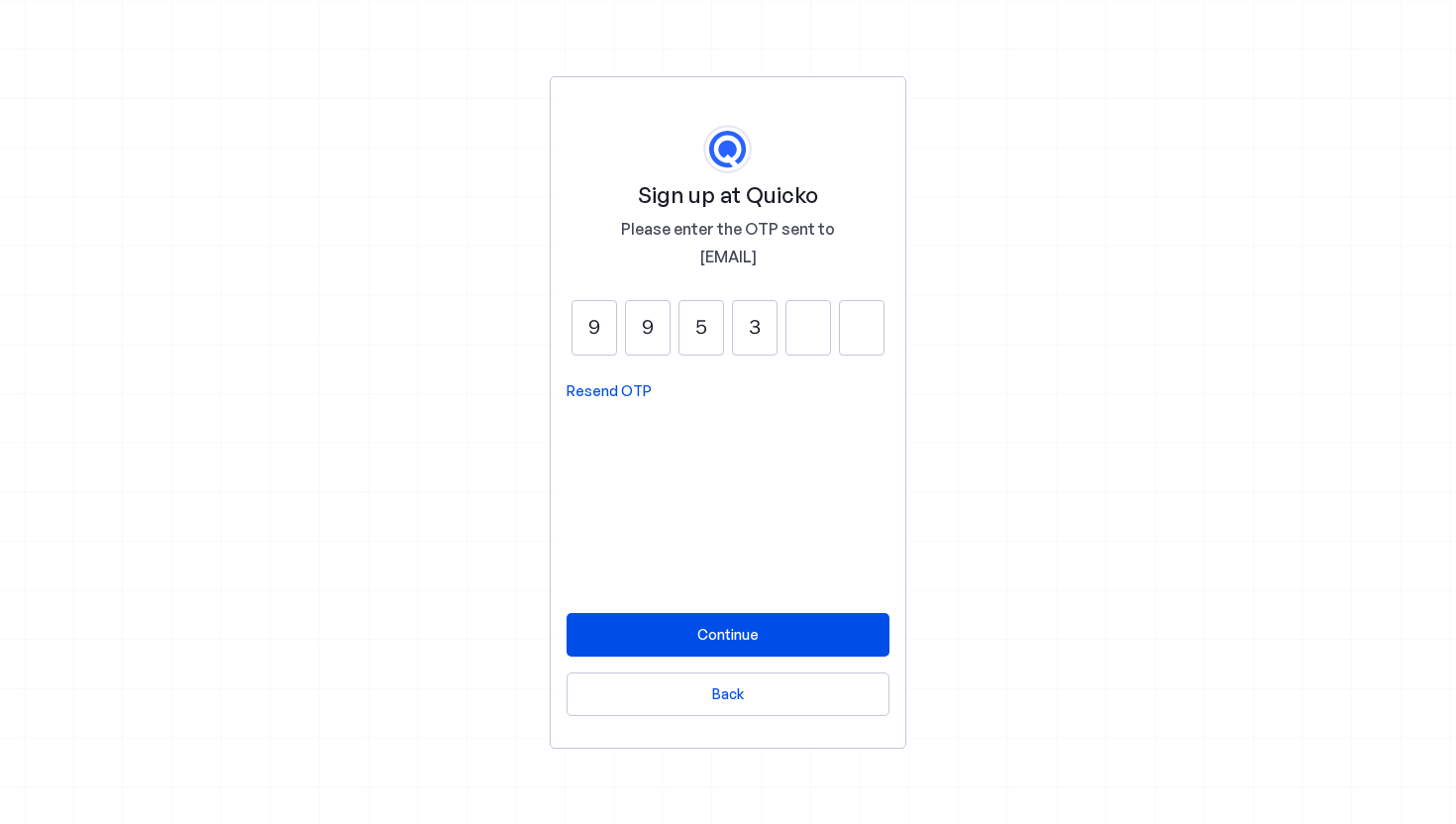 type on "3" 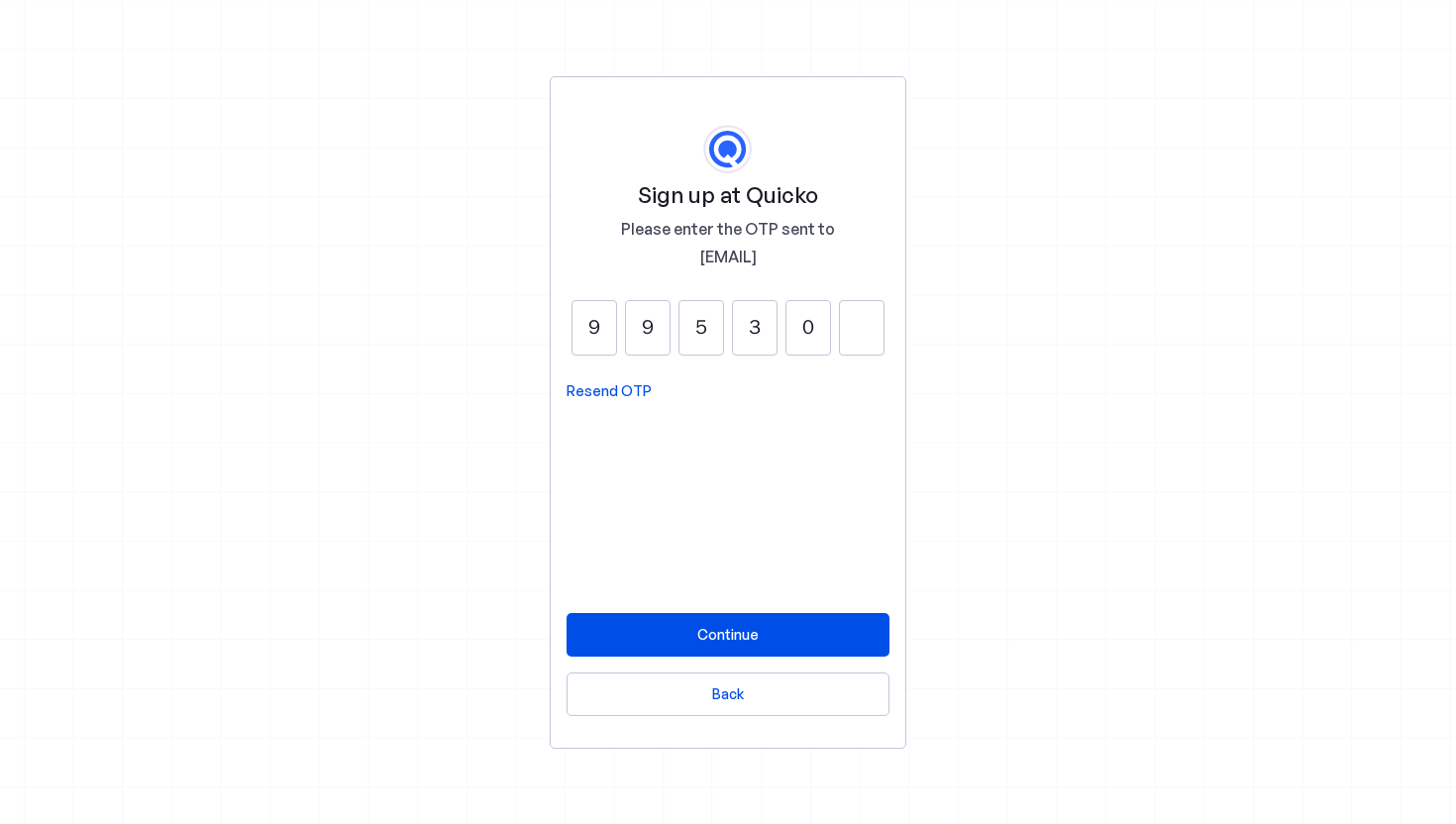 type on "0" 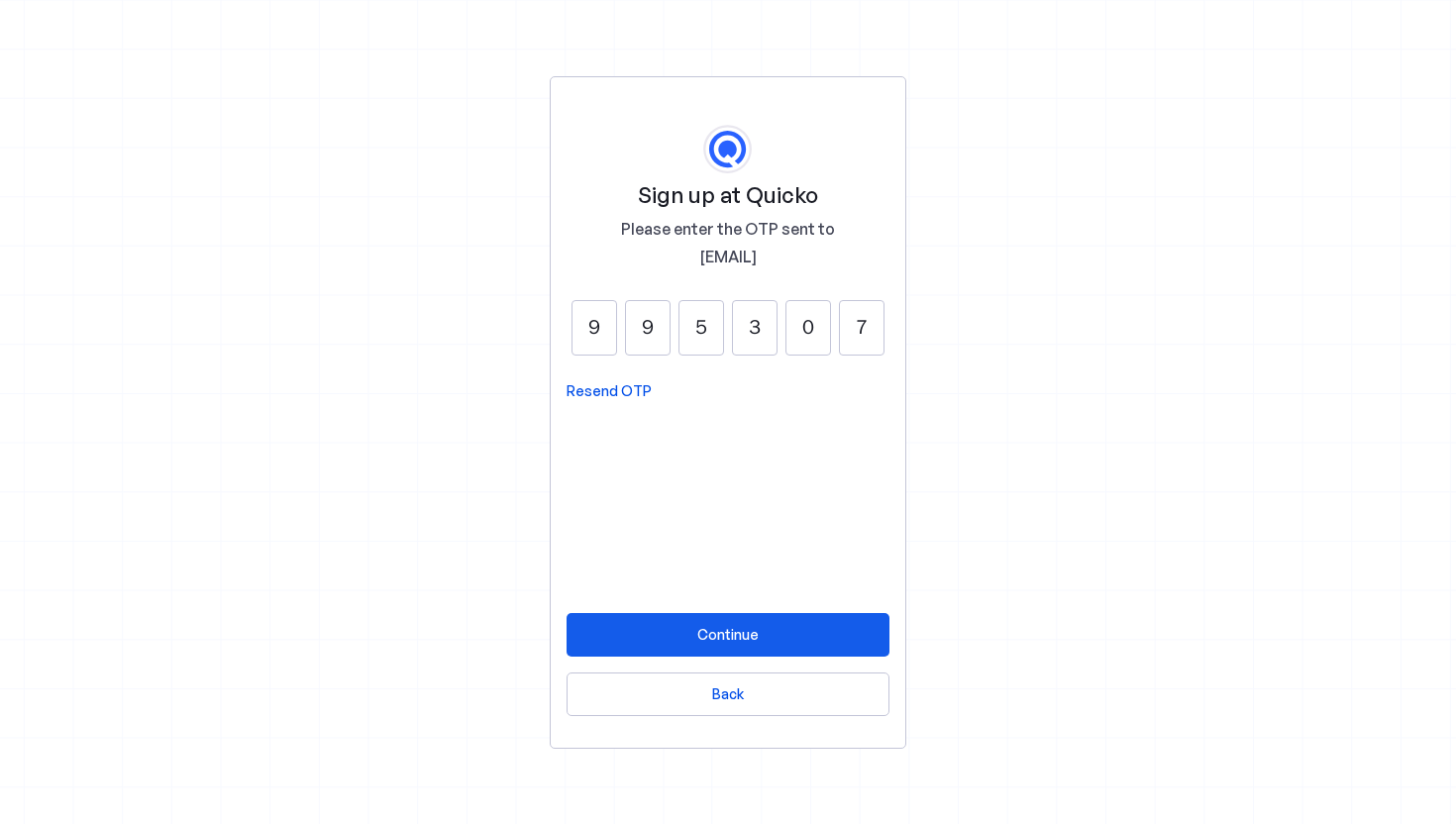type on "7" 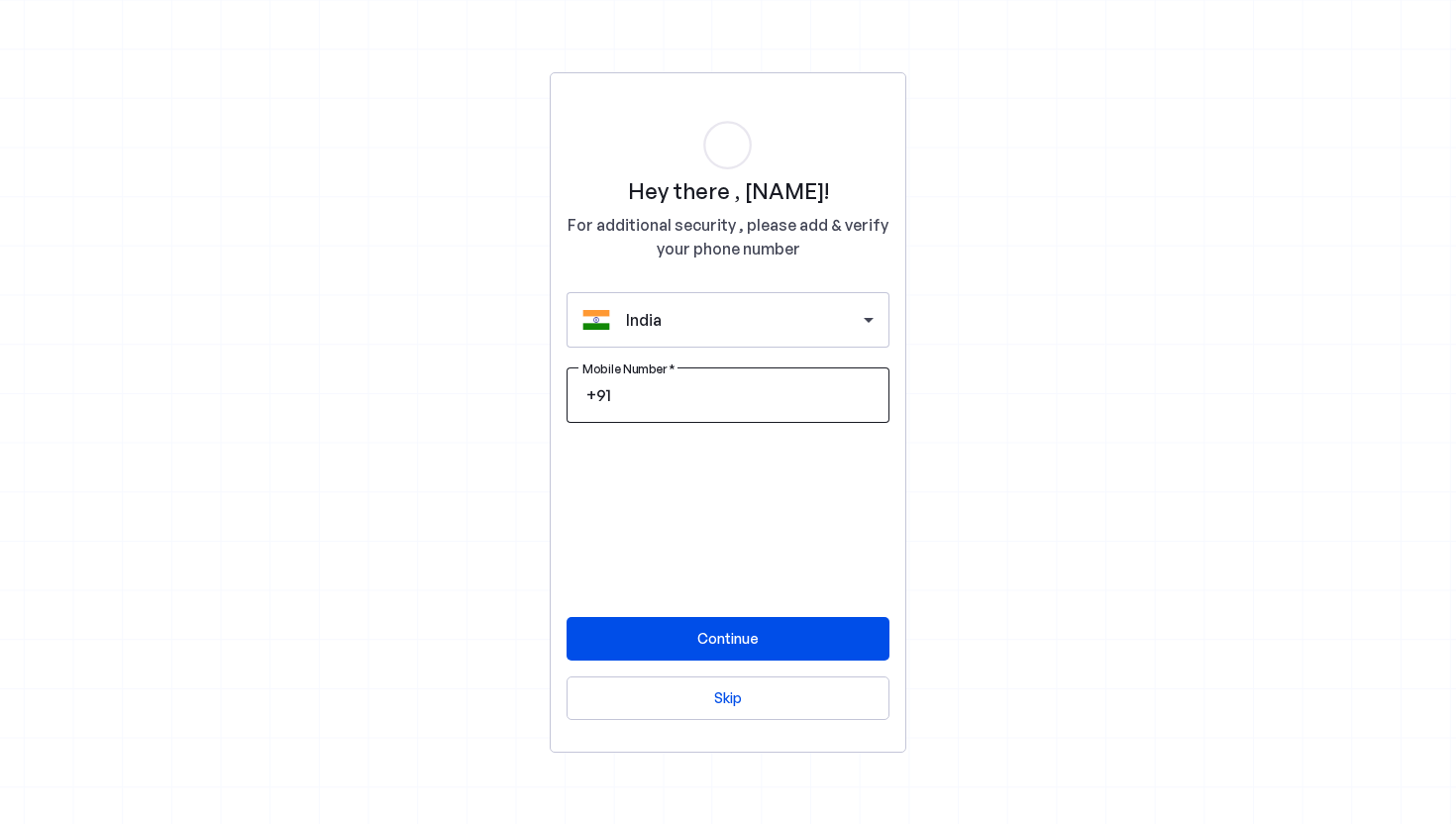 click on "Mobile Number" at bounding box center (744, 395) 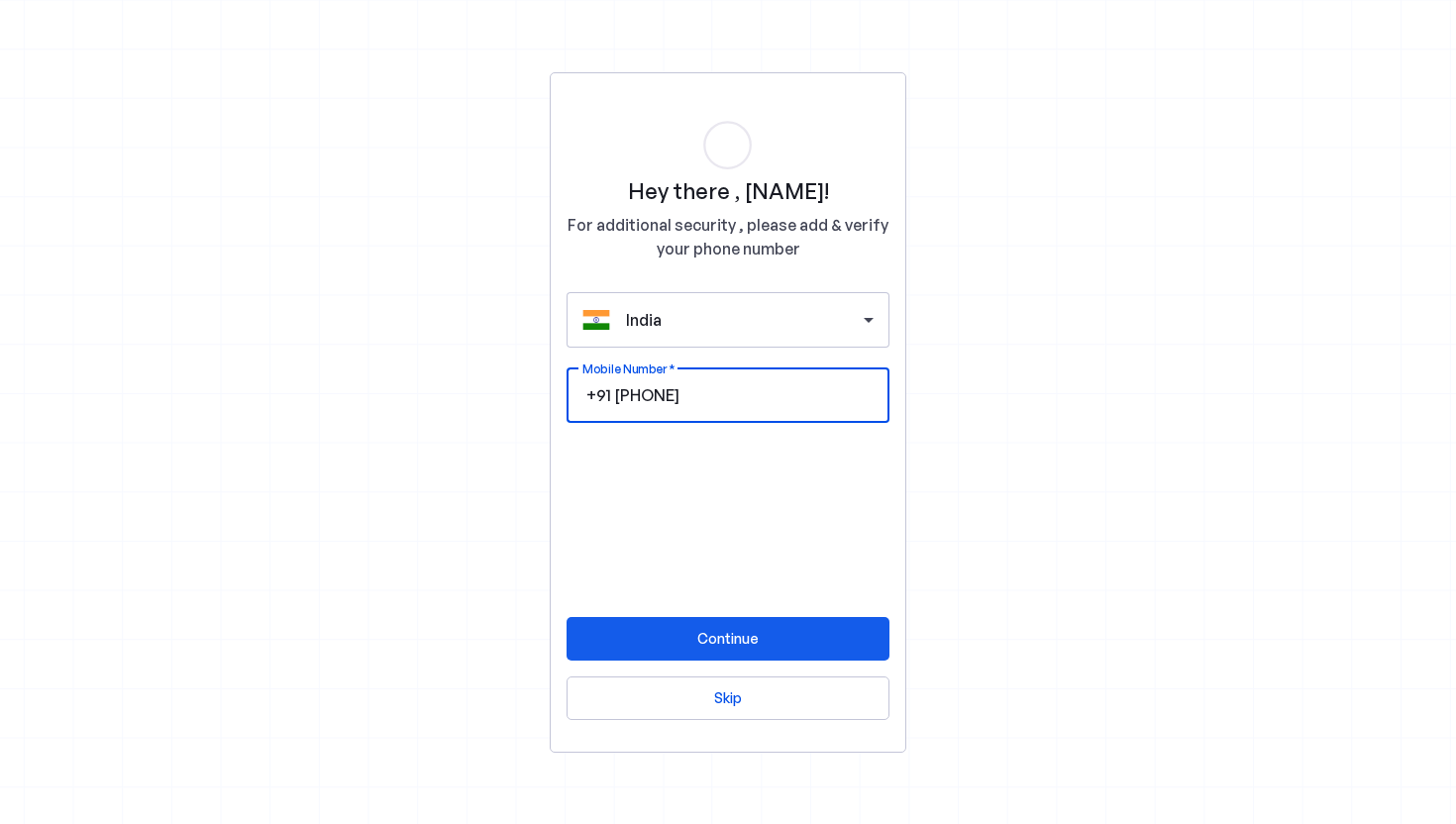 type on "9410116279" 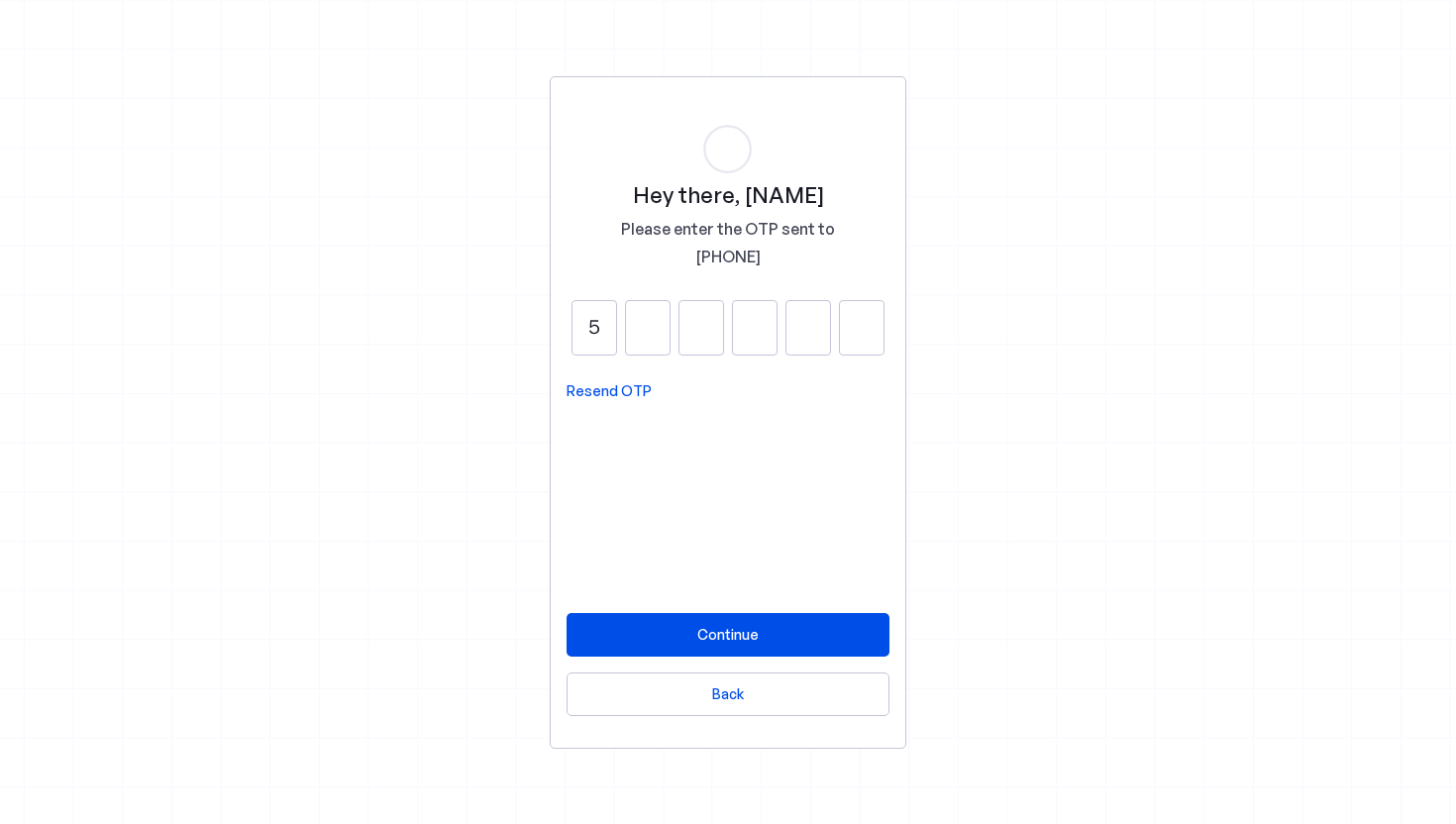 type on "5" 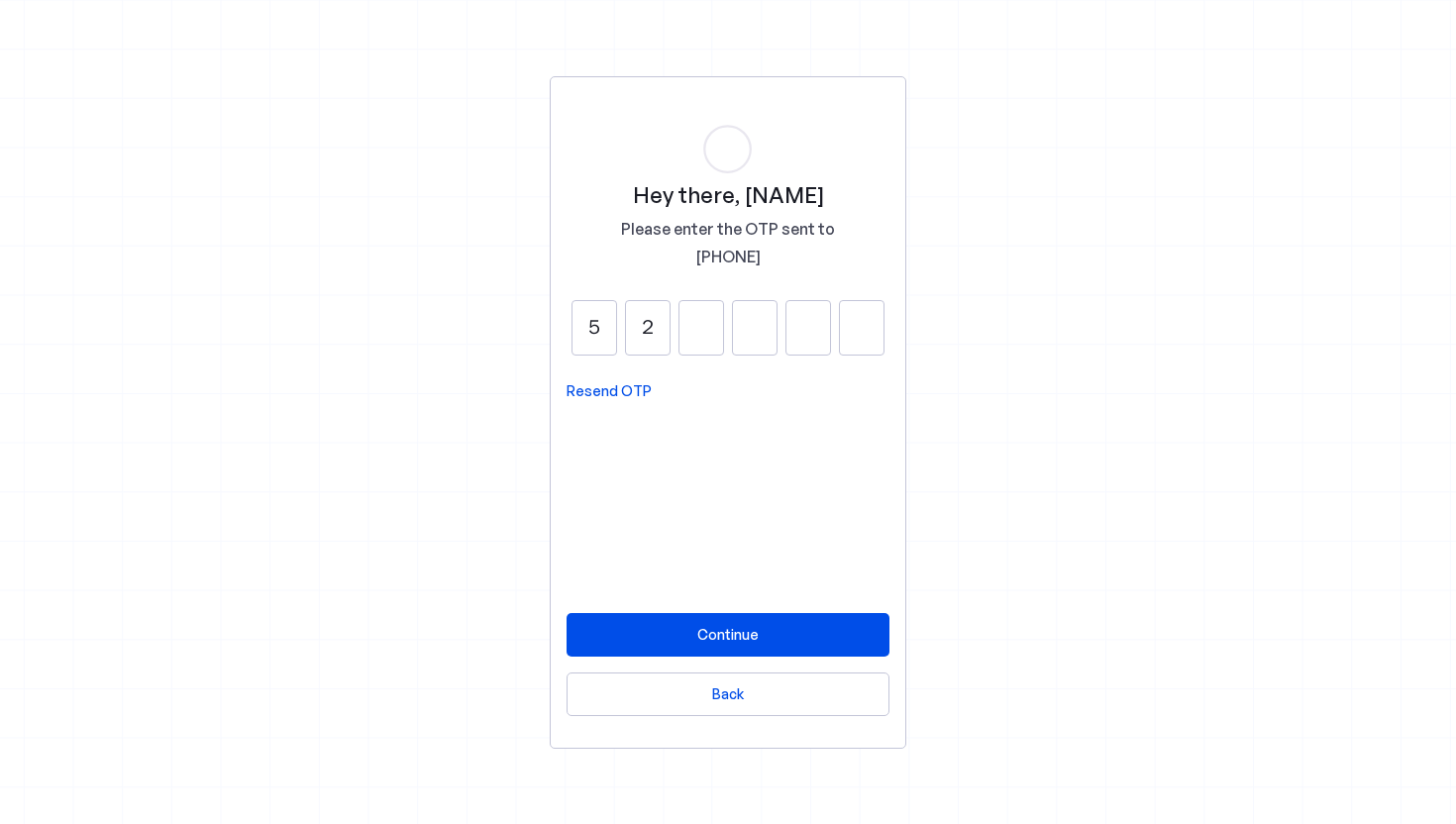 type on "2" 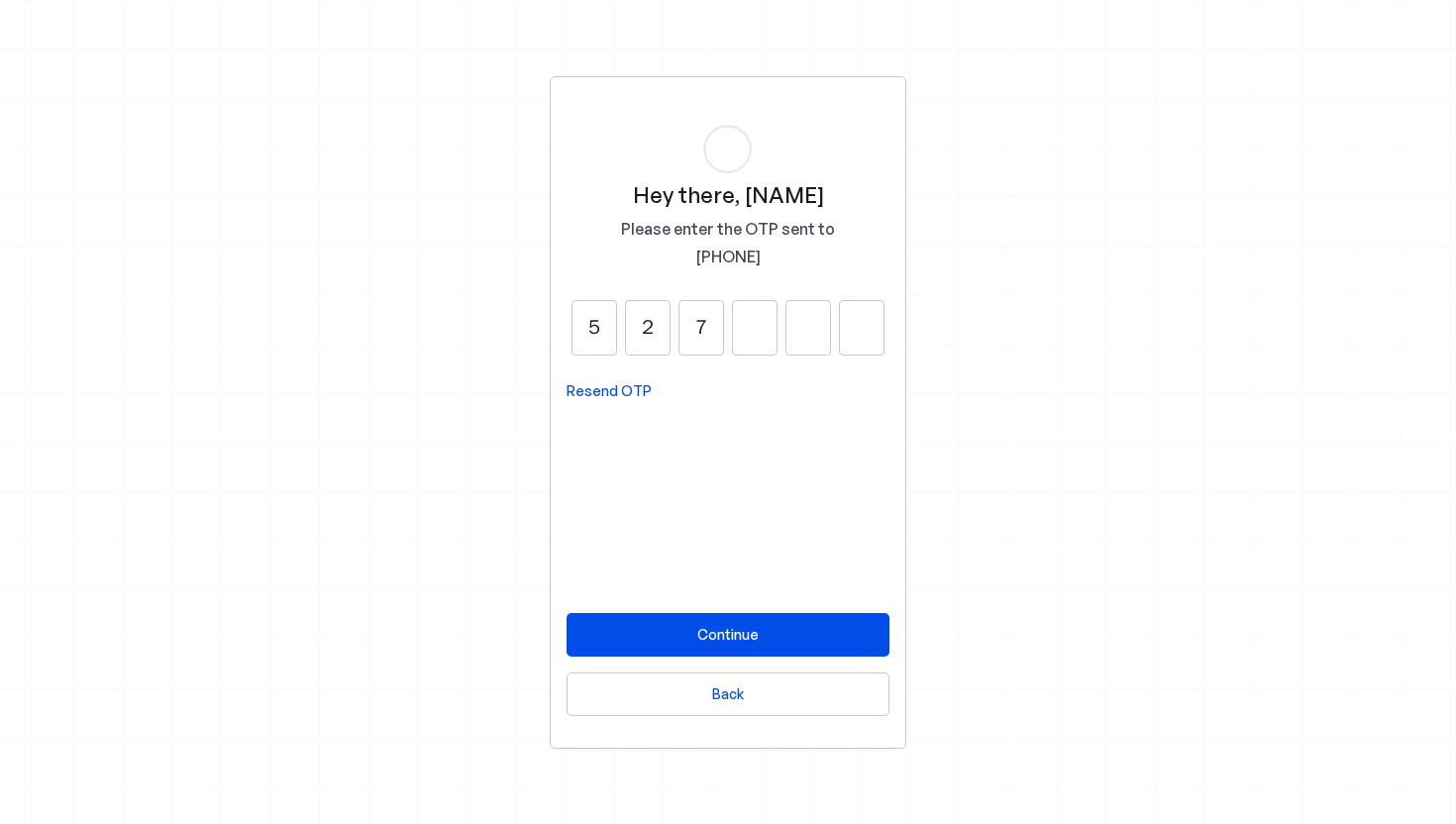 type on "7" 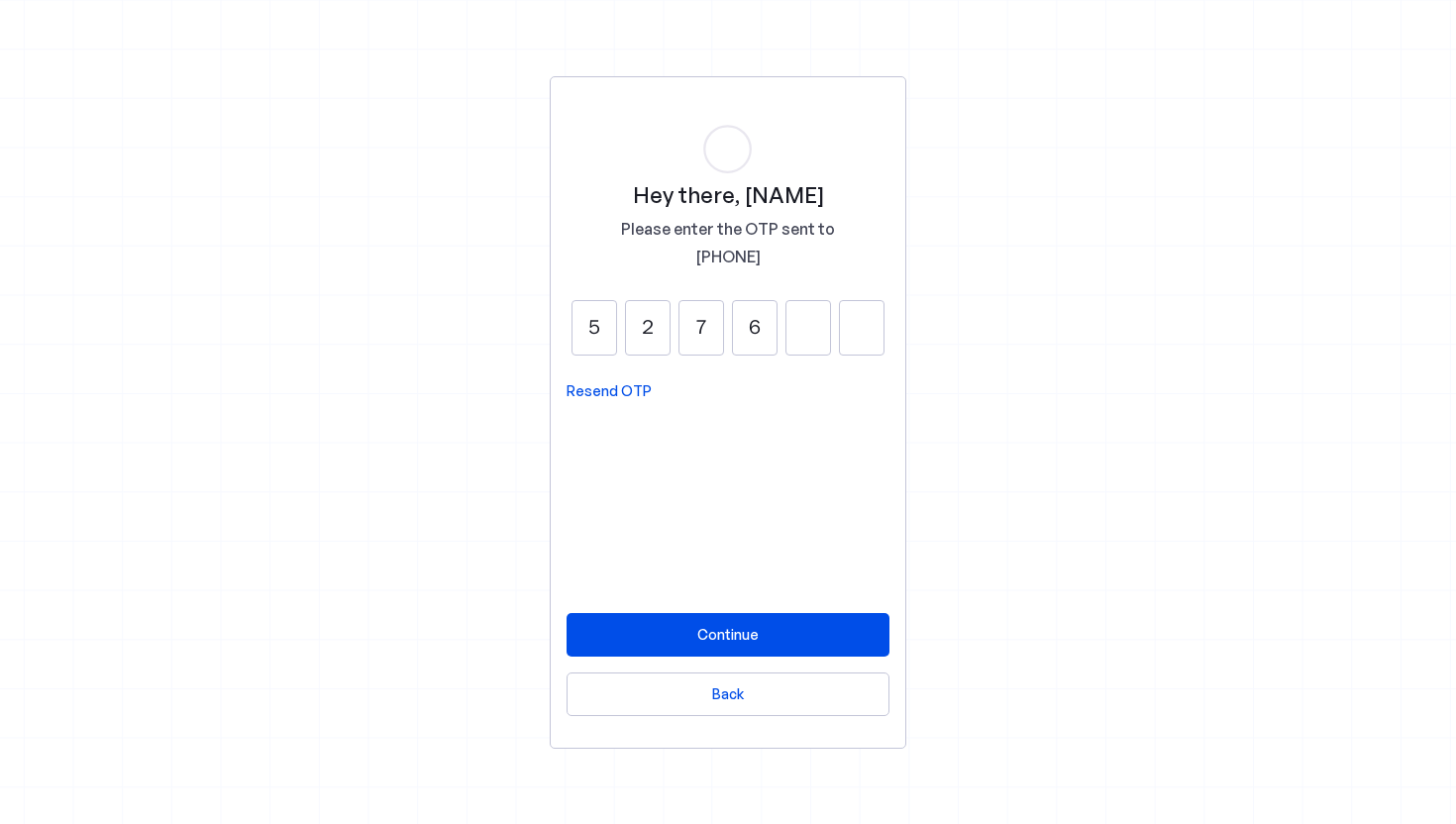 type on "6" 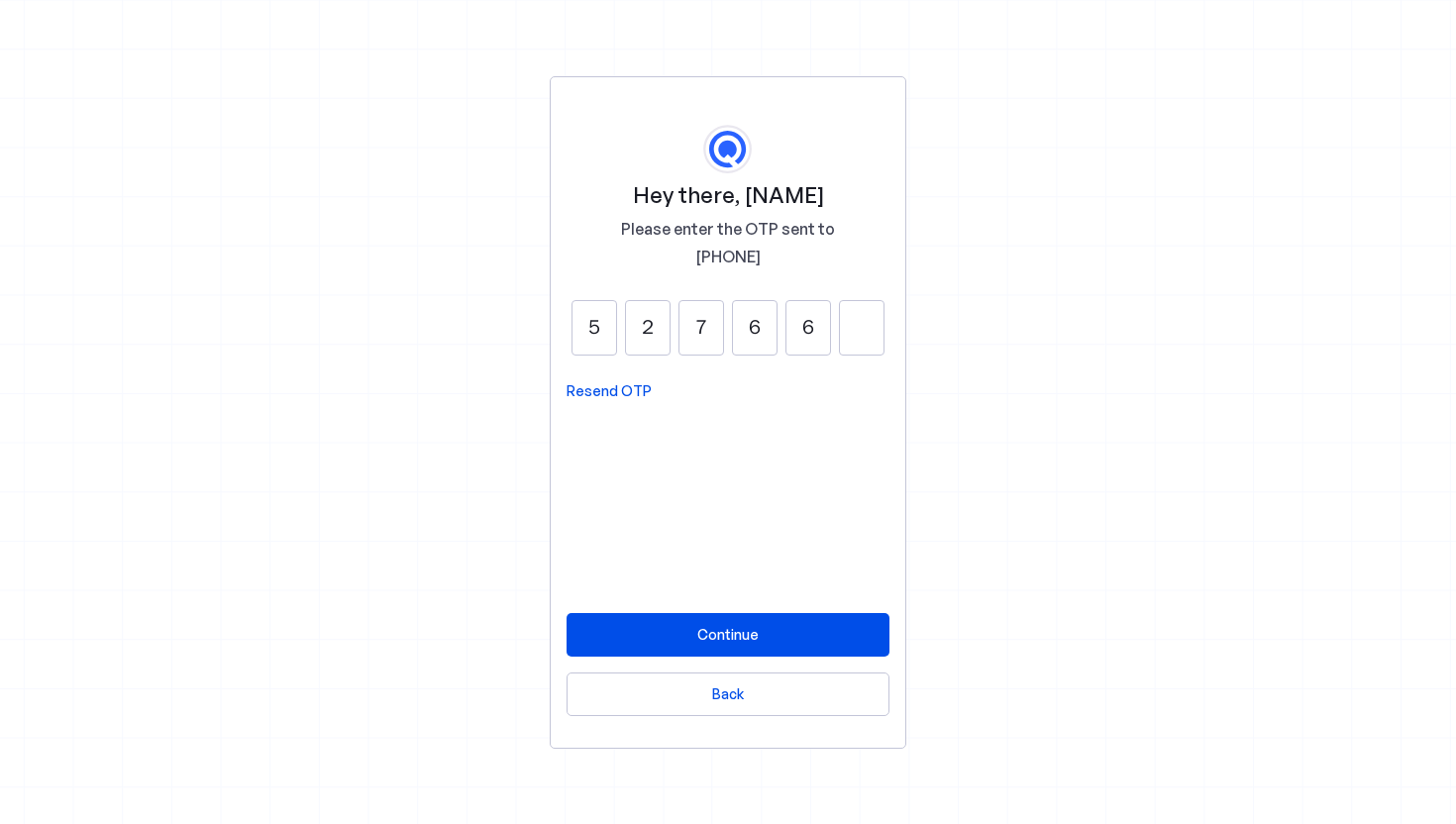 type on "6" 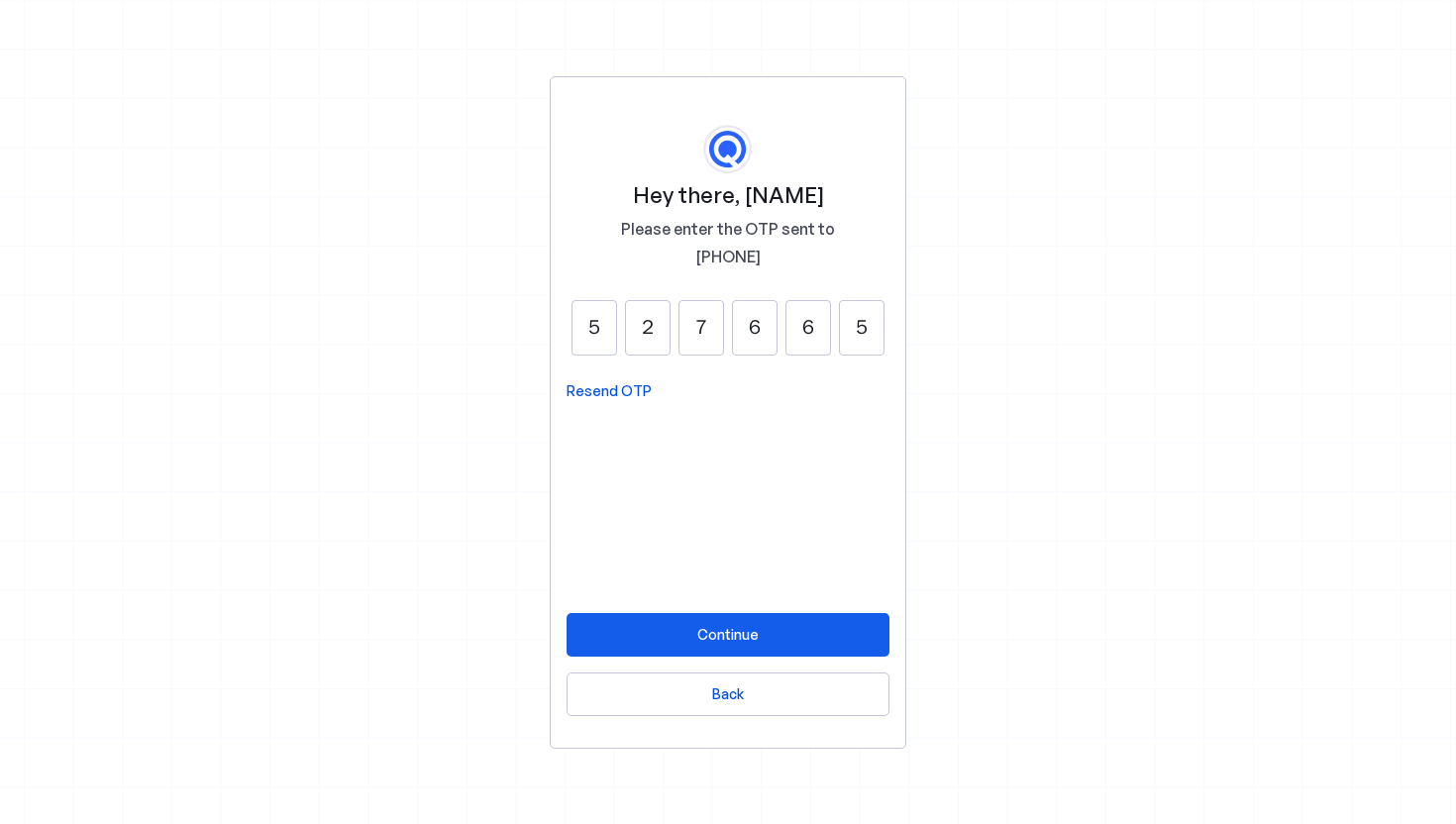 type on "5" 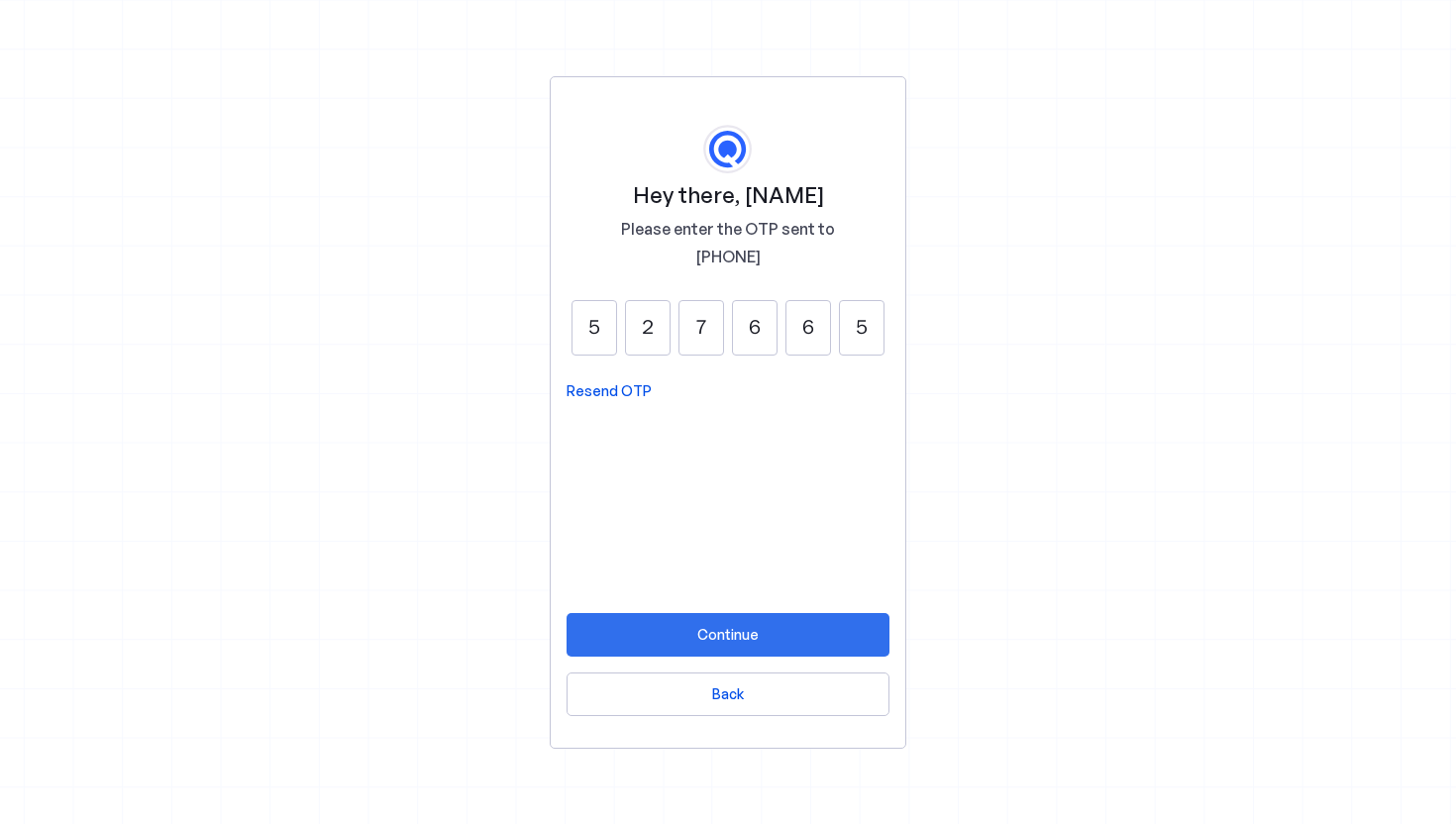 click at bounding box center (728, 635) 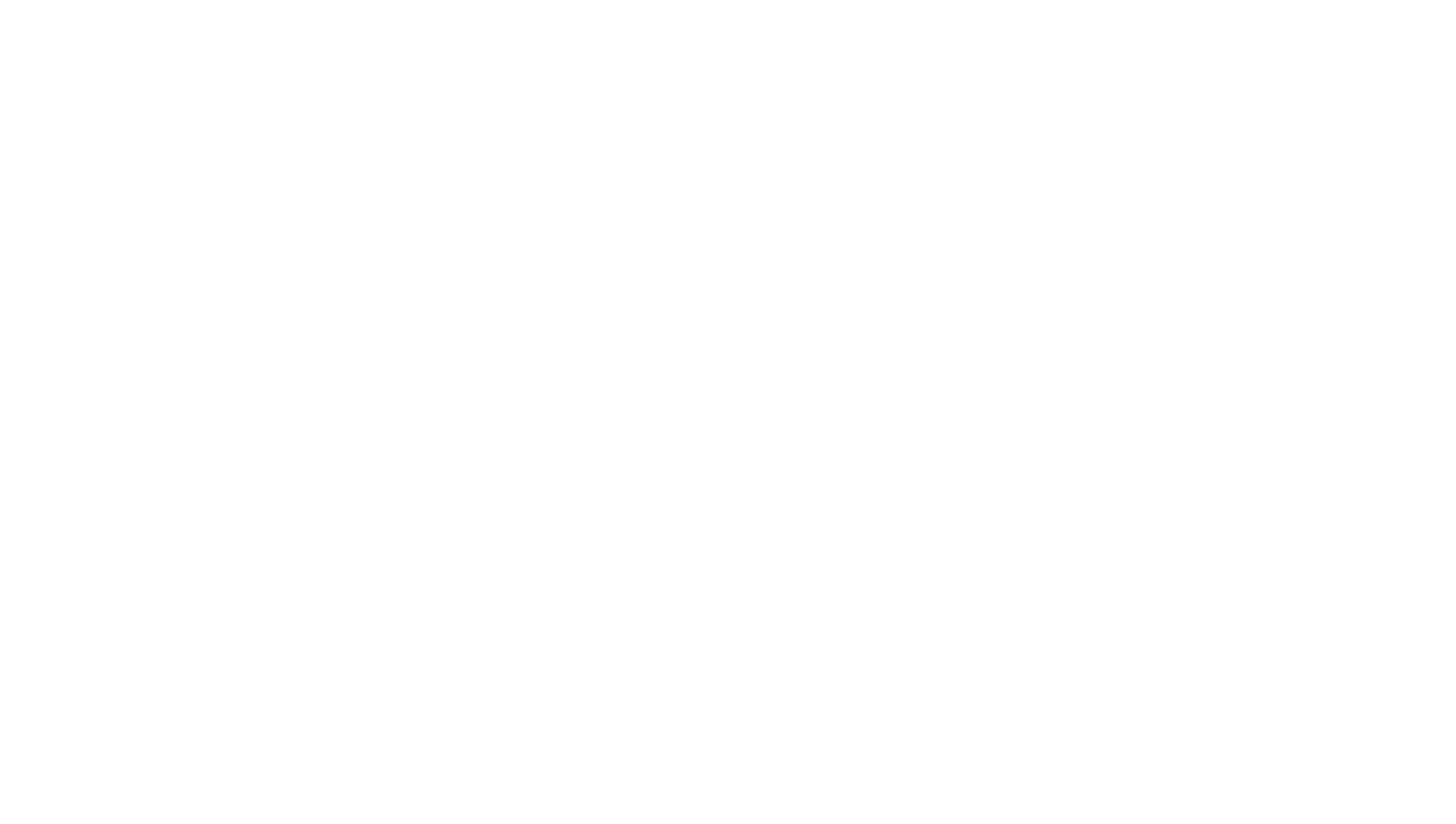 scroll, scrollTop: 0, scrollLeft: 0, axis: both 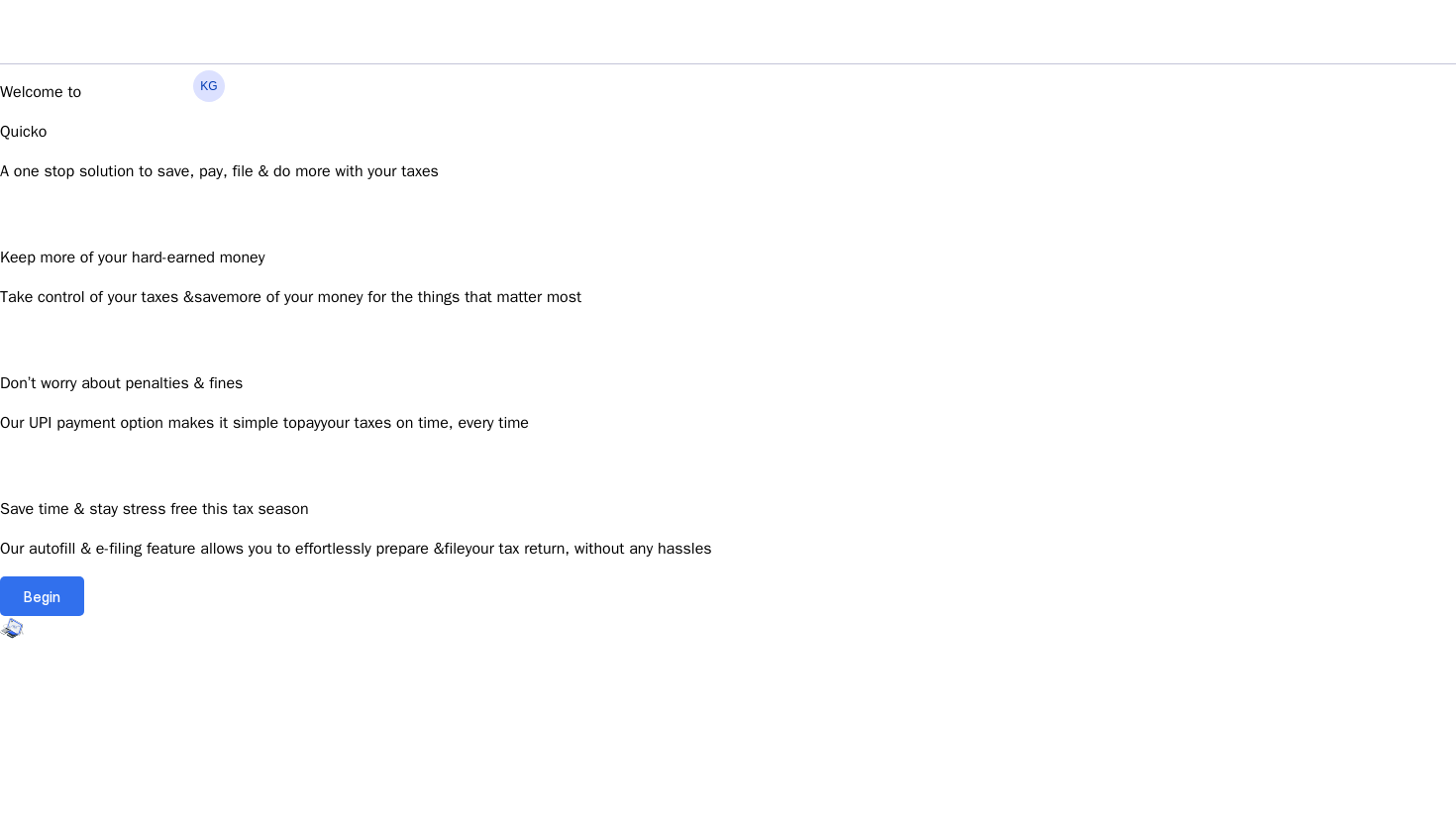 click on "Begin" at bounding box center (42, 596) 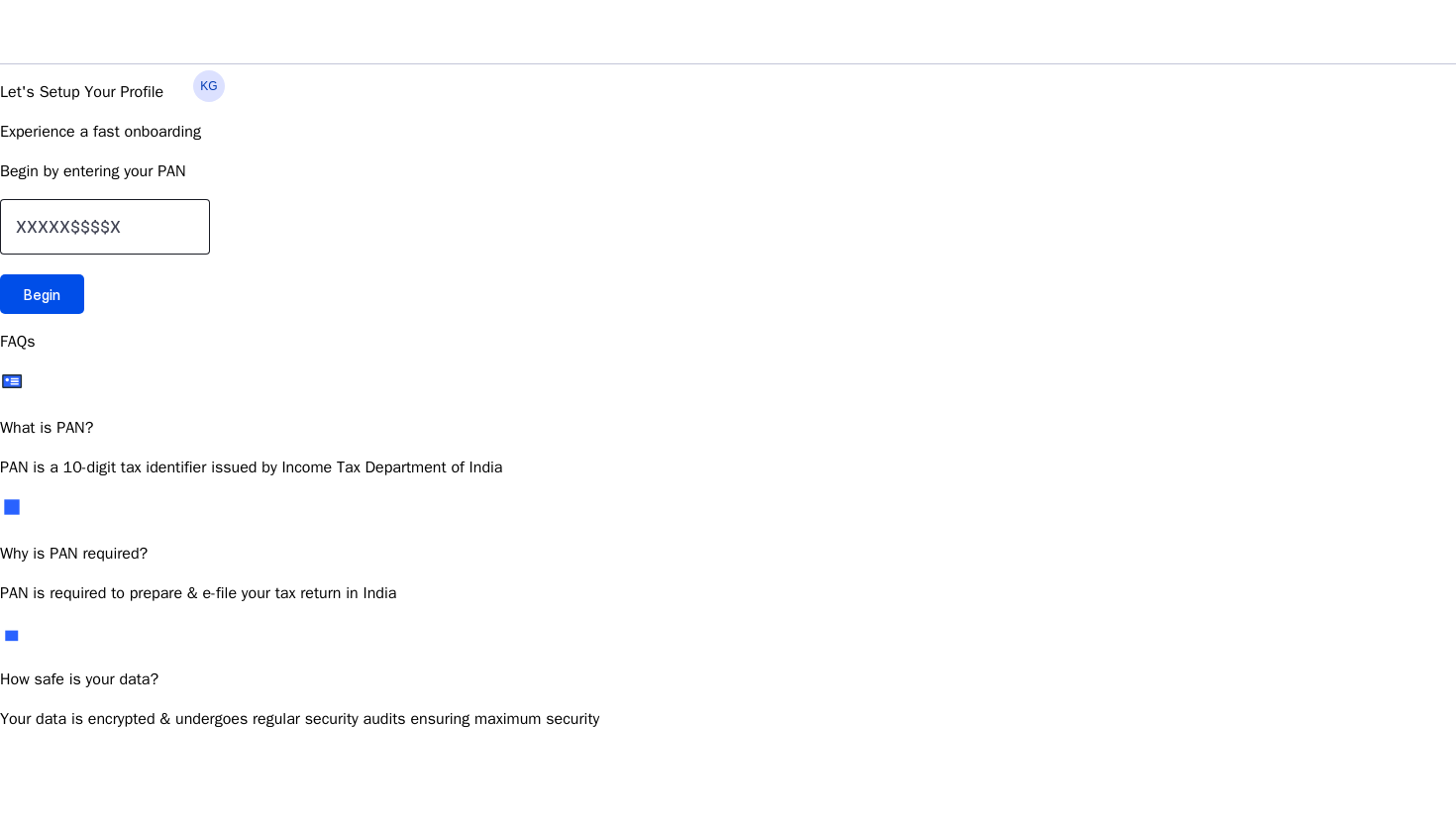 click at bounding box center [105, 227] 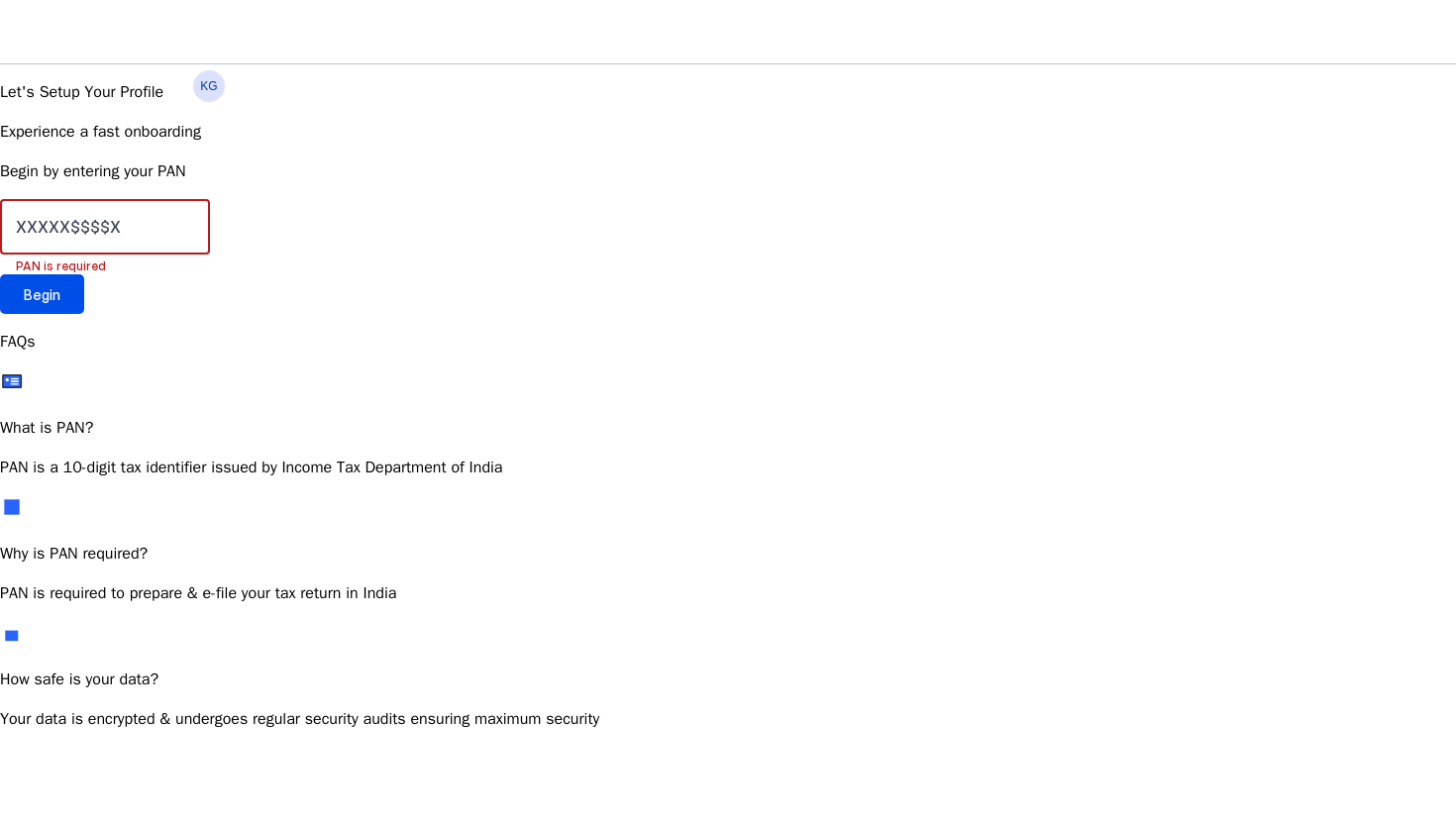 paste on "CASPG8768F" 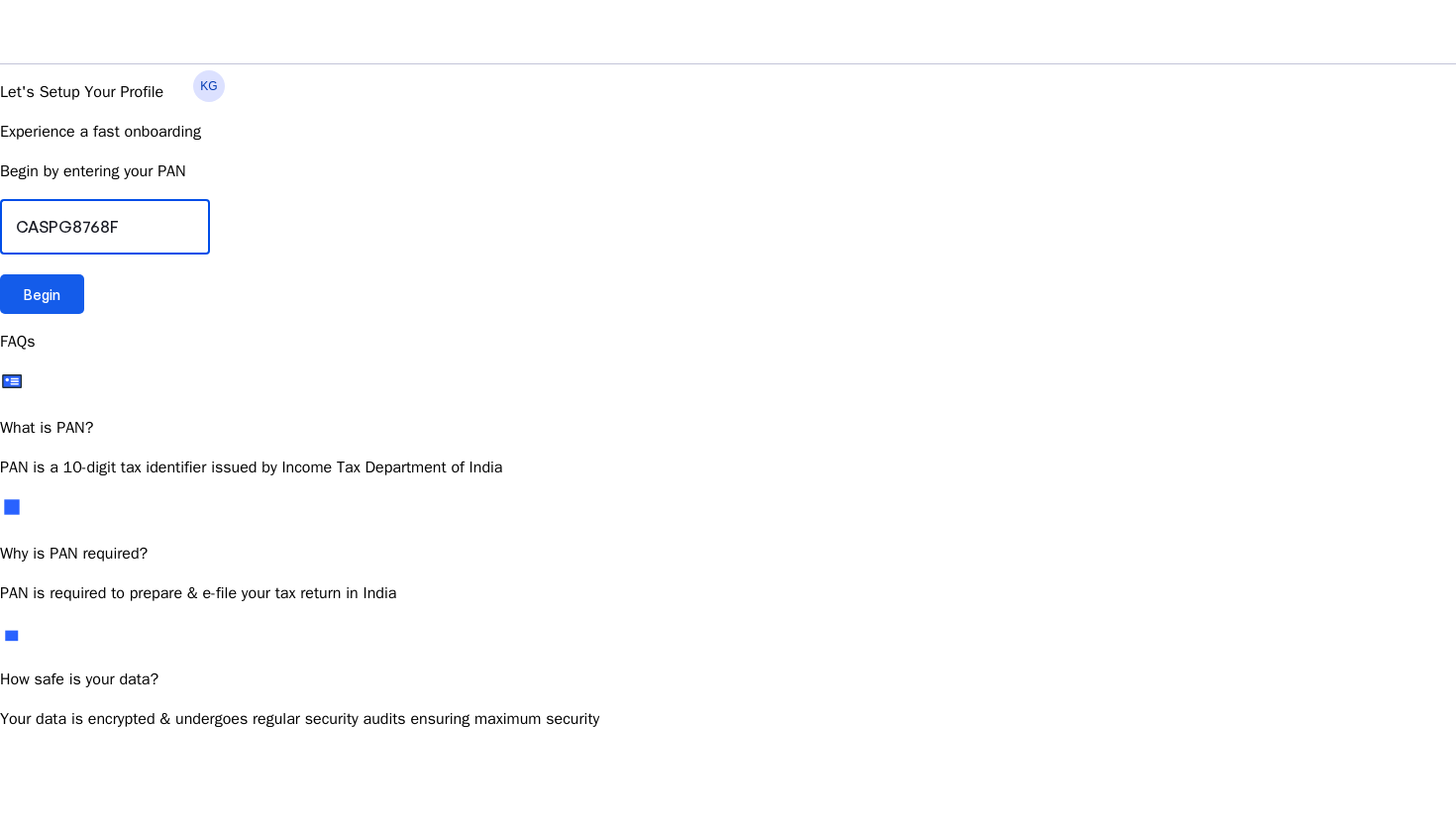type on "CASPG8768F" 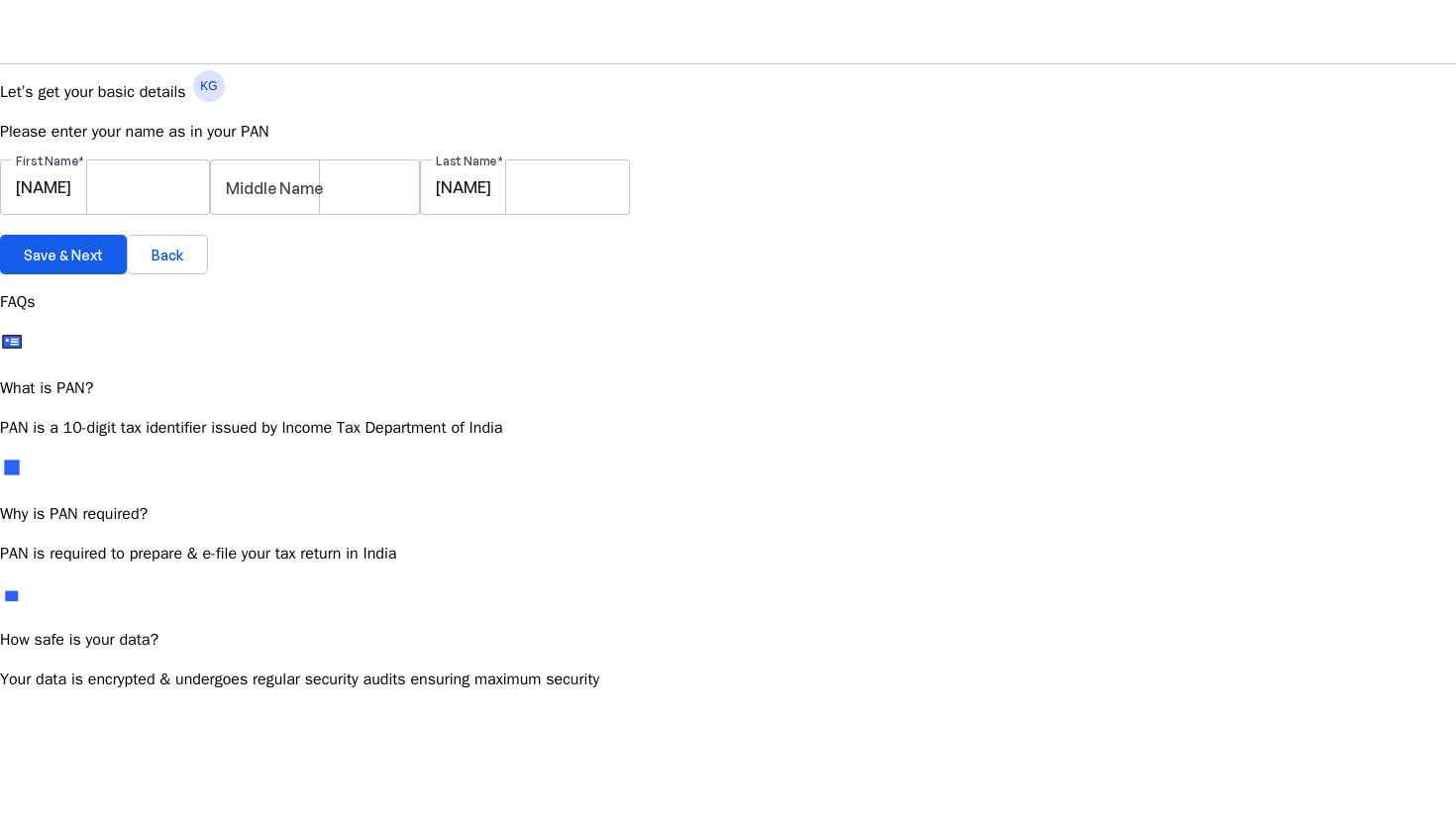 click on "Save & Next" at bounding box center (63, 255) 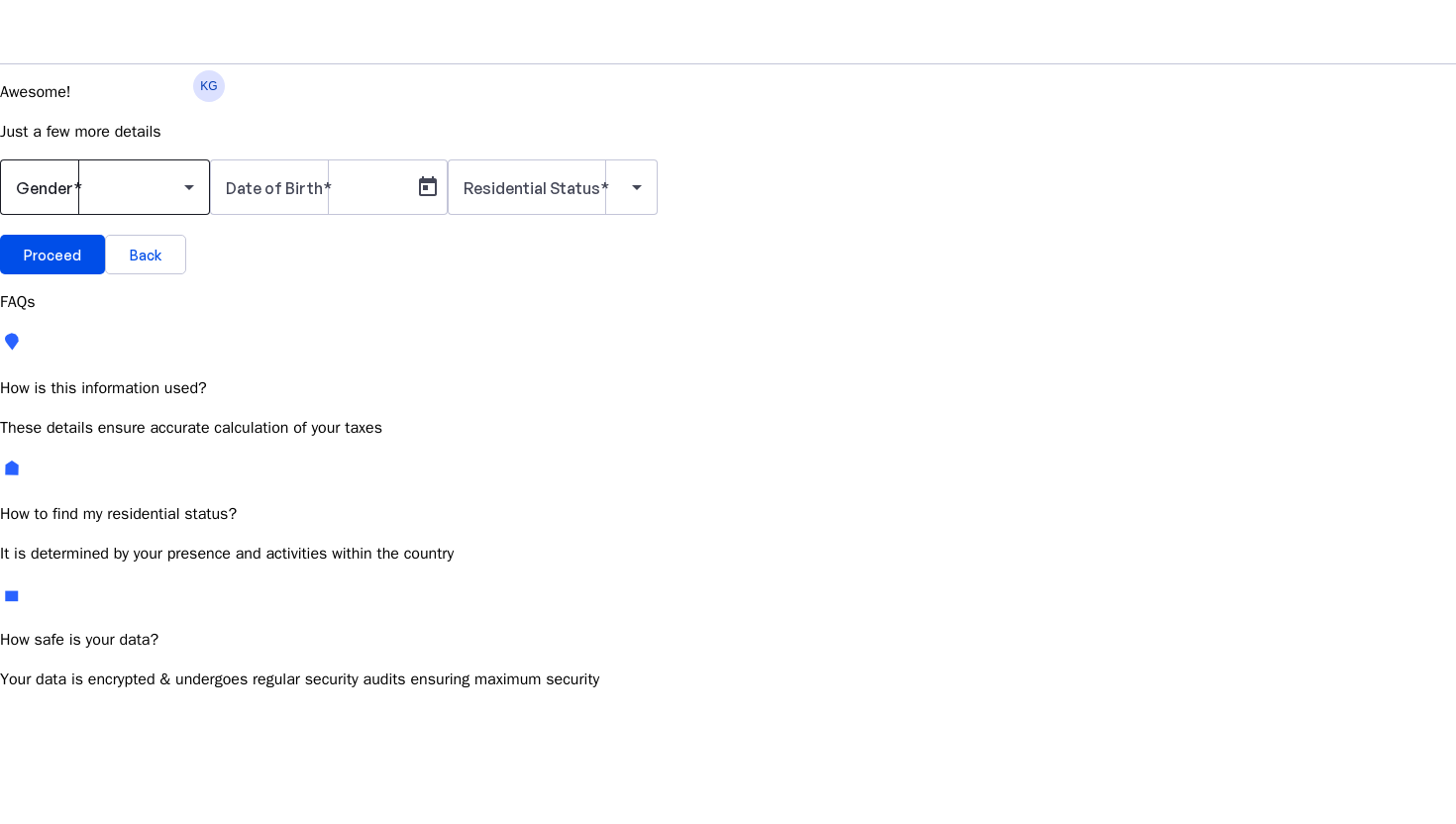 click at bounding box center (100, 187) 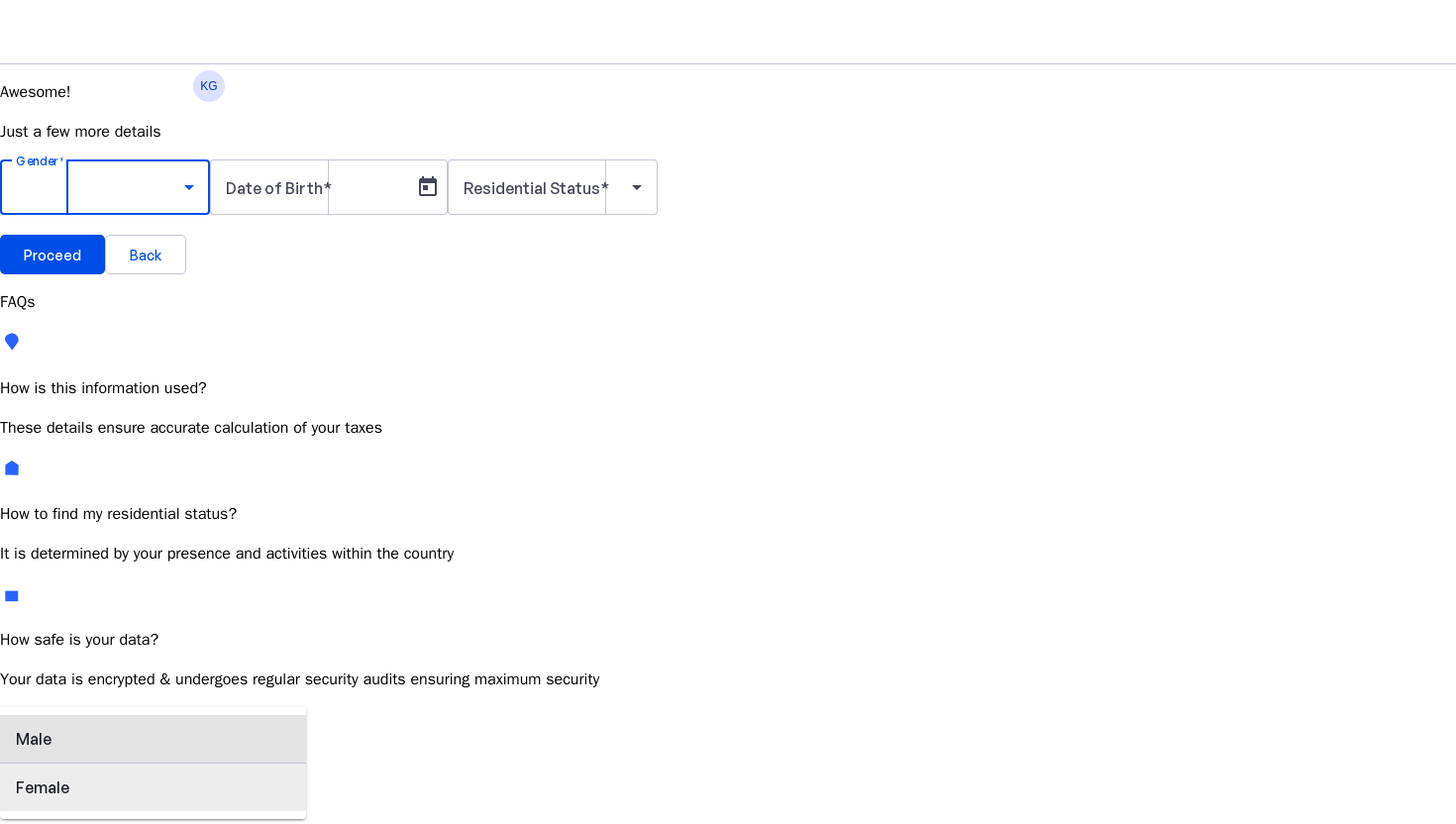 click on "Female" at bounding box center [153, 787] 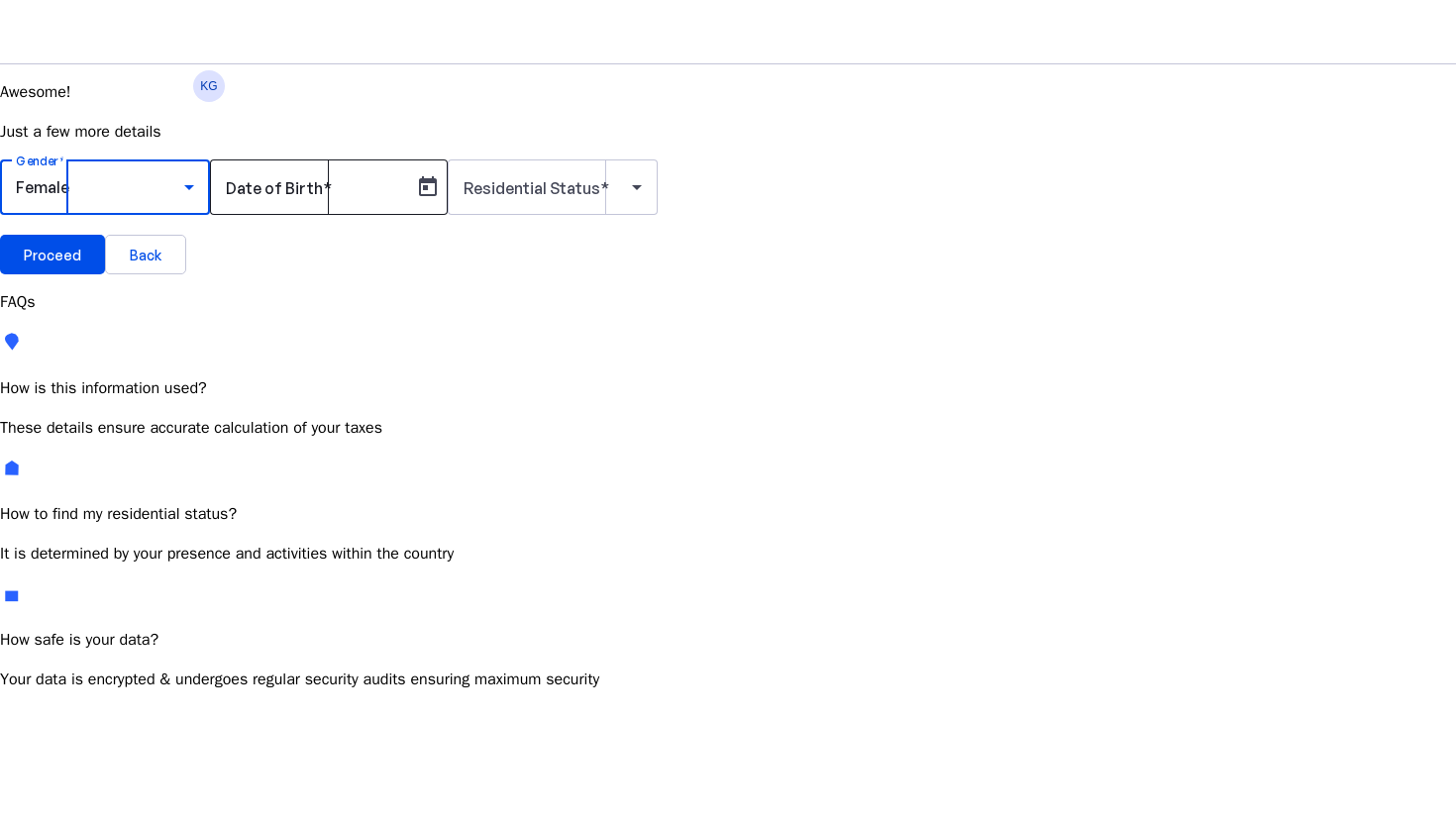click on "Date of Birth" at bounding box center (315, 187) 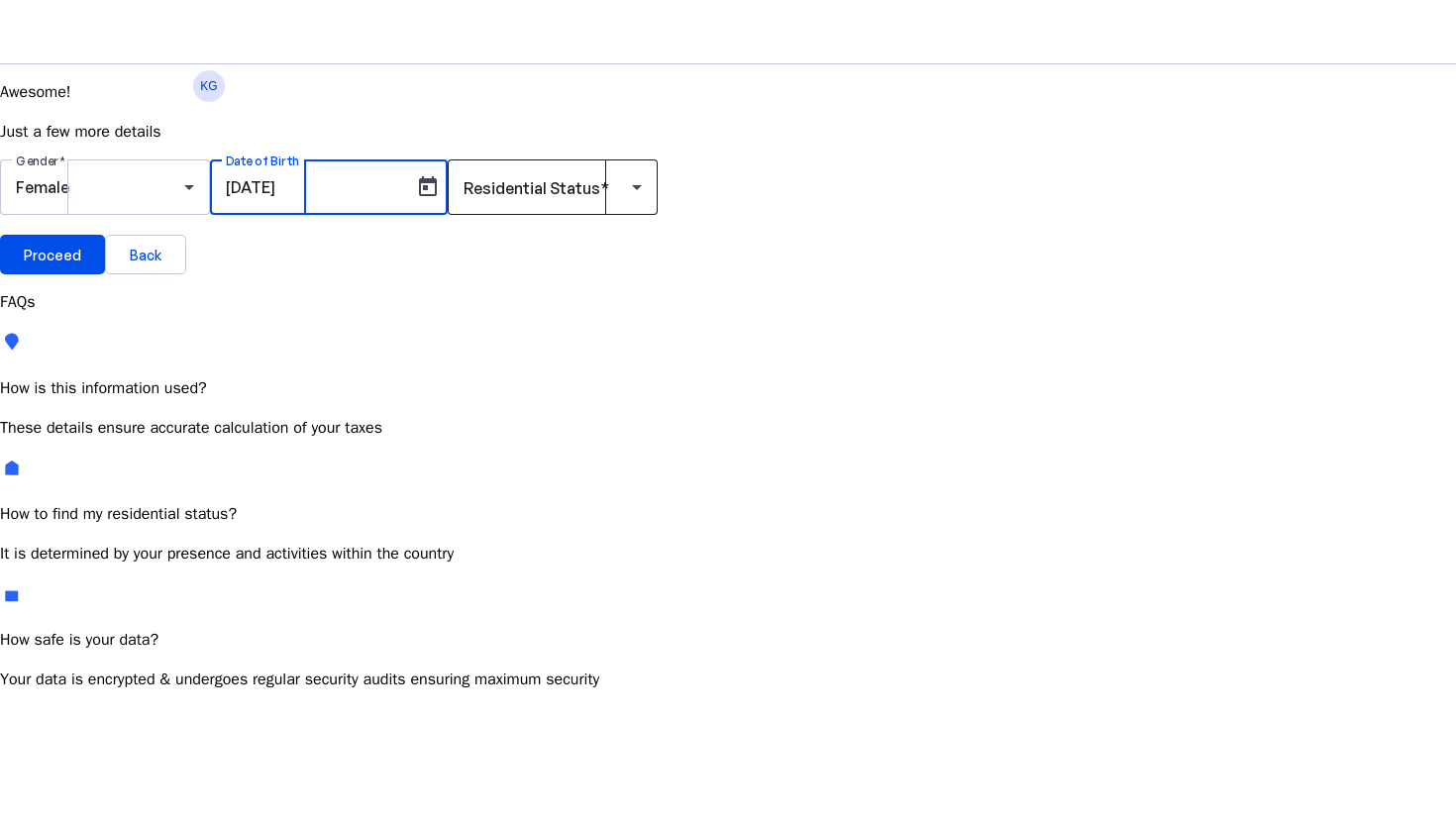 type on "21/07/1998" 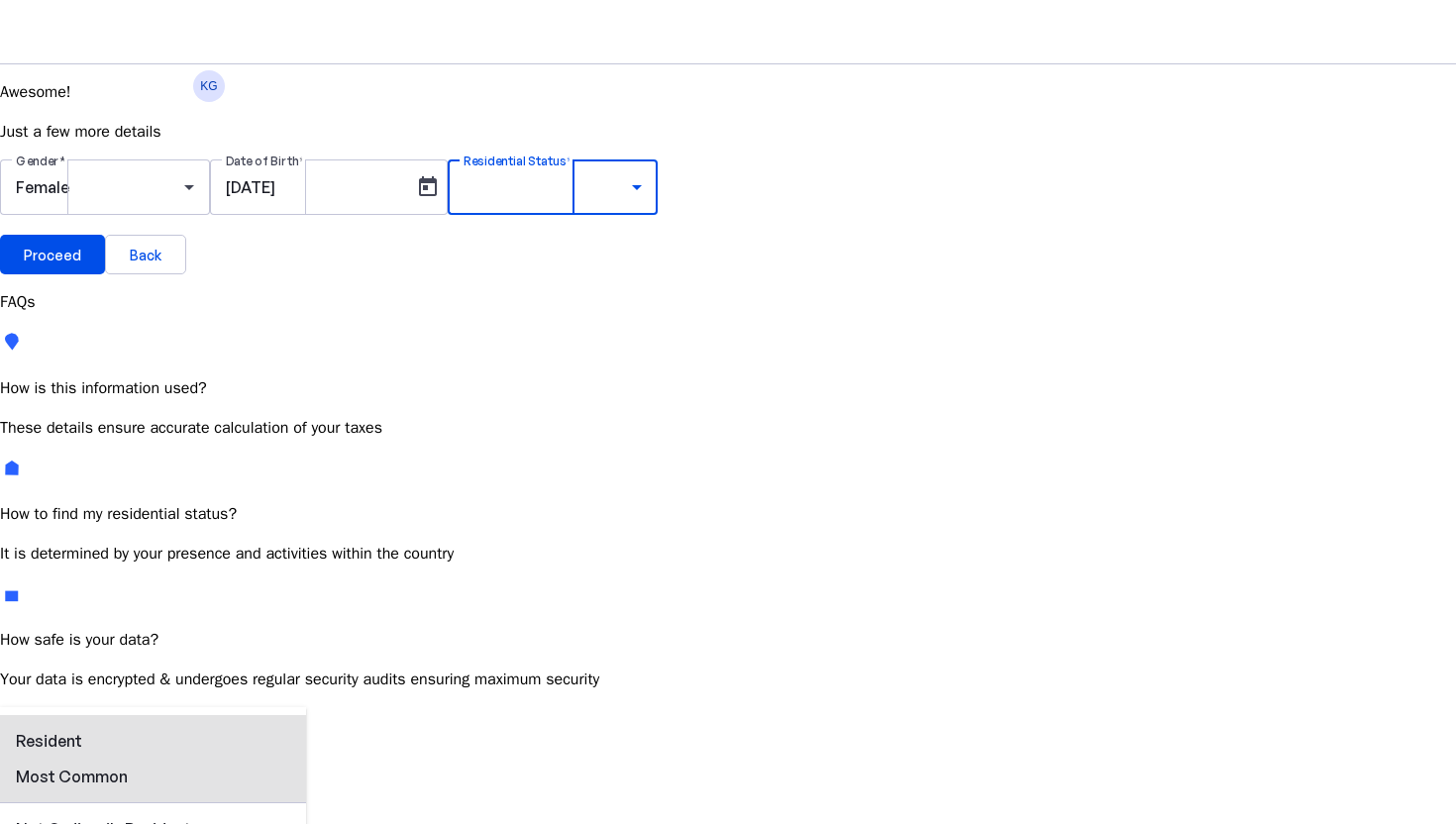 click on "Resident Most Common" at bounding box center [71, 759] 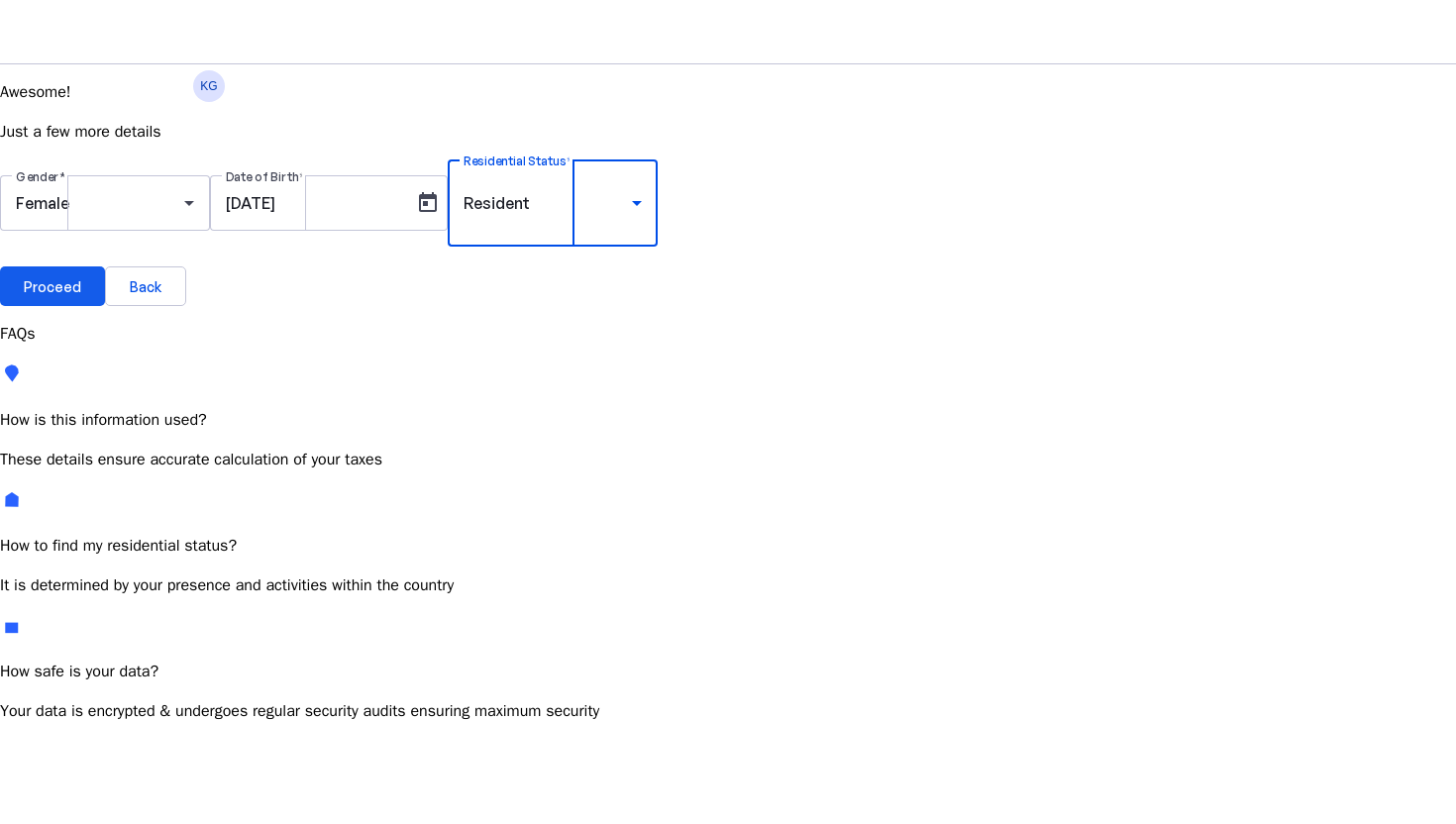 click on "Proceed" at bounding box center [52, 286] 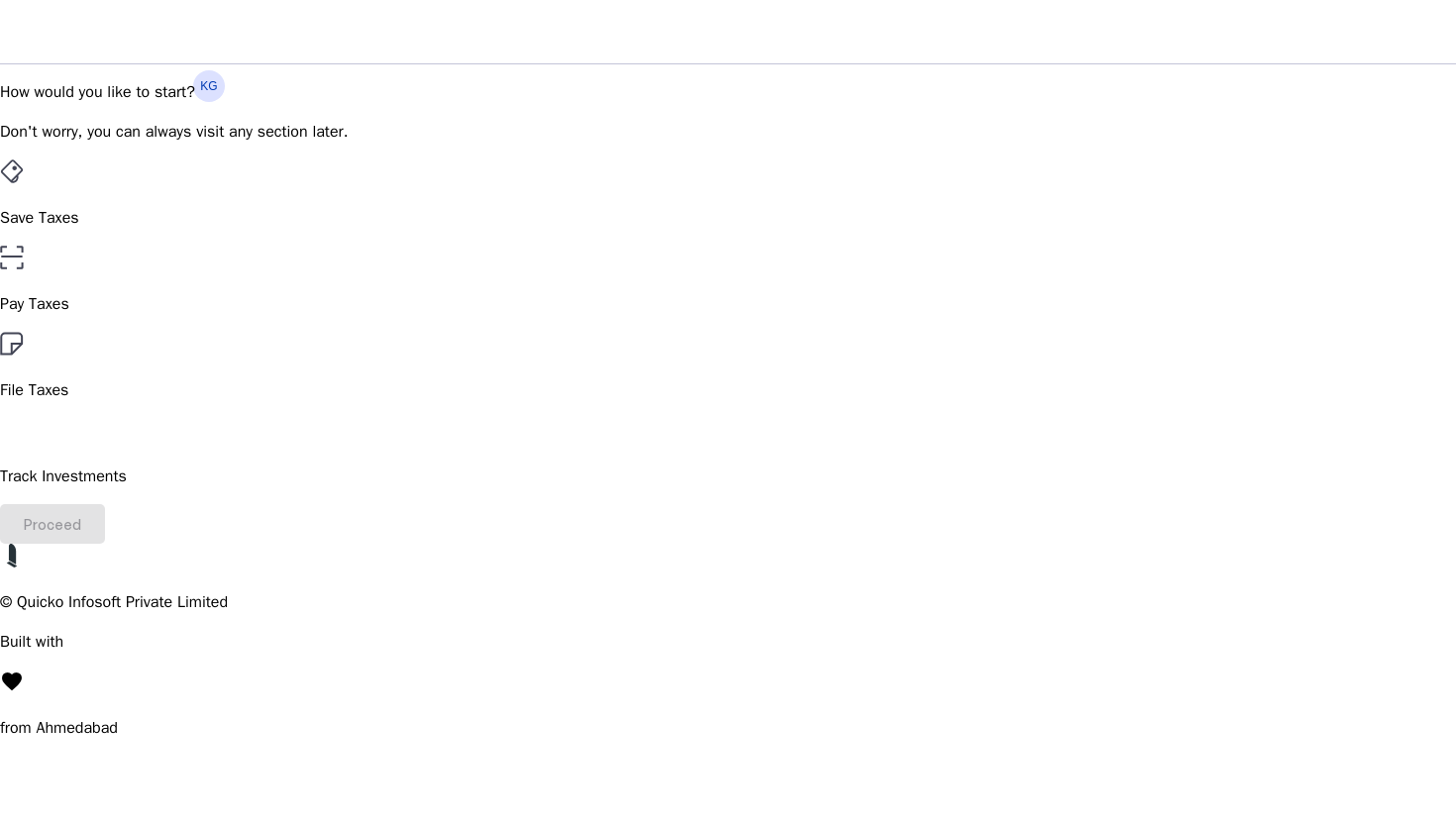 click on "Track Investments" at bounding box center [728, 218] 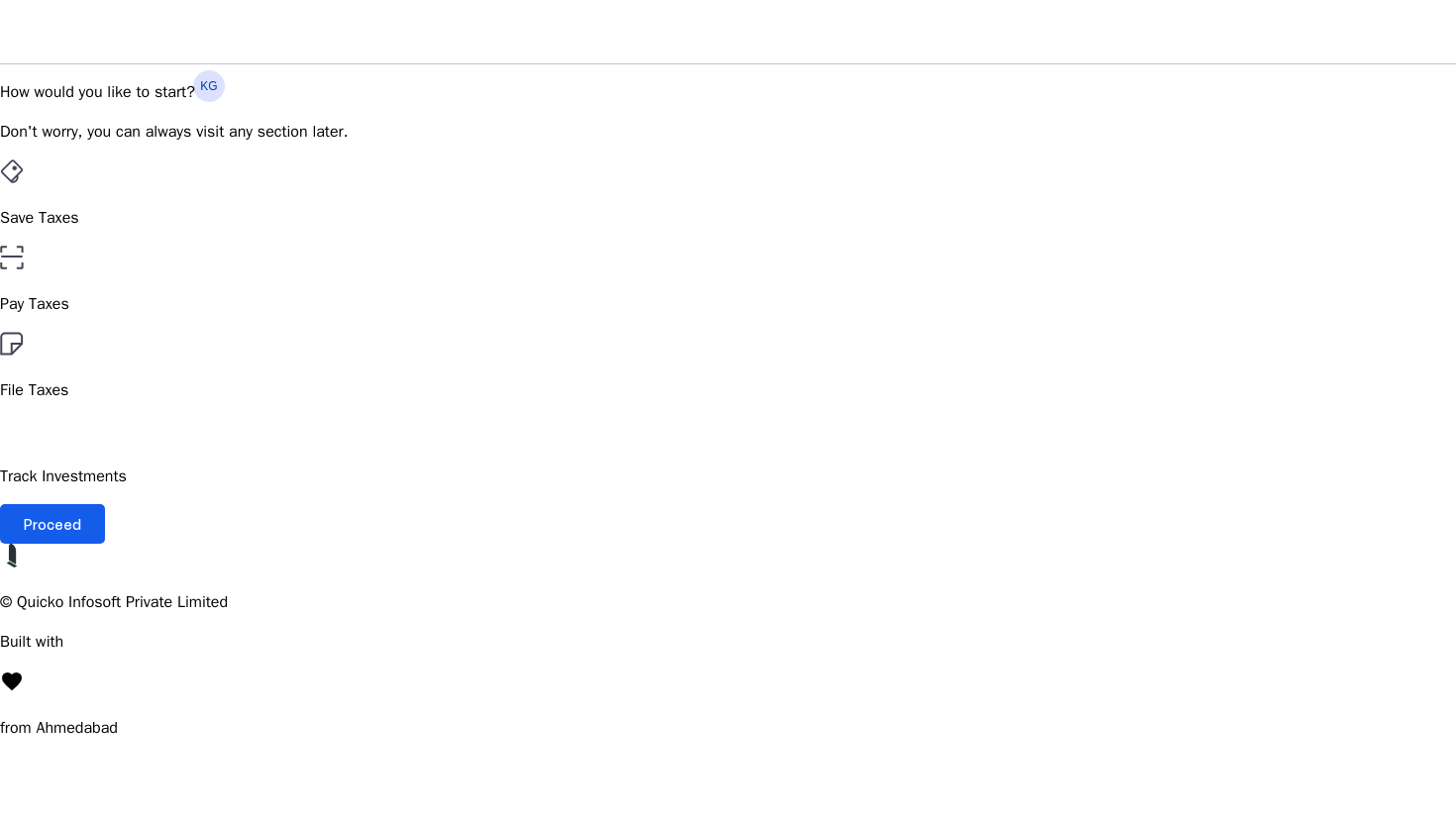 click on "Proceed" at bounding box center (52, 524) 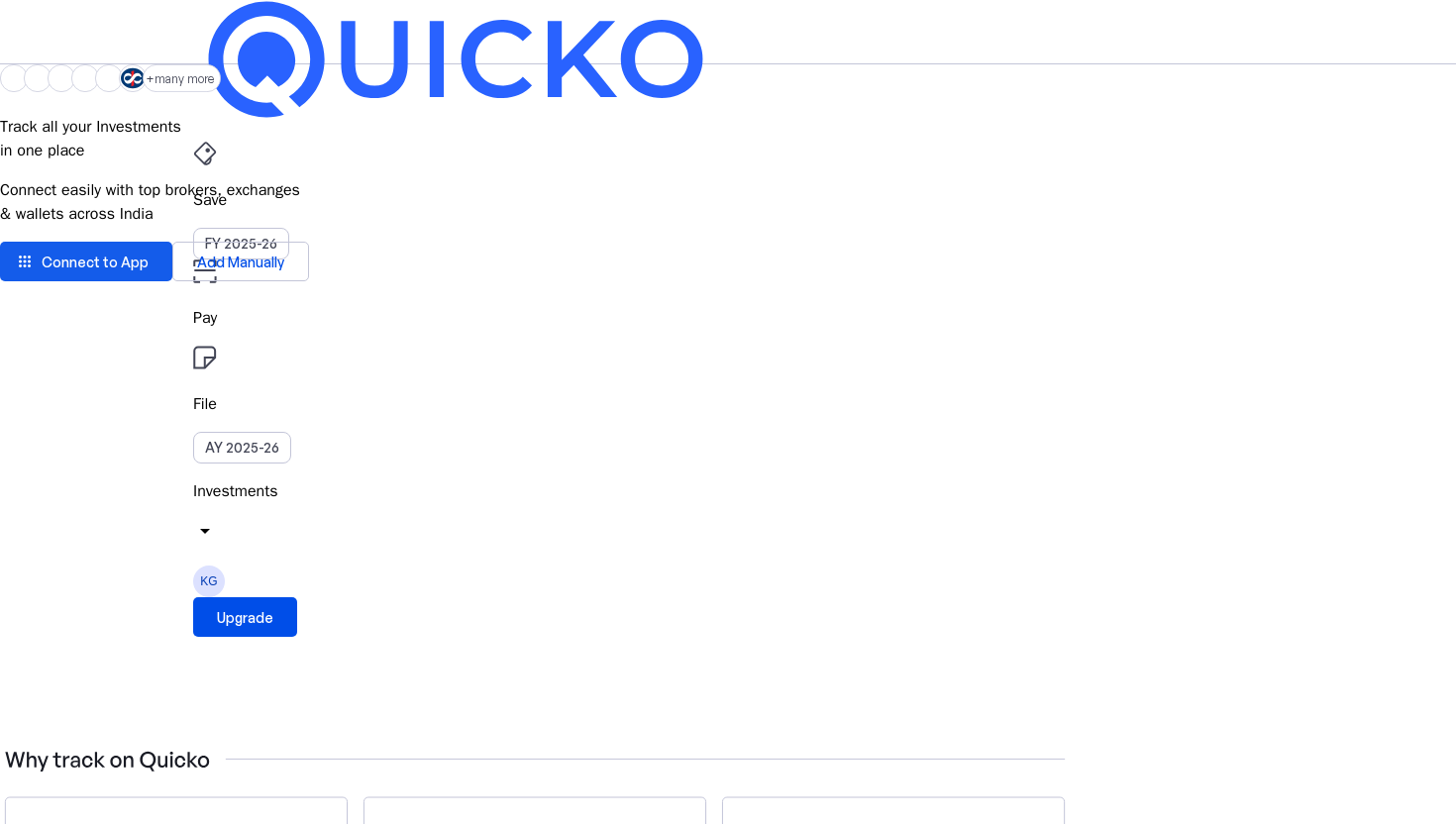 click on "Connect to App" at bounding box center (95, 261) 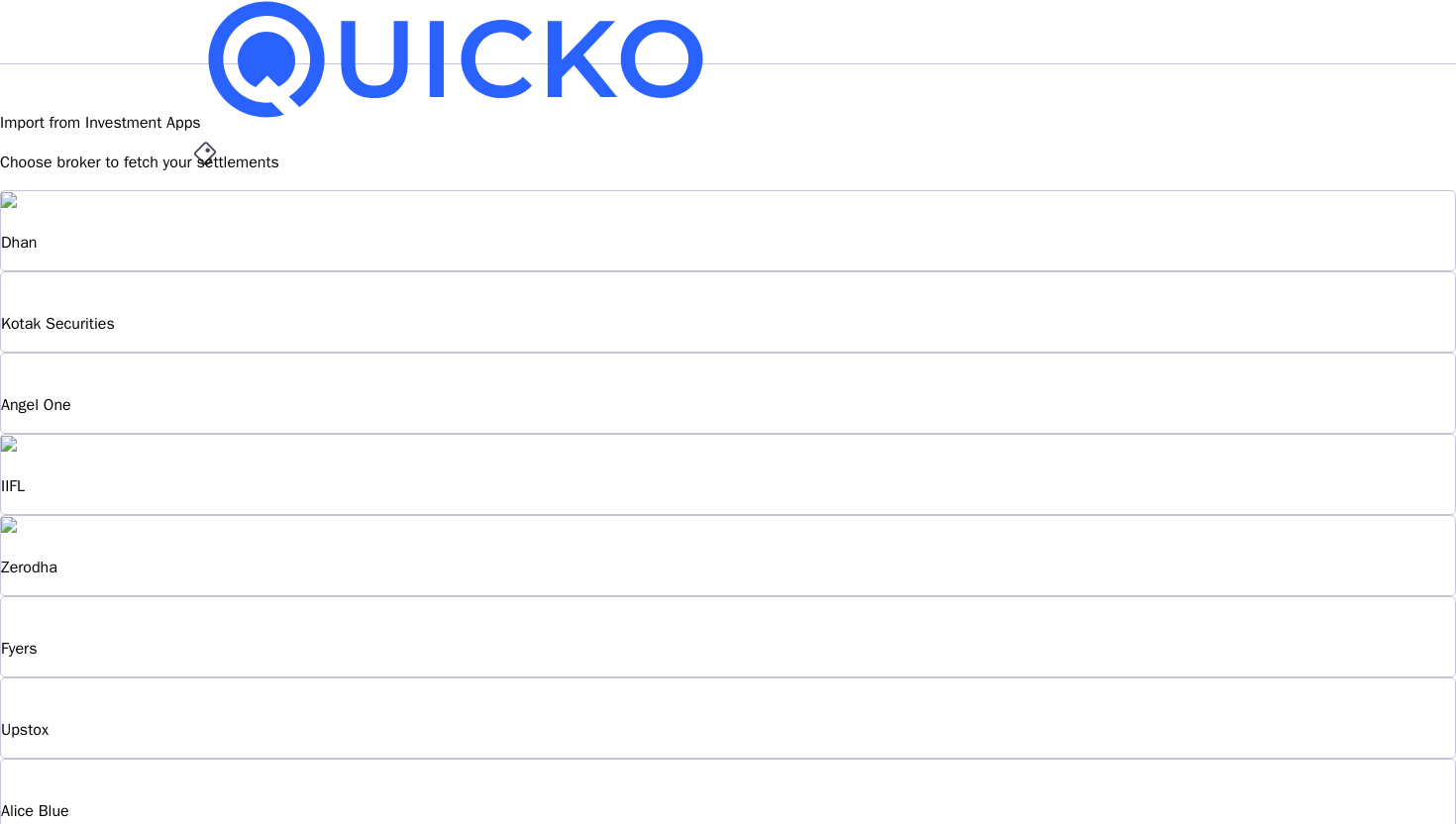 click on "Dhan" at bounding box center (728, 243) 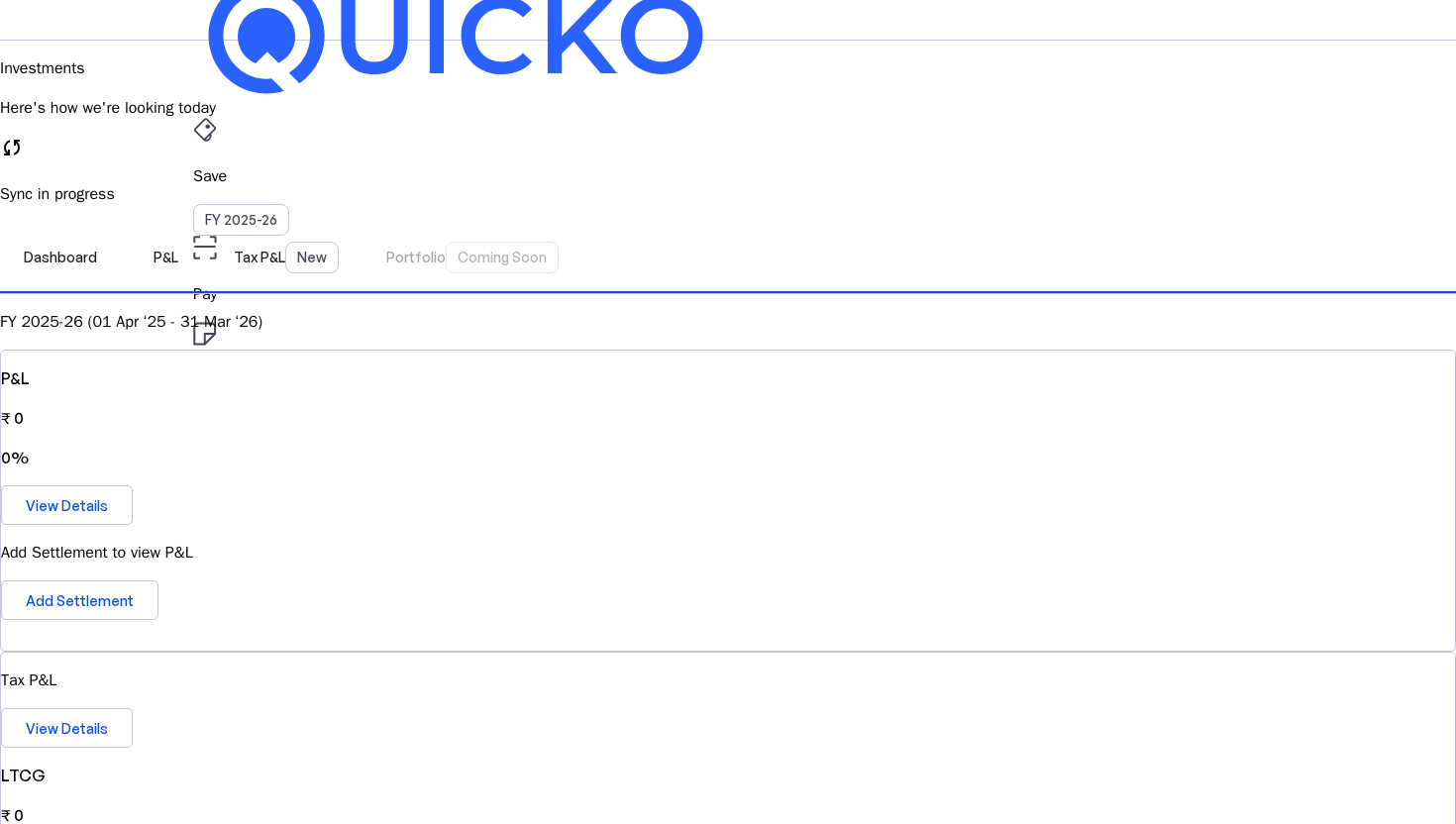 scroll, scrollTop: 0, scrollLeft: 0, axis: both 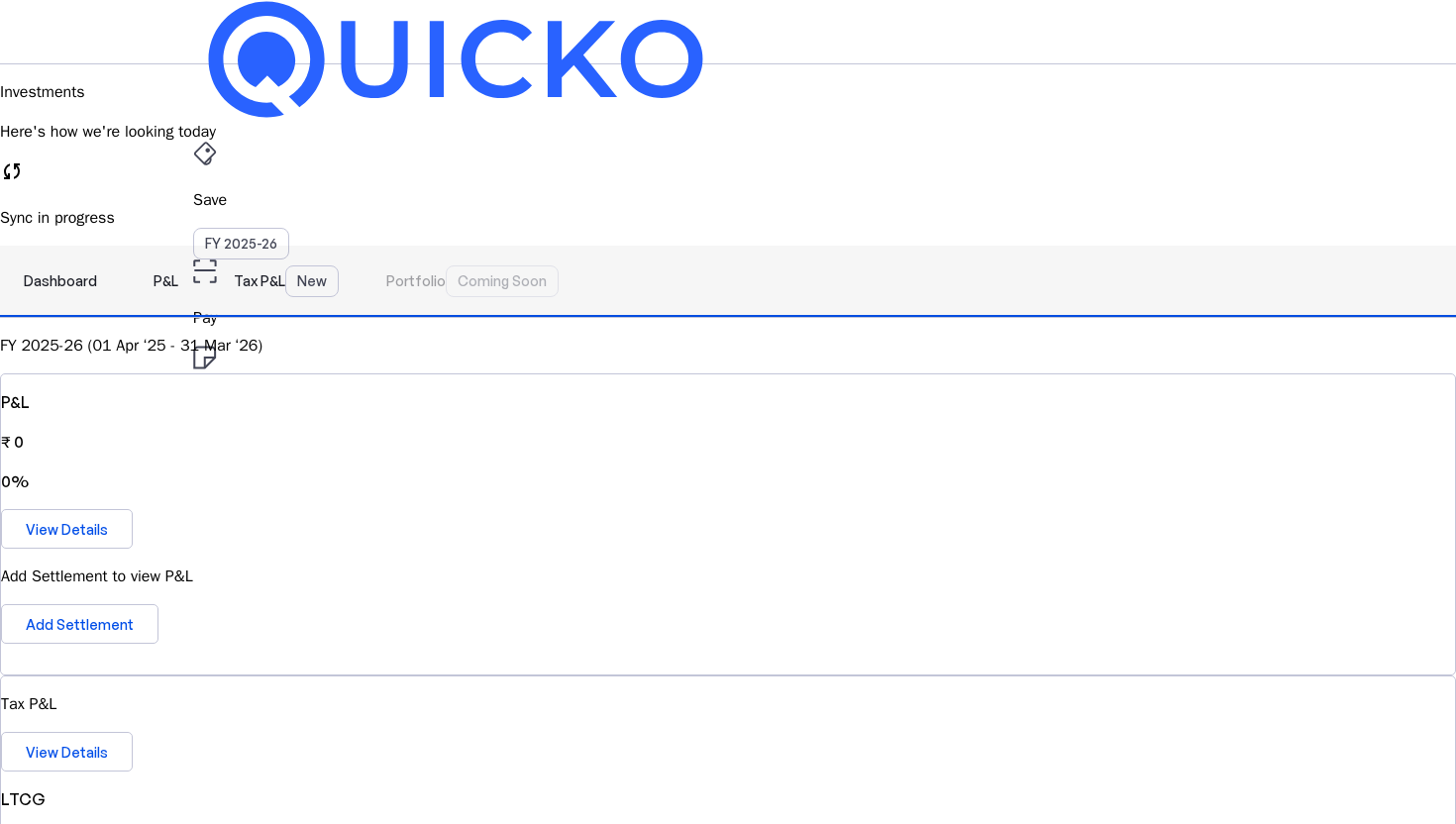 click on "P&L" at bounding box center (165, 281) 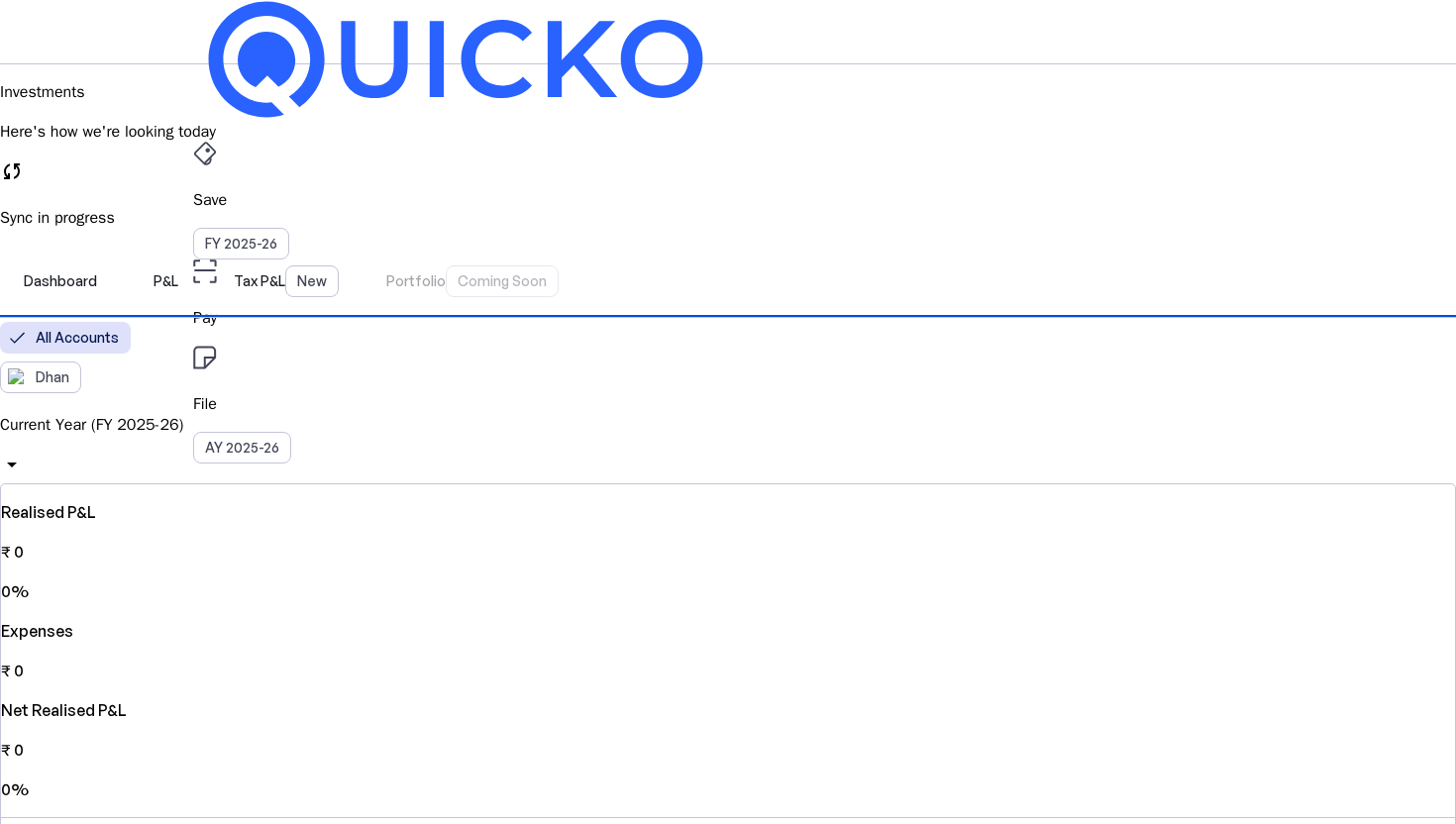 click on "Current Year (FY 2025-26)" at bounding box center (728, 425) 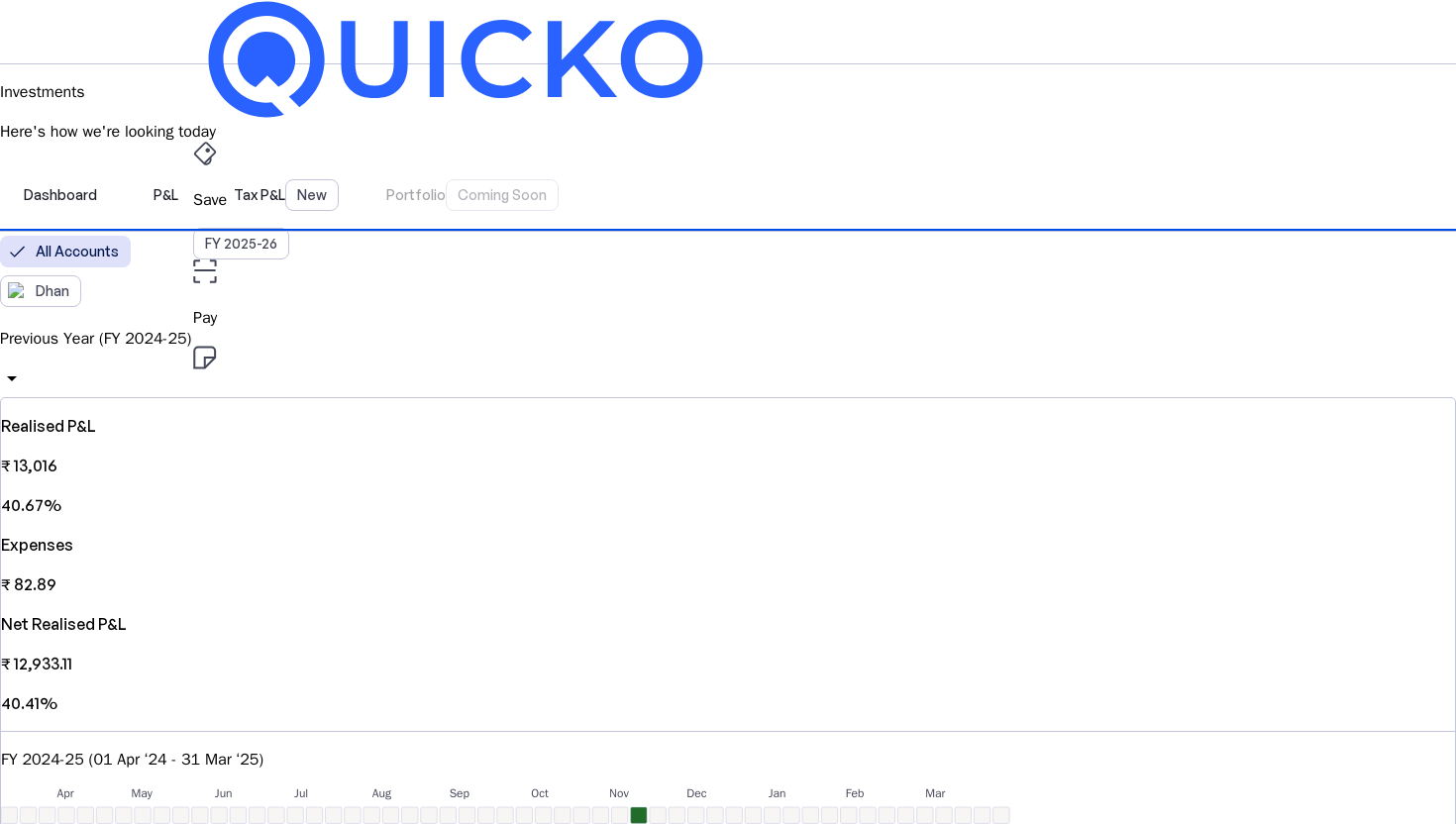 click on "Previous Year (FY 2024-25)" at bounding box center (728, 339) 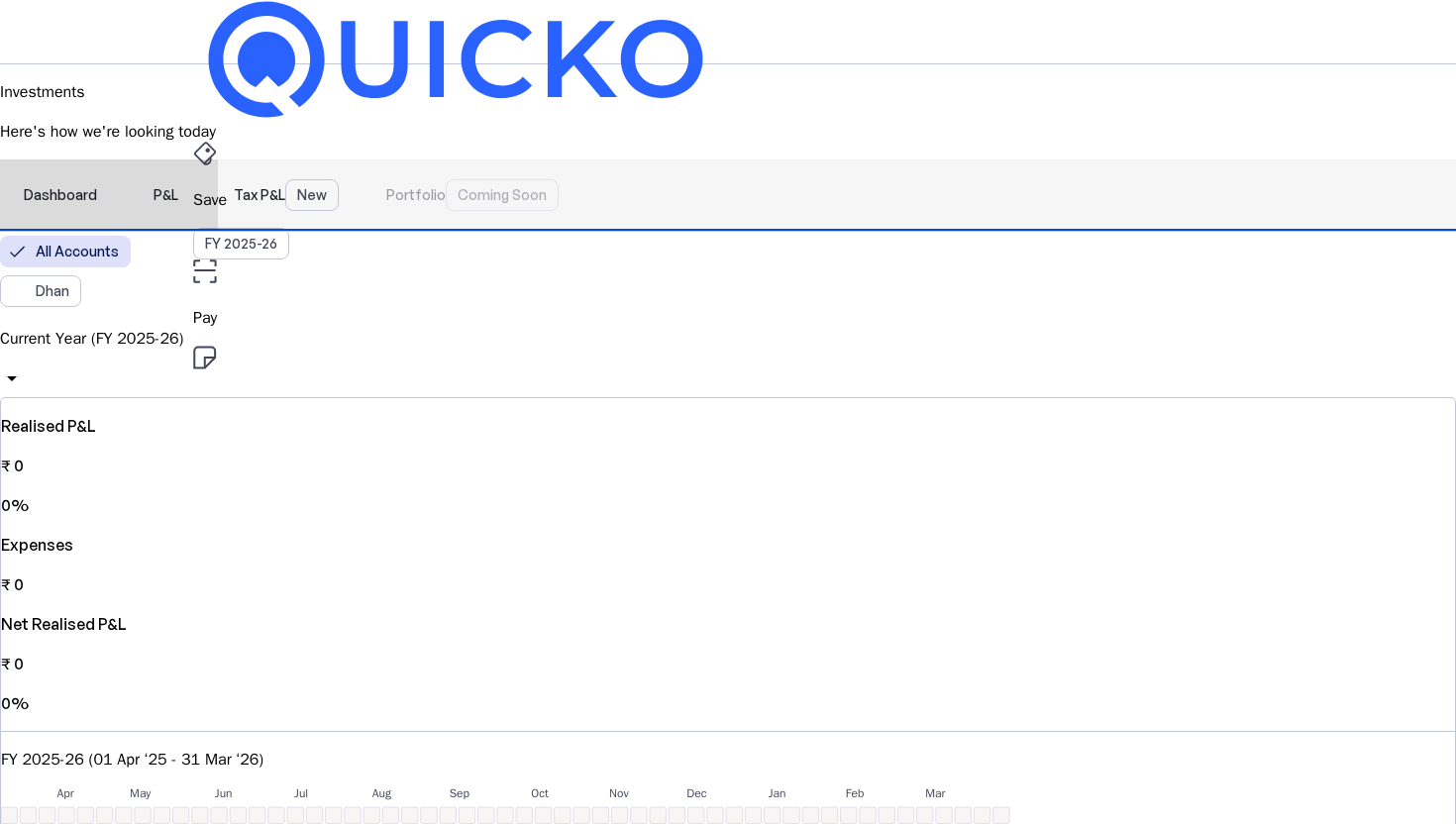 click on "Tax P&L  New" at bounding box center (286, 195) 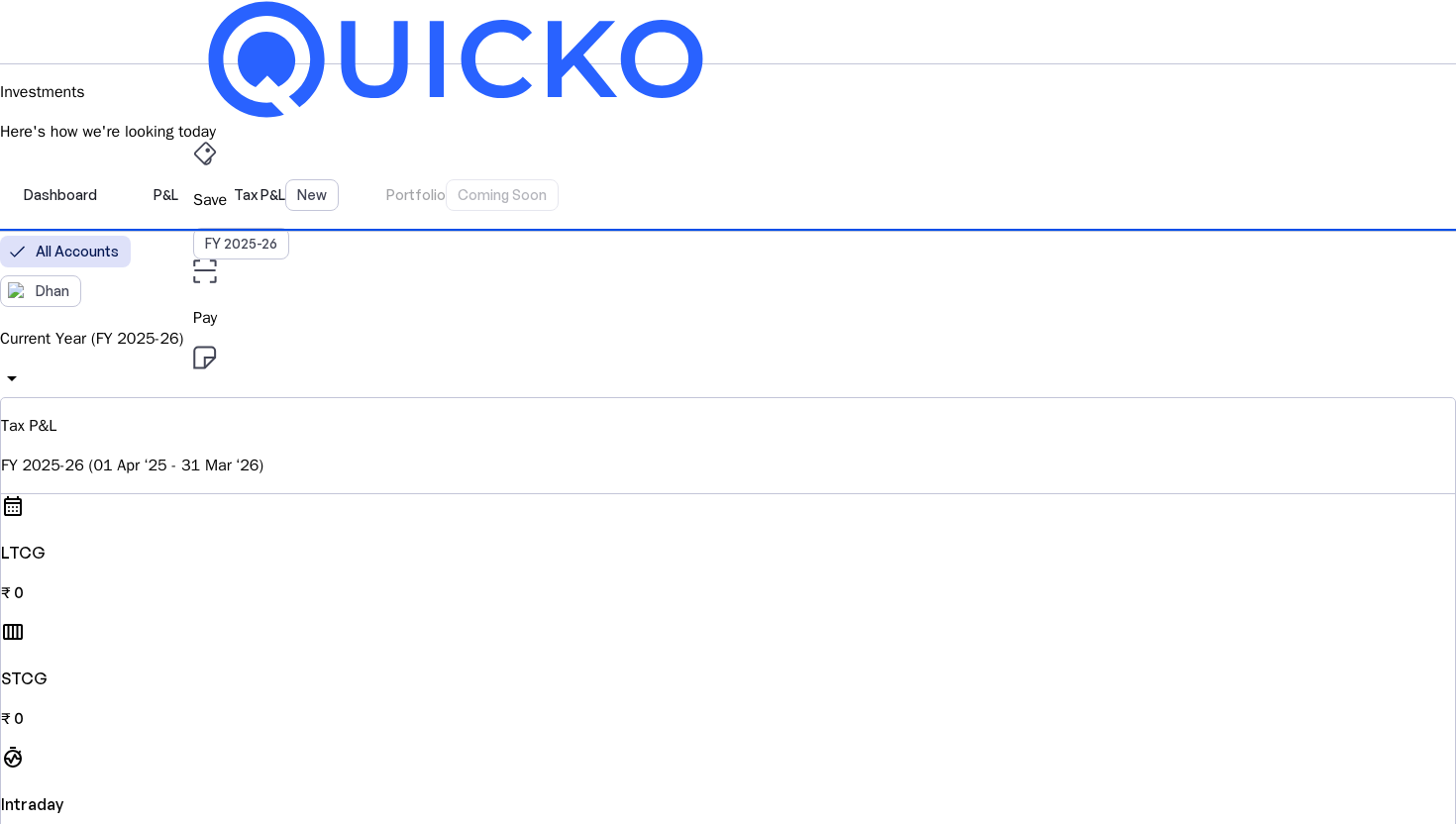 click on "Current Year (FY 2025-26)" at bounding box center (728, 339) 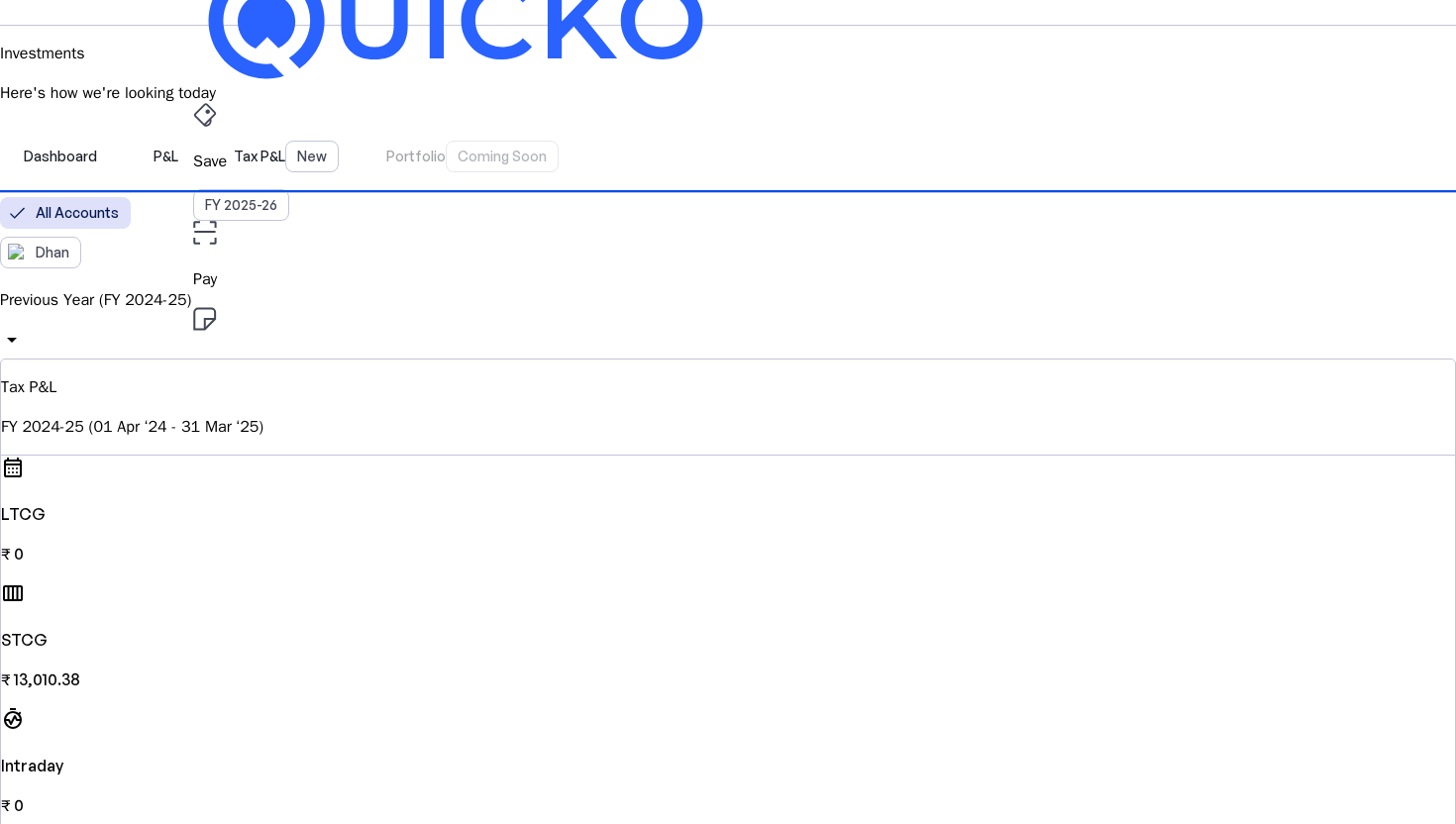scroll, scrollTop: 0, scrollLeft: 0, axis: both 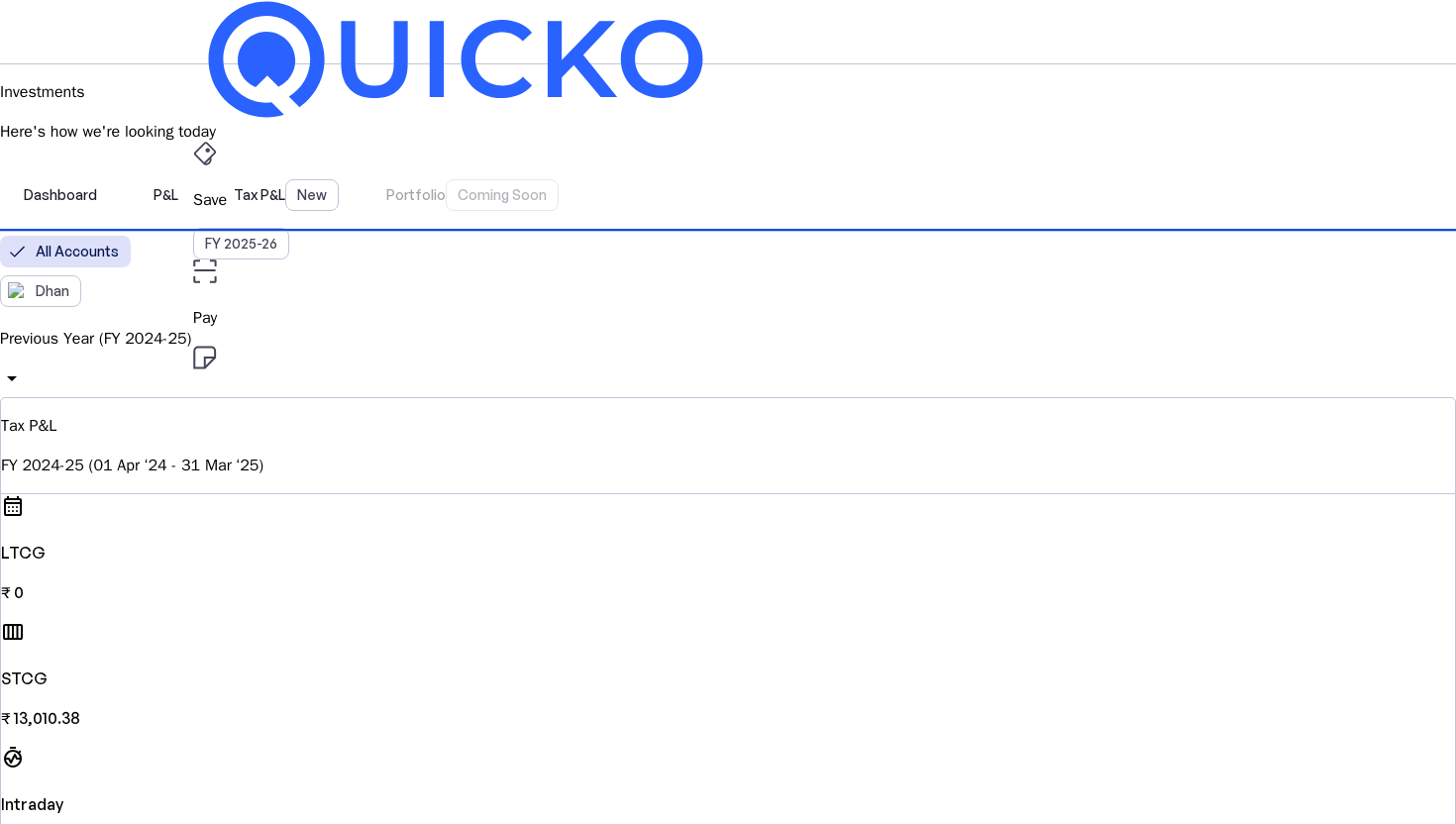 click on "Dashboard   P&L   Tax P&L  New  Portfolio  Coming Soon" at bounding box center [728, 195] 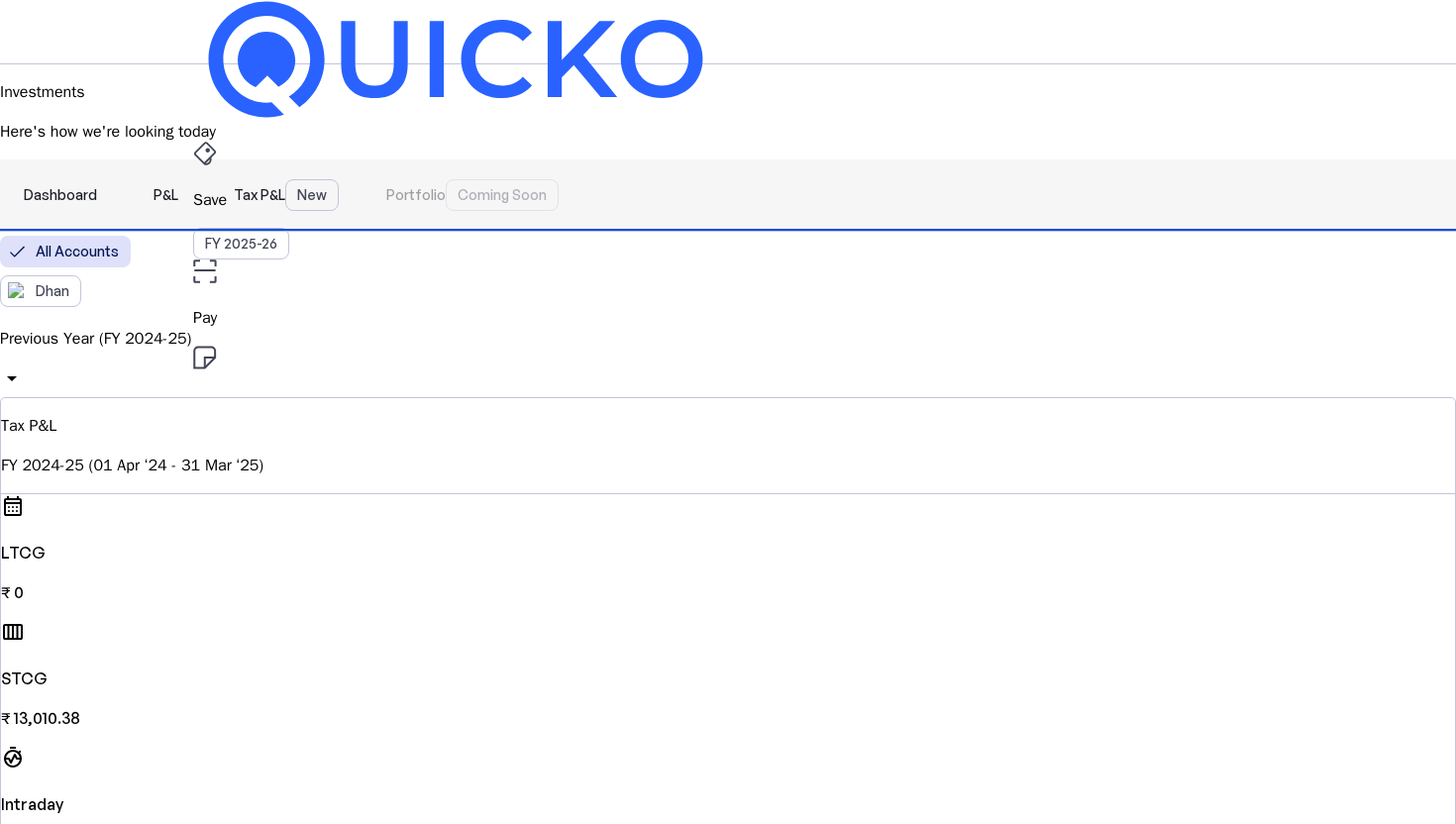 click on "P&L" at bounding box center (165, 195) 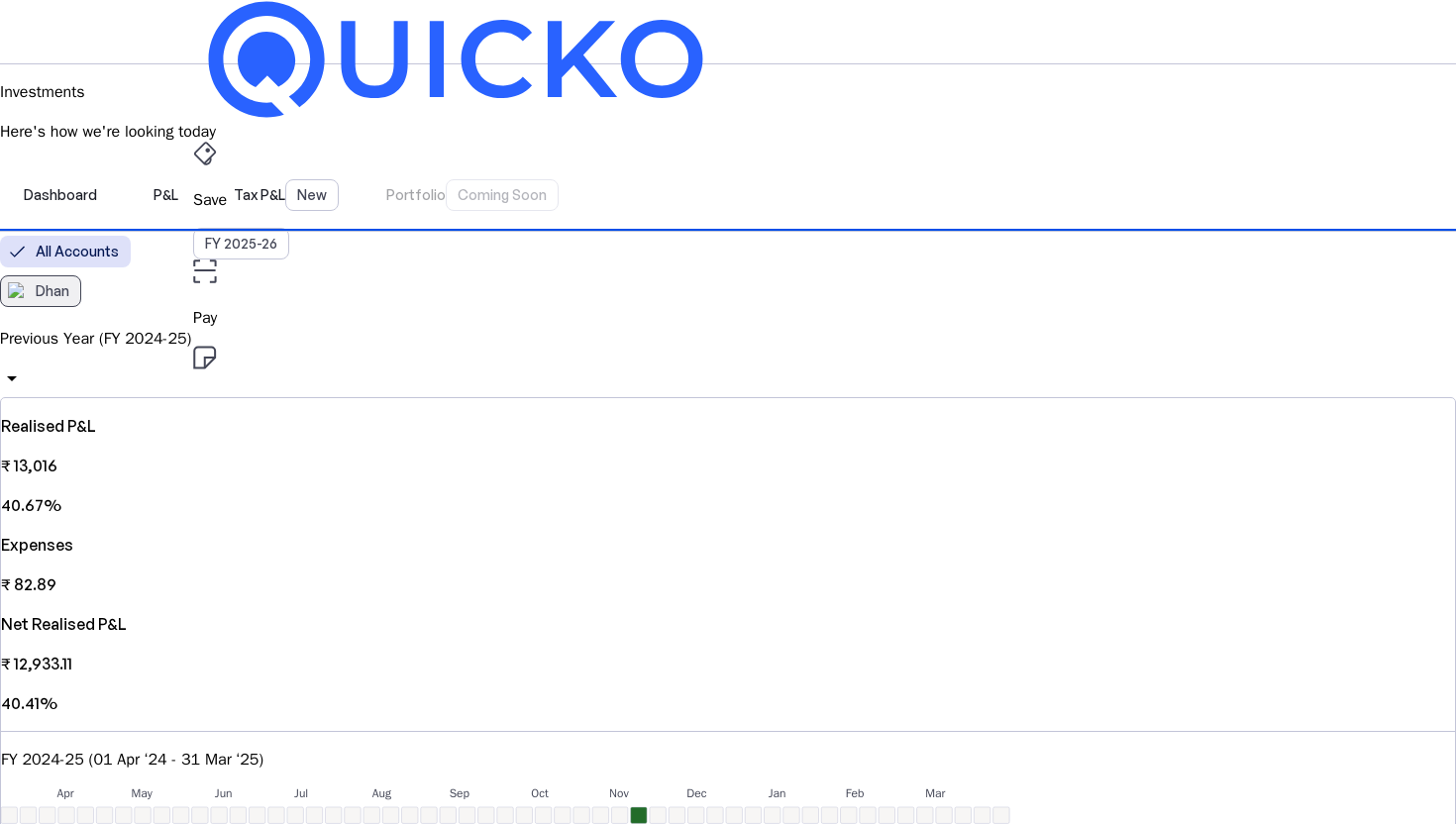 click on "Dhan" at bounding box center [52, 291] 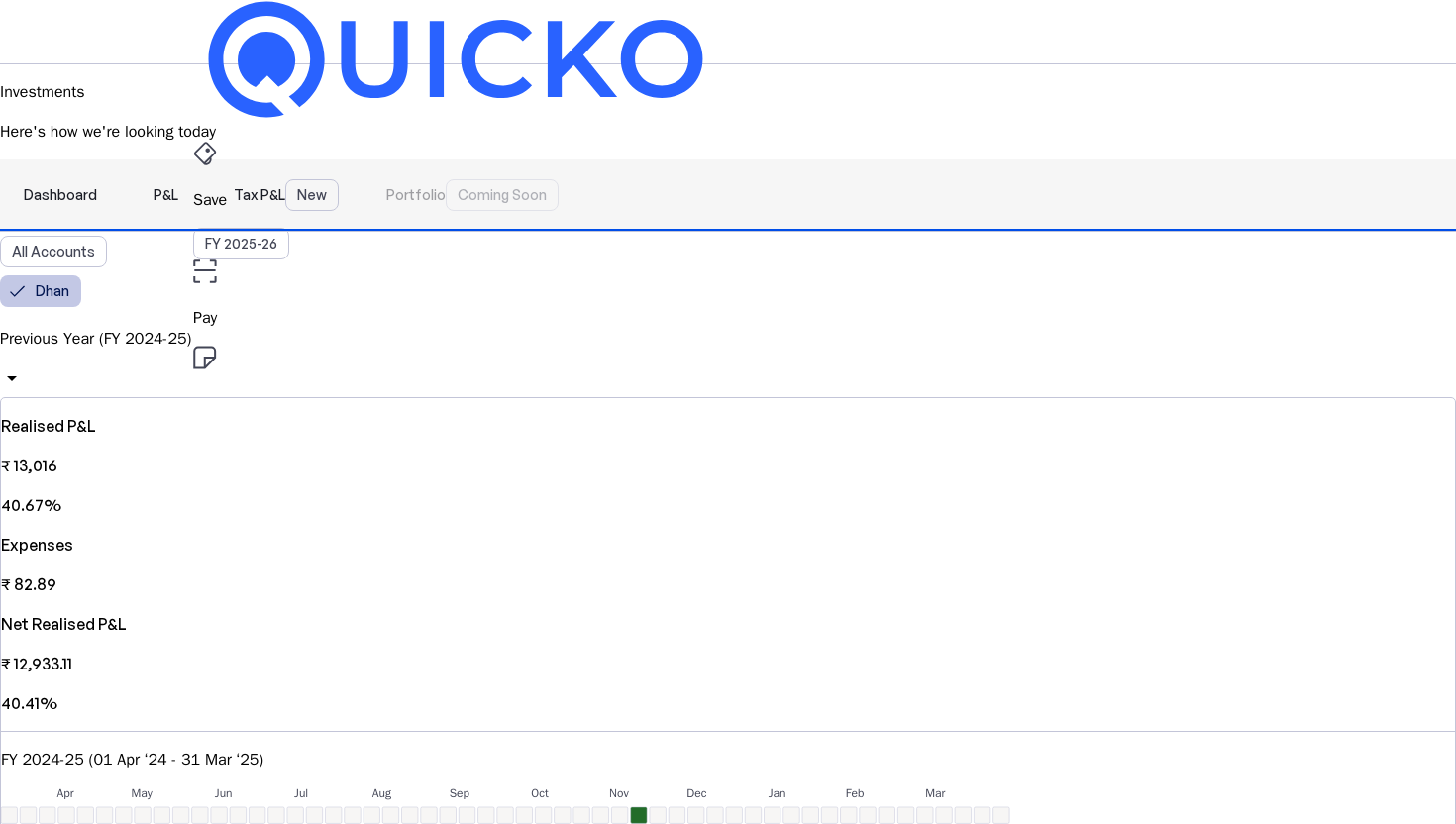 click on "Dashboard" at bounding box center [60, 195] 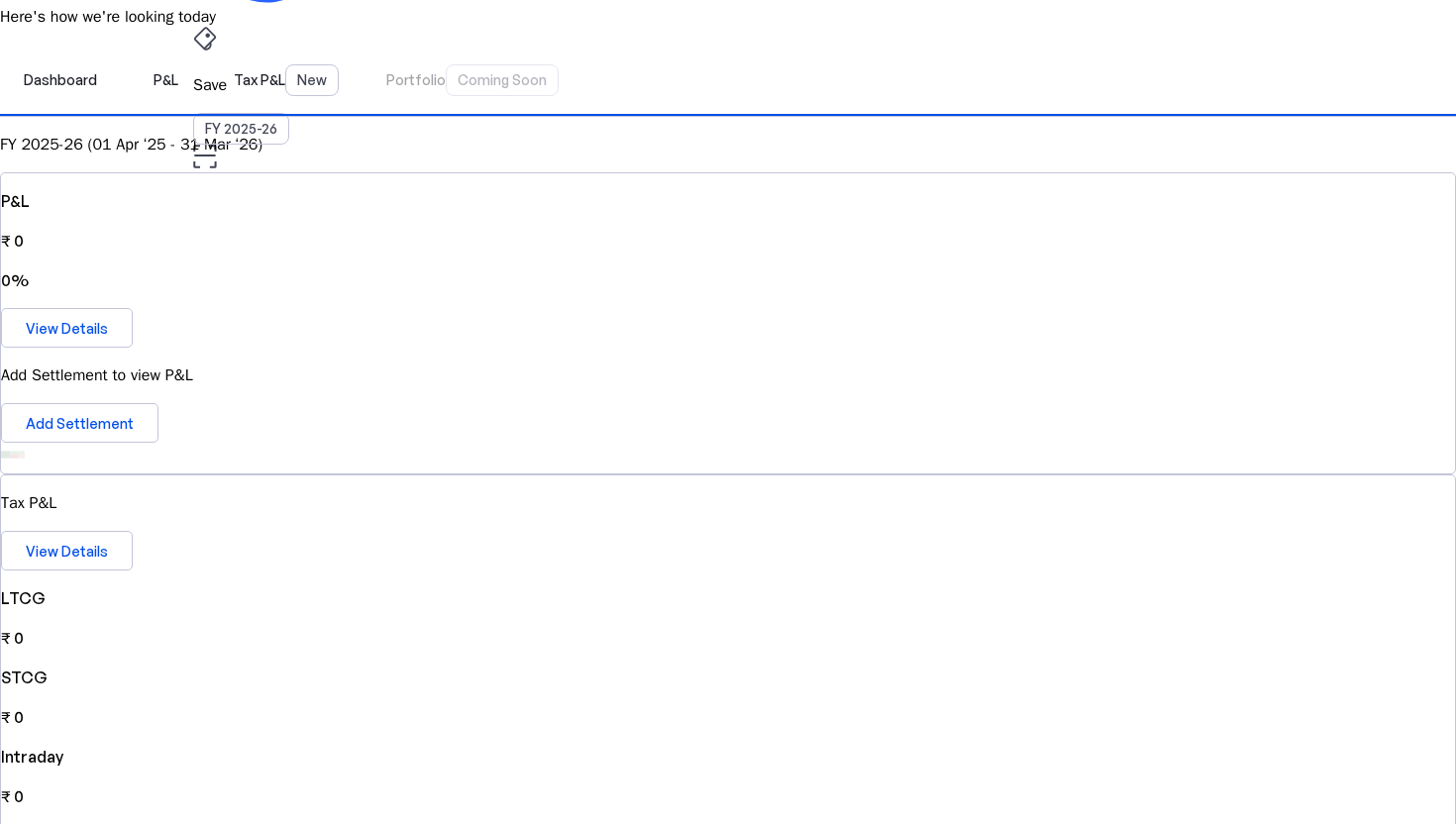 scroll, scrollTop: 0, scrollLeft: 0, axis: both 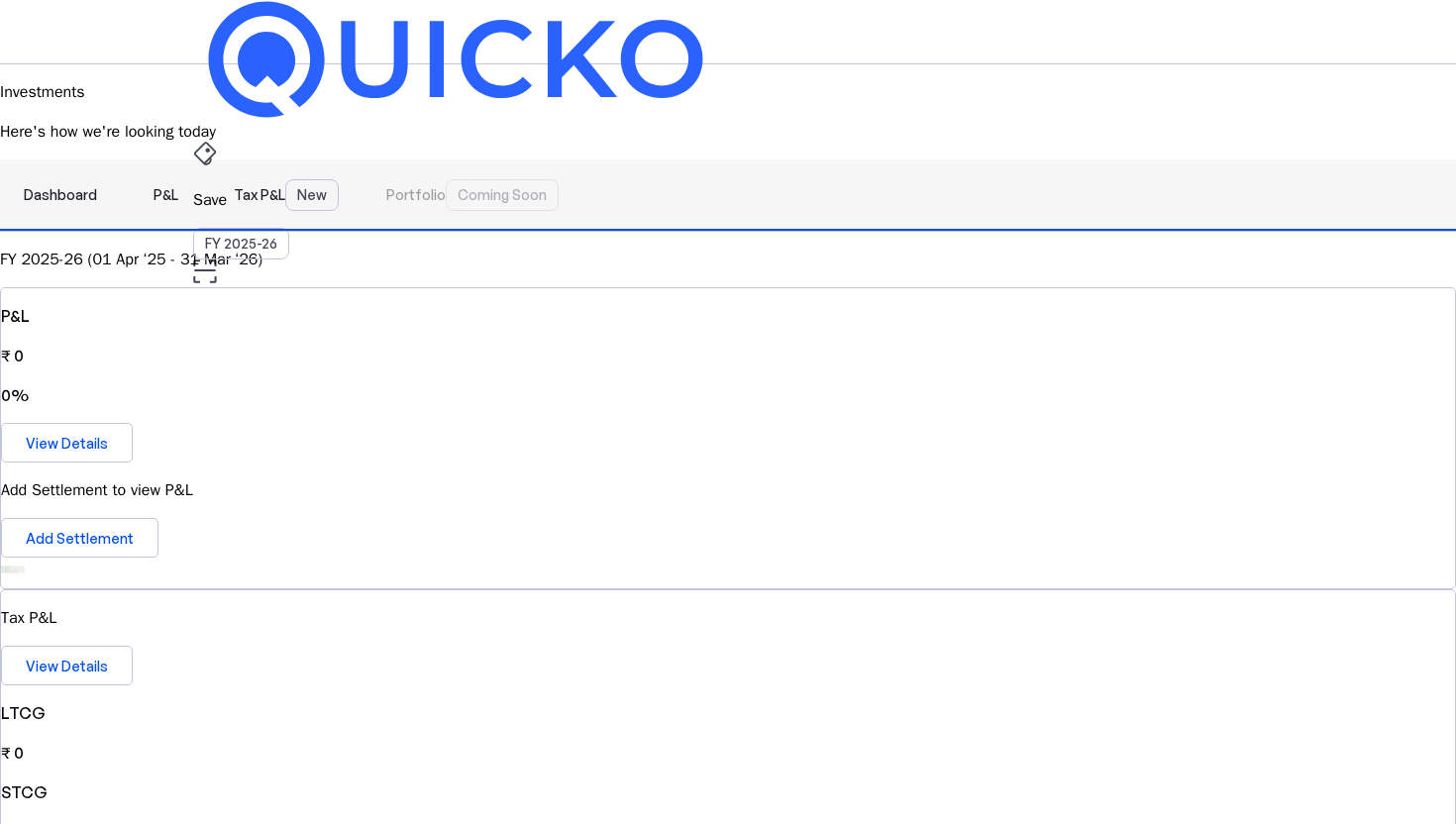 click on "P&L" at bounding box center (165, 195) 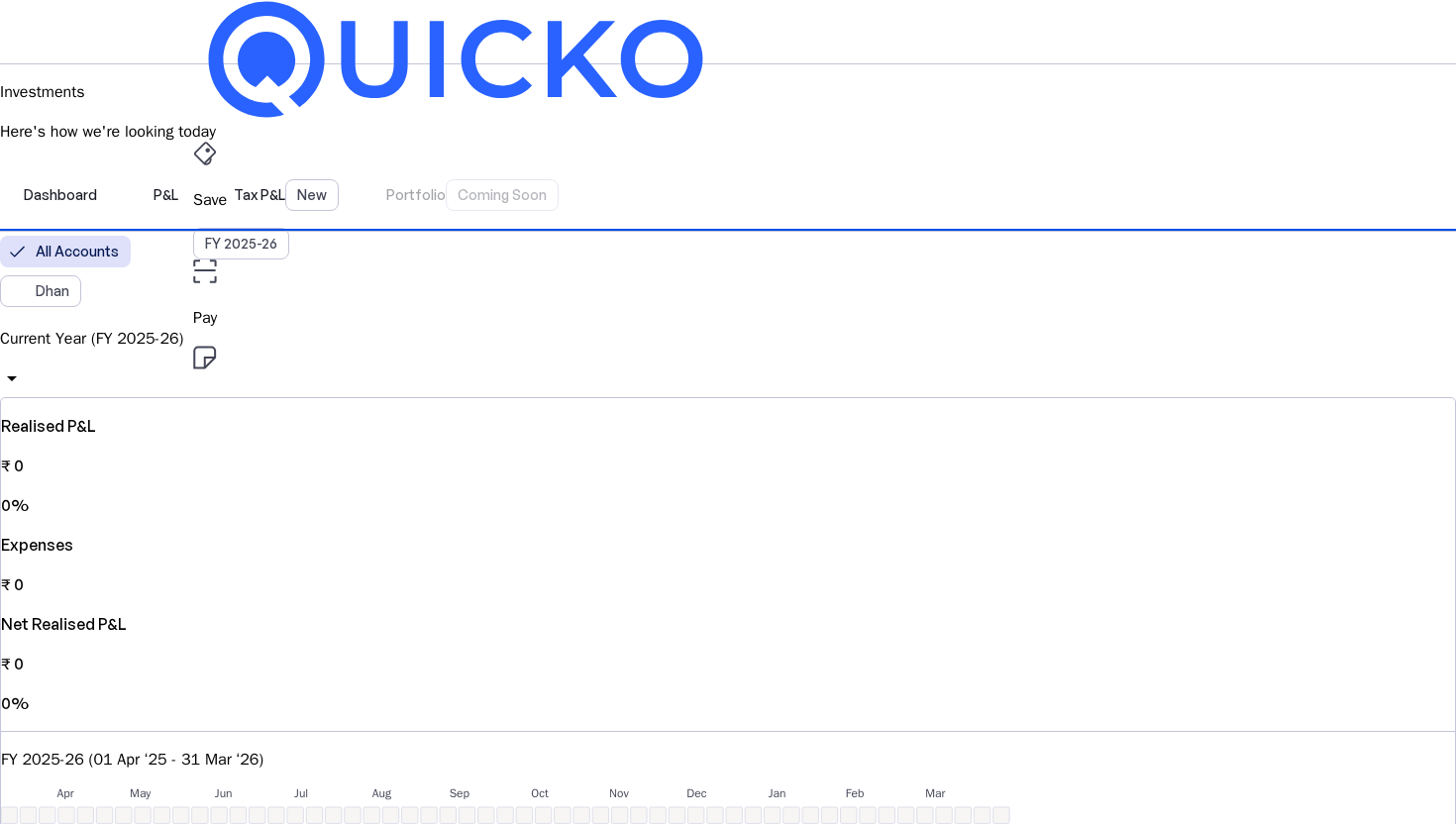 click on "Current Year (FY 2025-26)" at bounding box center [728, 339] 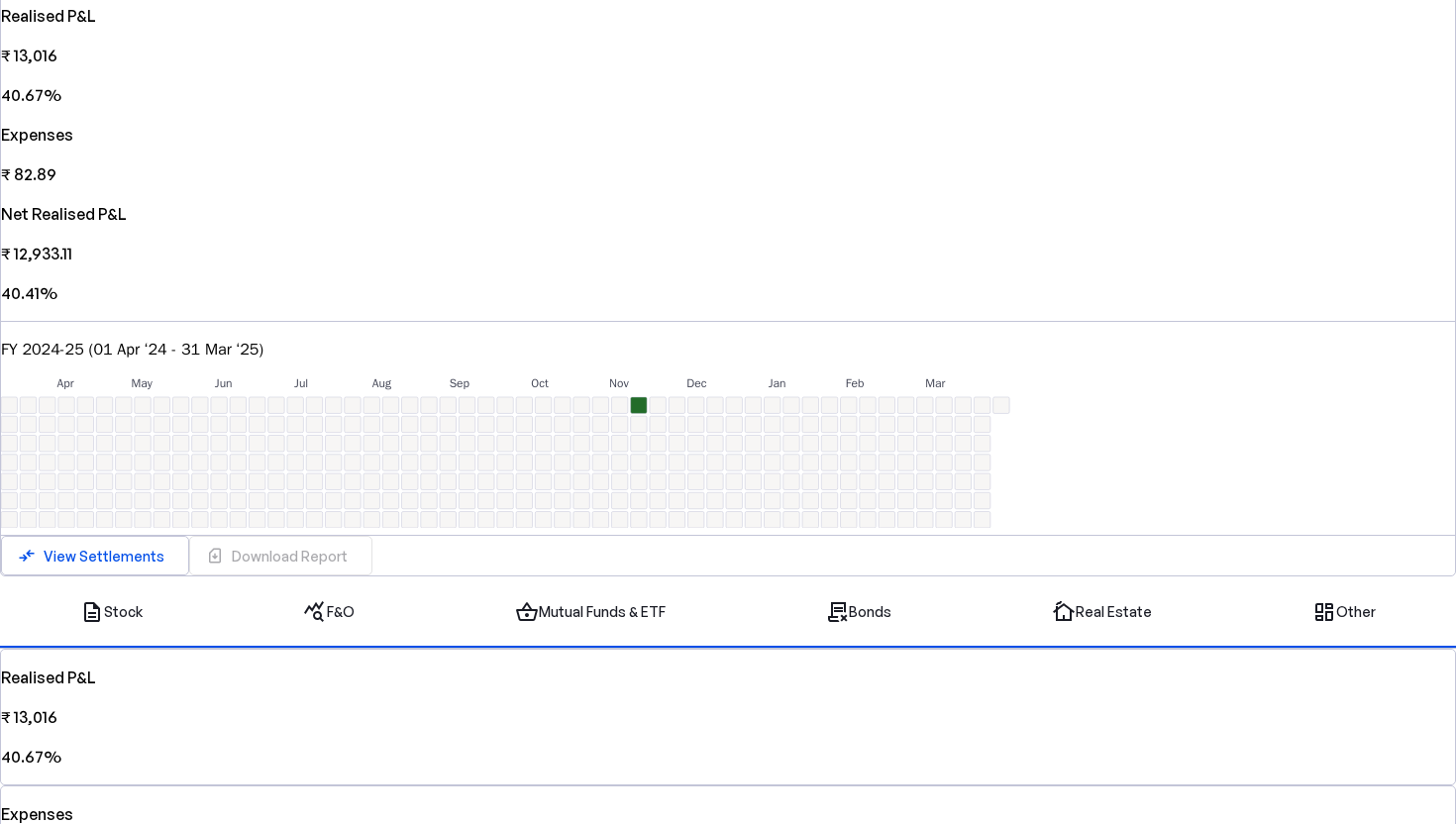 scroll, scrollTop: 346, scrollLeft: 0, axis: vertical 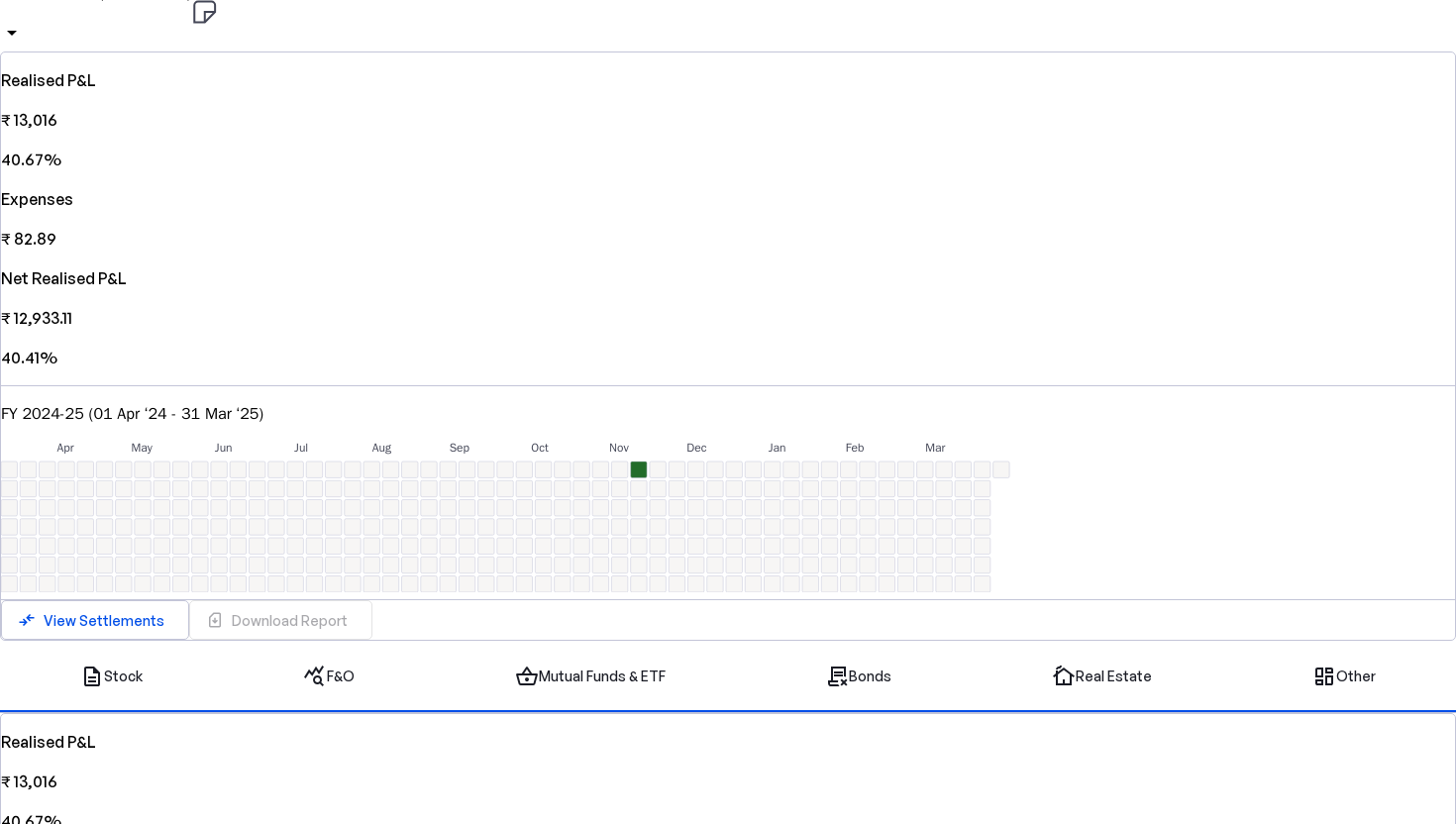 click on "+[AMOUNT] on [DATE]" at bounding box center [640, 469] 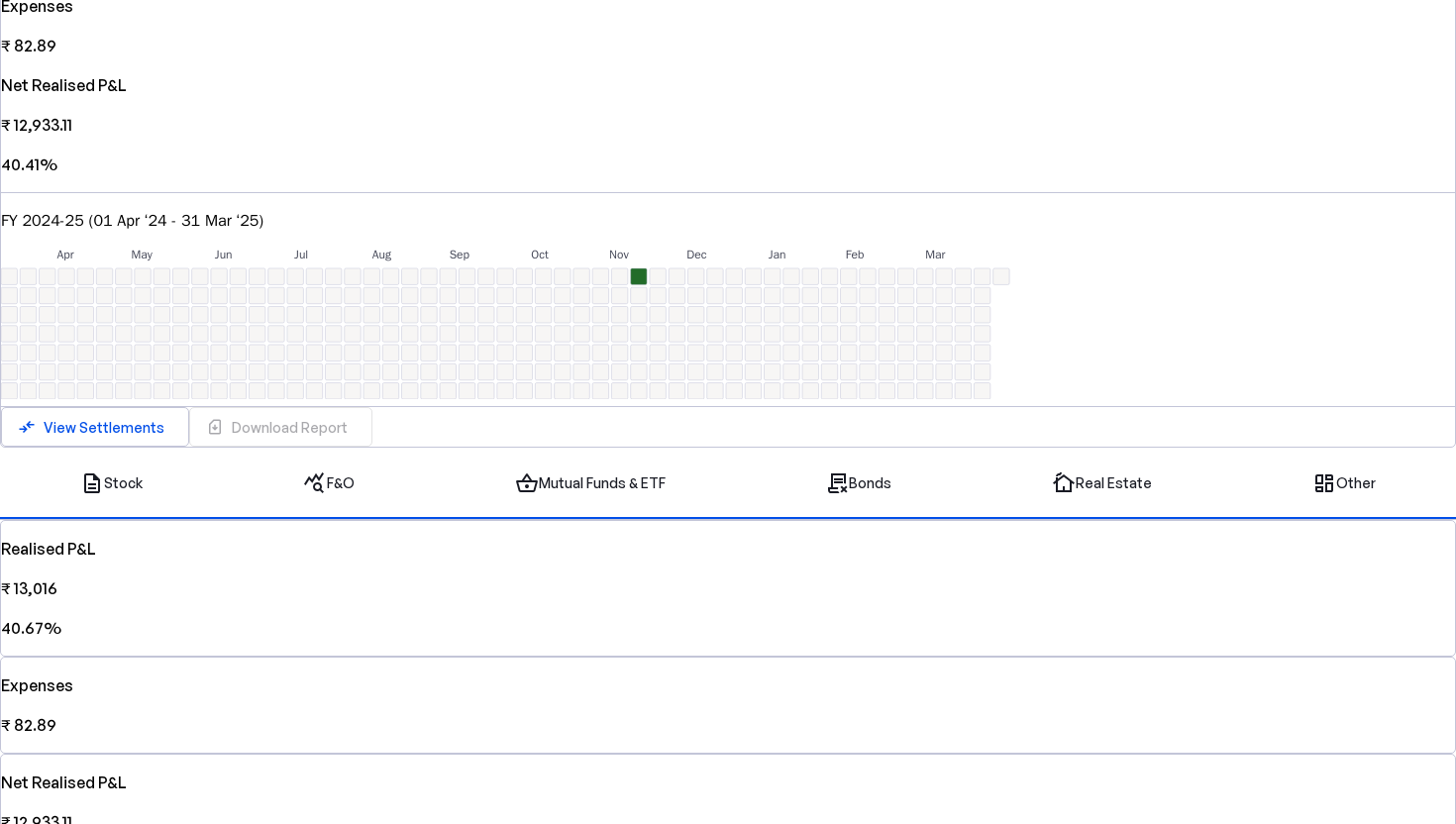 scroll, scrollTop: 609, scrollLeft: 0, axis: vertical 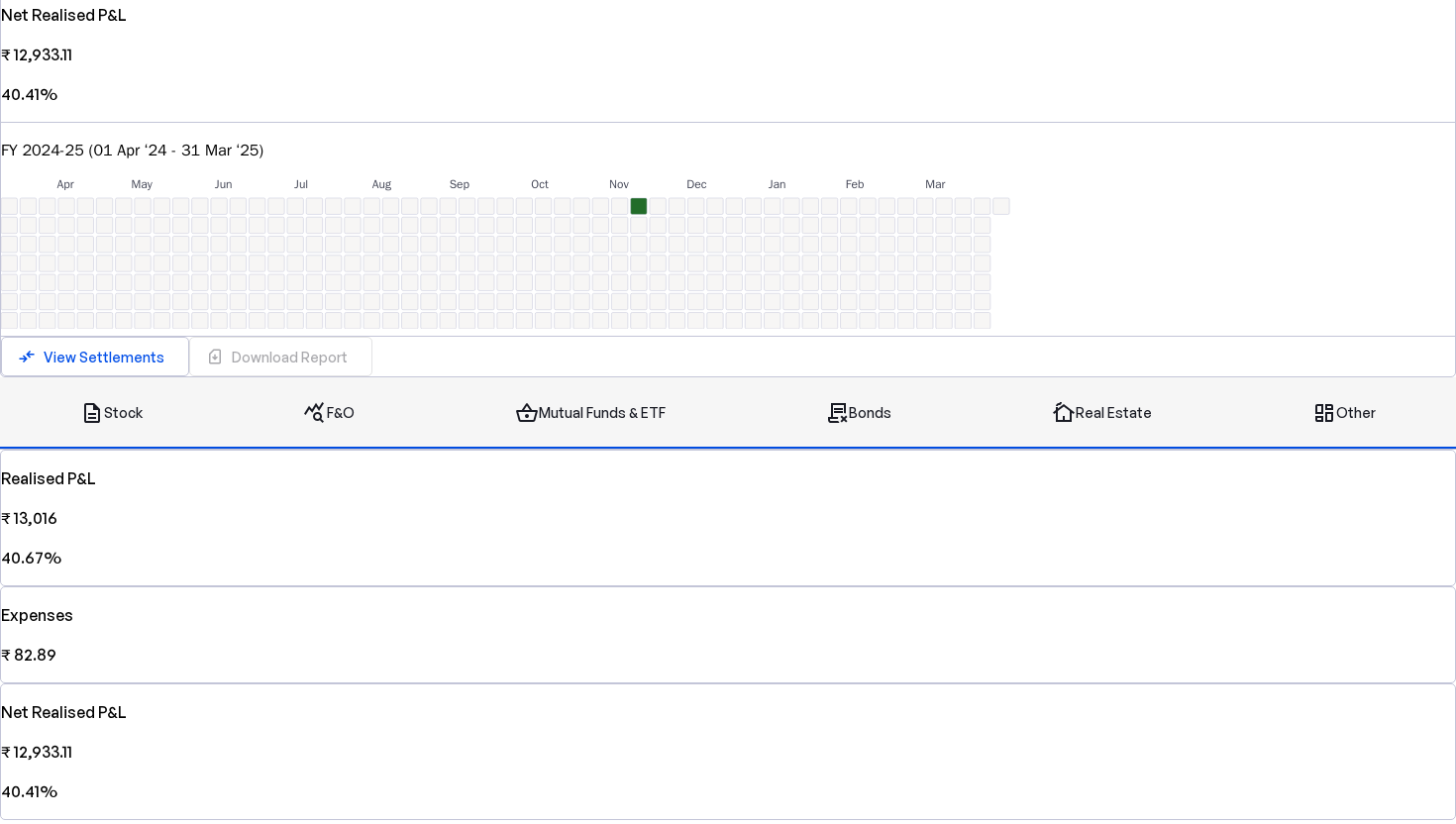 click on "query_stats  F&O" at bounding box center (329, 413) 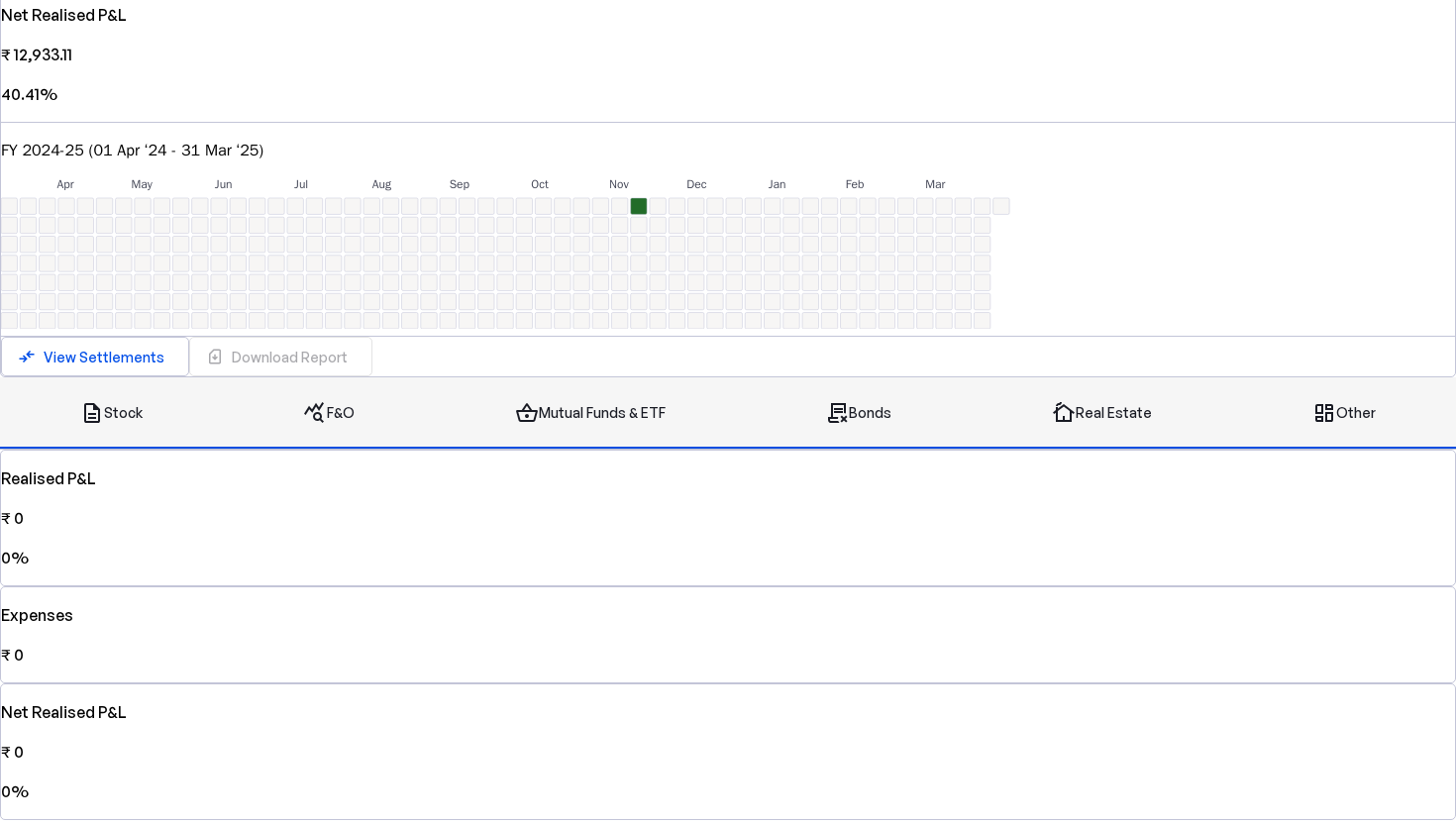 click on "shopping_basket  Mutual Funds & ETF" at bounding box center (590, 413) 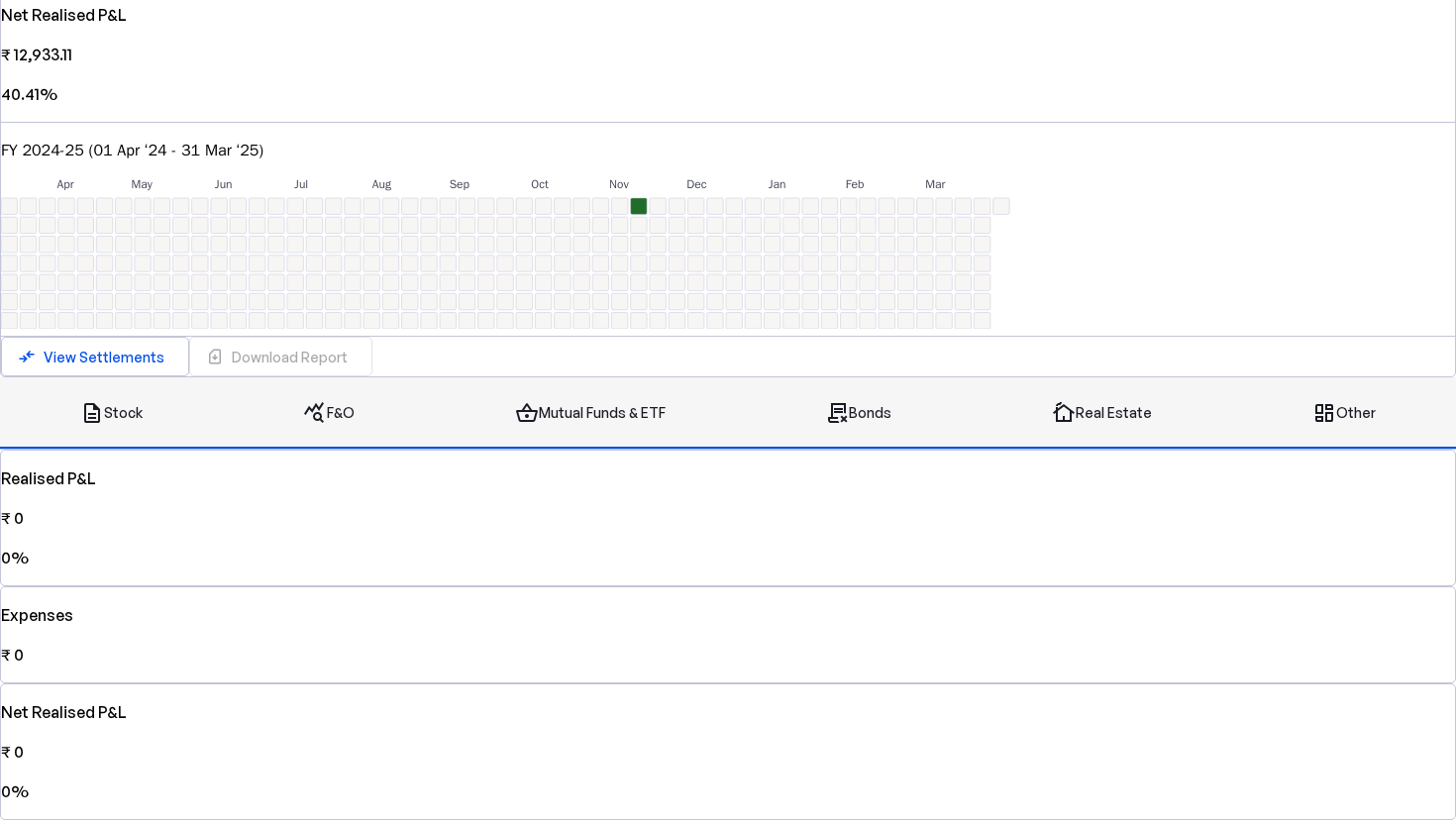click on "query_stats" at bounding box center [315, 413] 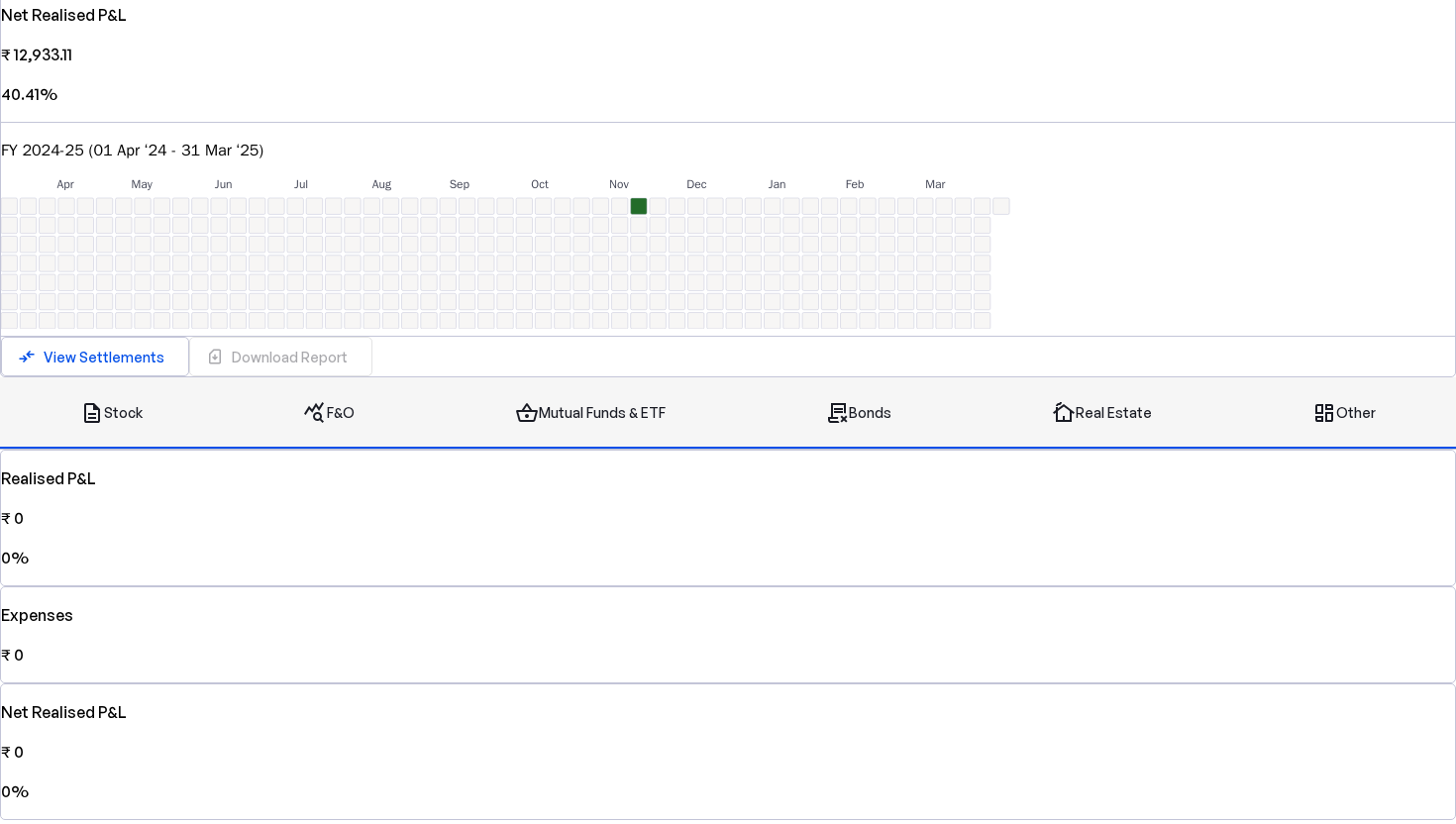 click on "description  Stock" at bounding box center [111, 413] 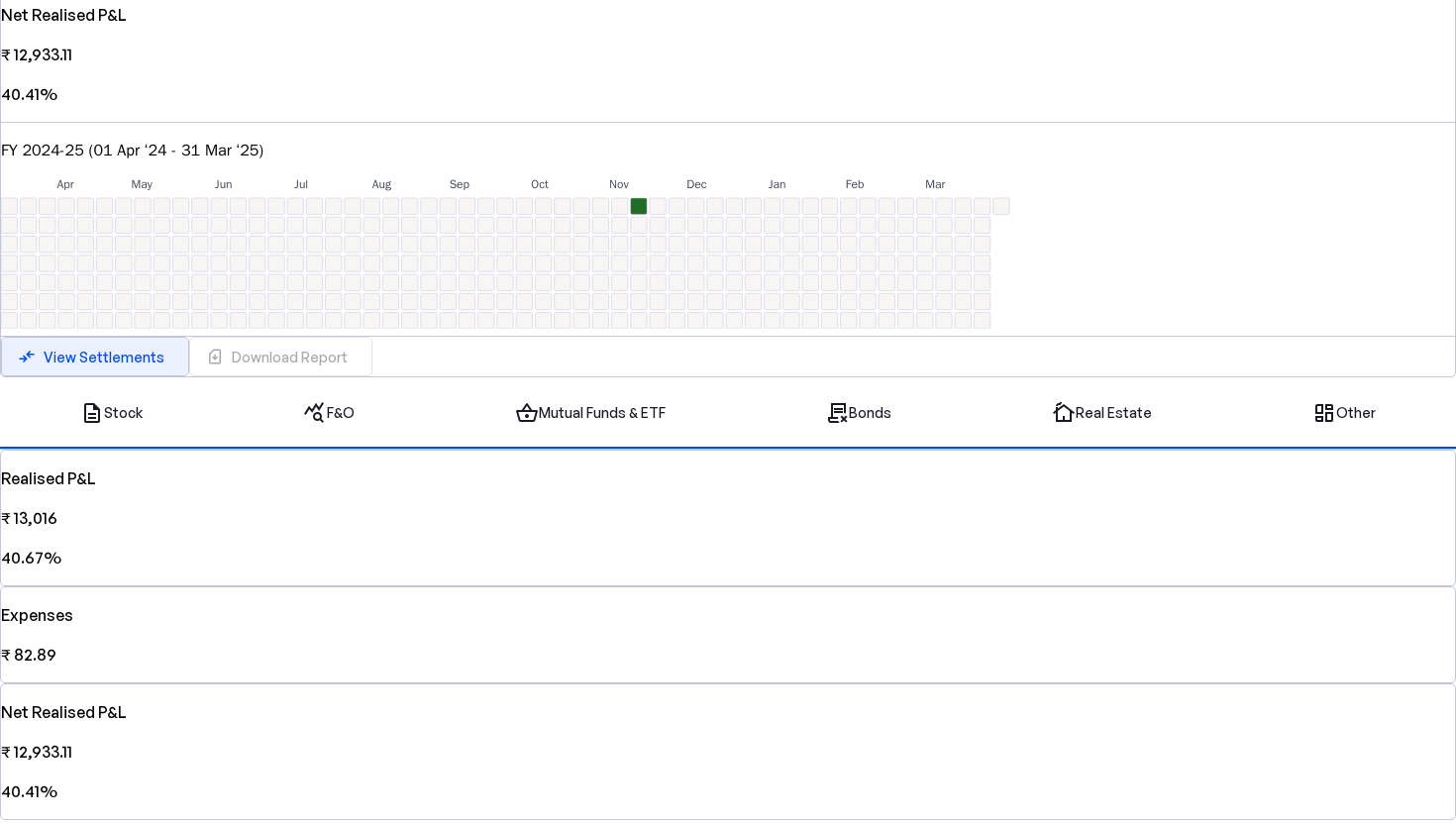 click on "View Settlements" at bounding box center [104, 357] 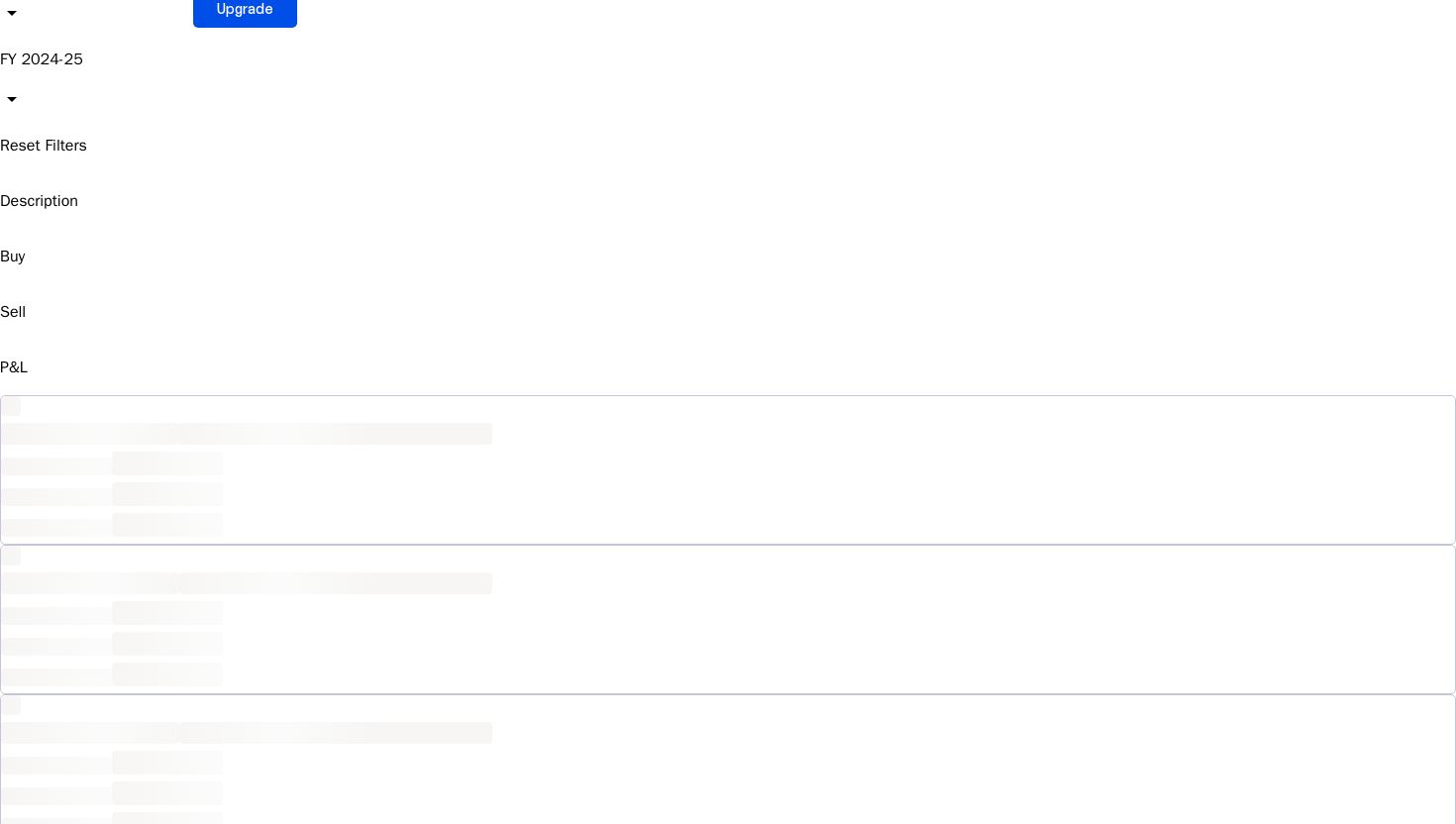 scroll, scrollTop: 0, scrollLeft: 0, axis: both 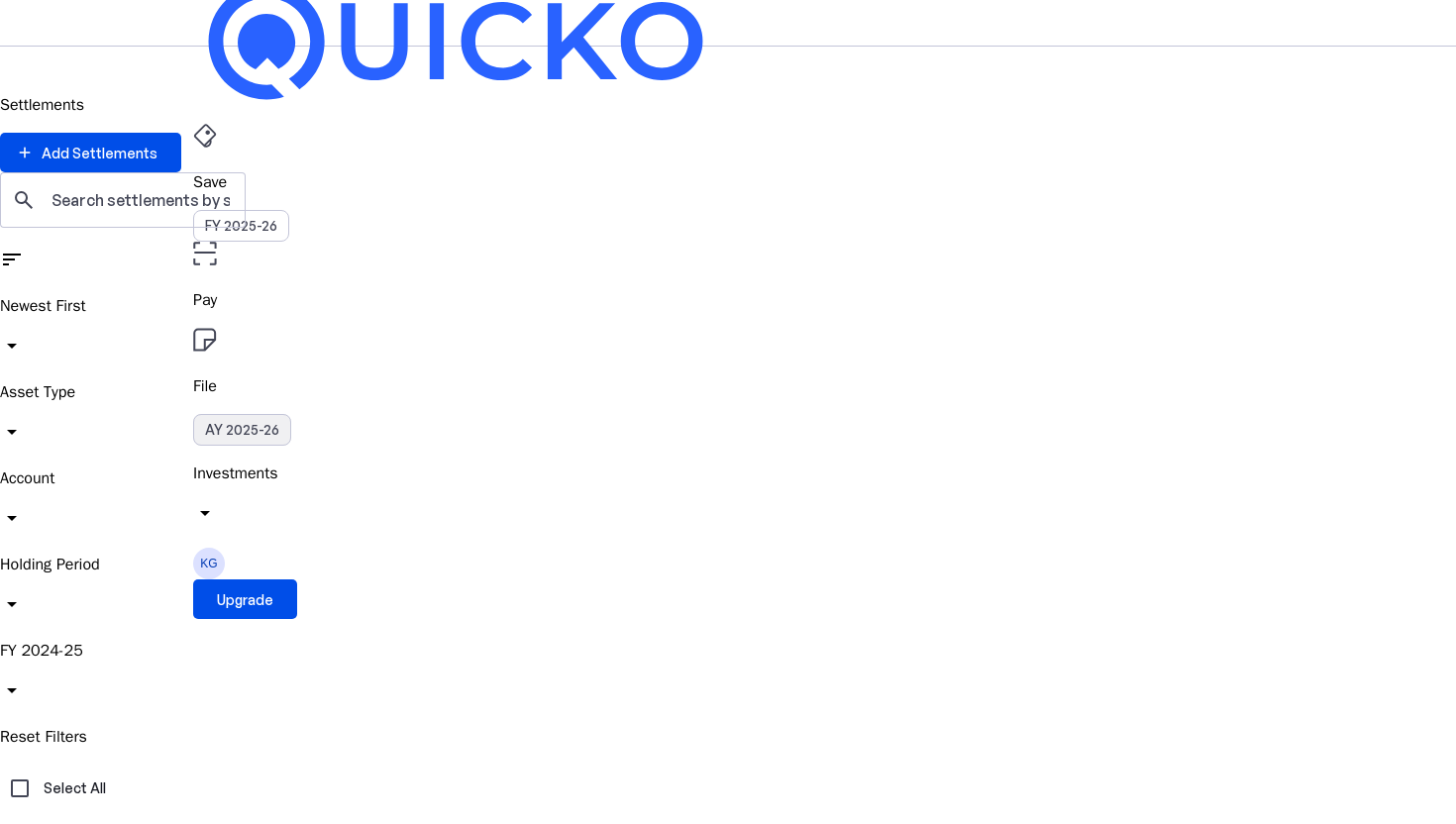 click on "AY 2025-26" at bounding box center (242, 430) 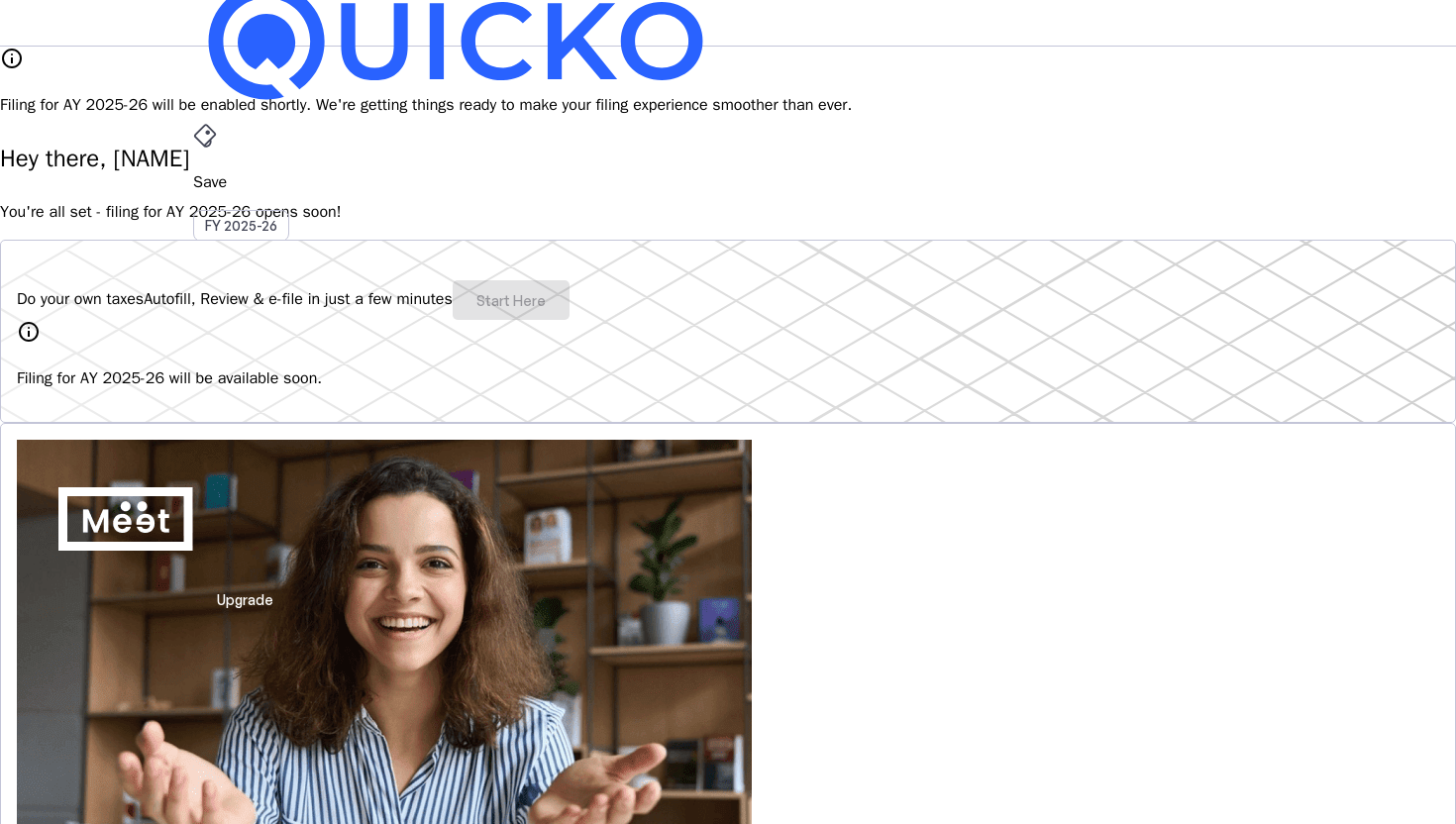 scroll, scrollTop: 0, scrollLeft: 0, axis: both 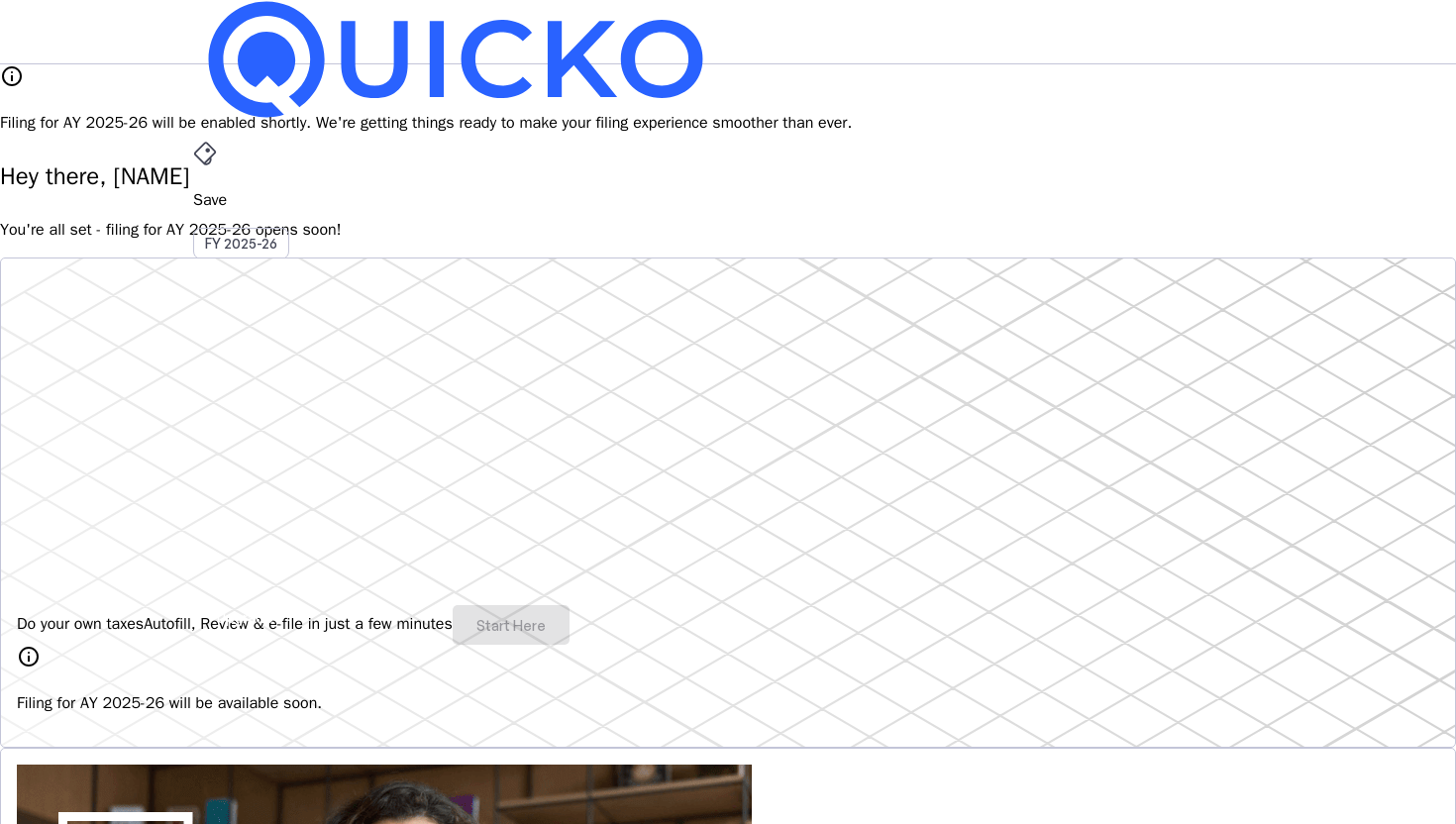 click on "Save FY 2025-26  Pay   File AY 2025-26  More  arrow_drop_down  KG   Upgrade" at bounding box center [728, 32] 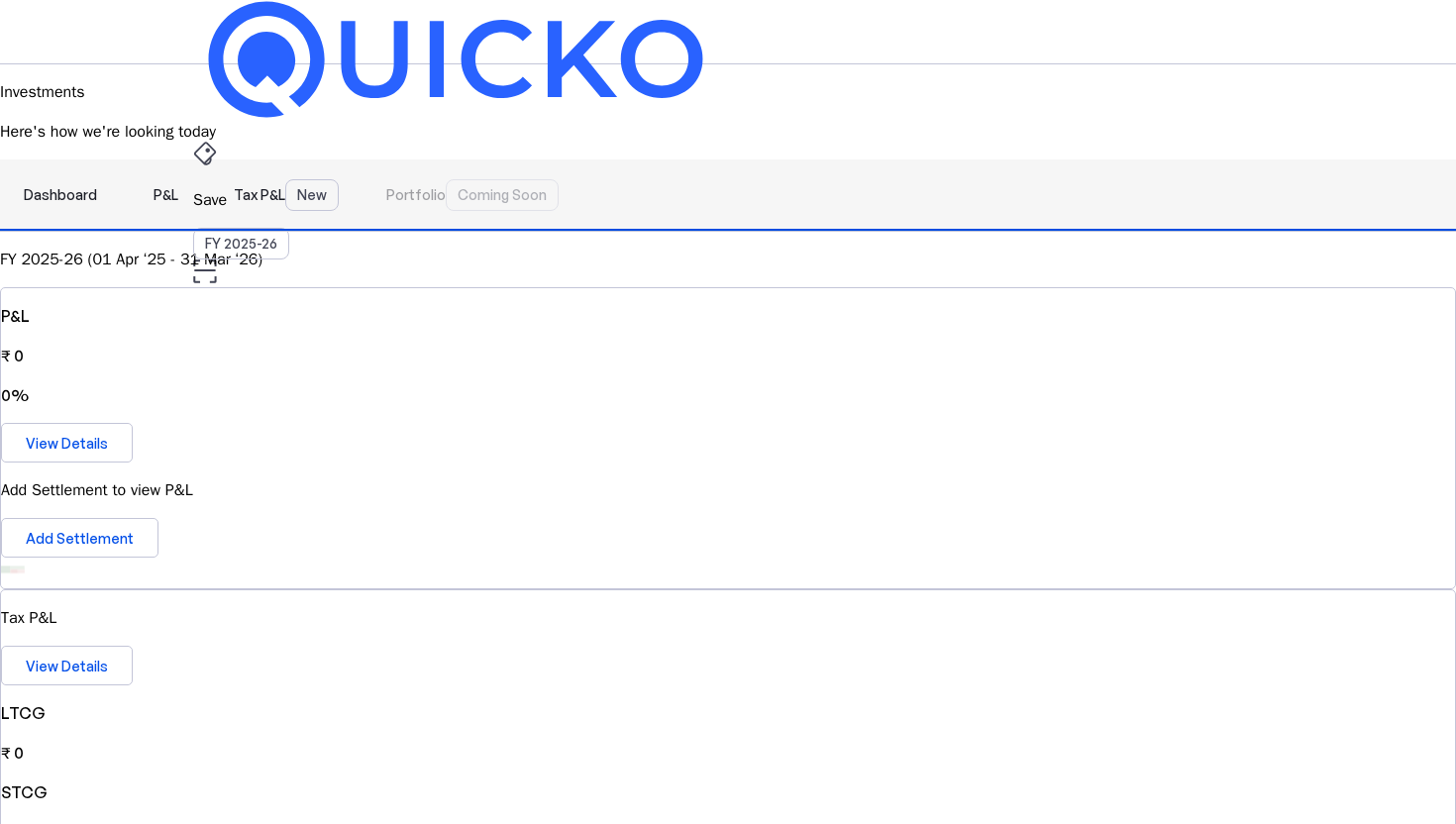 click on "P&L" at bounding box center [165, 195] 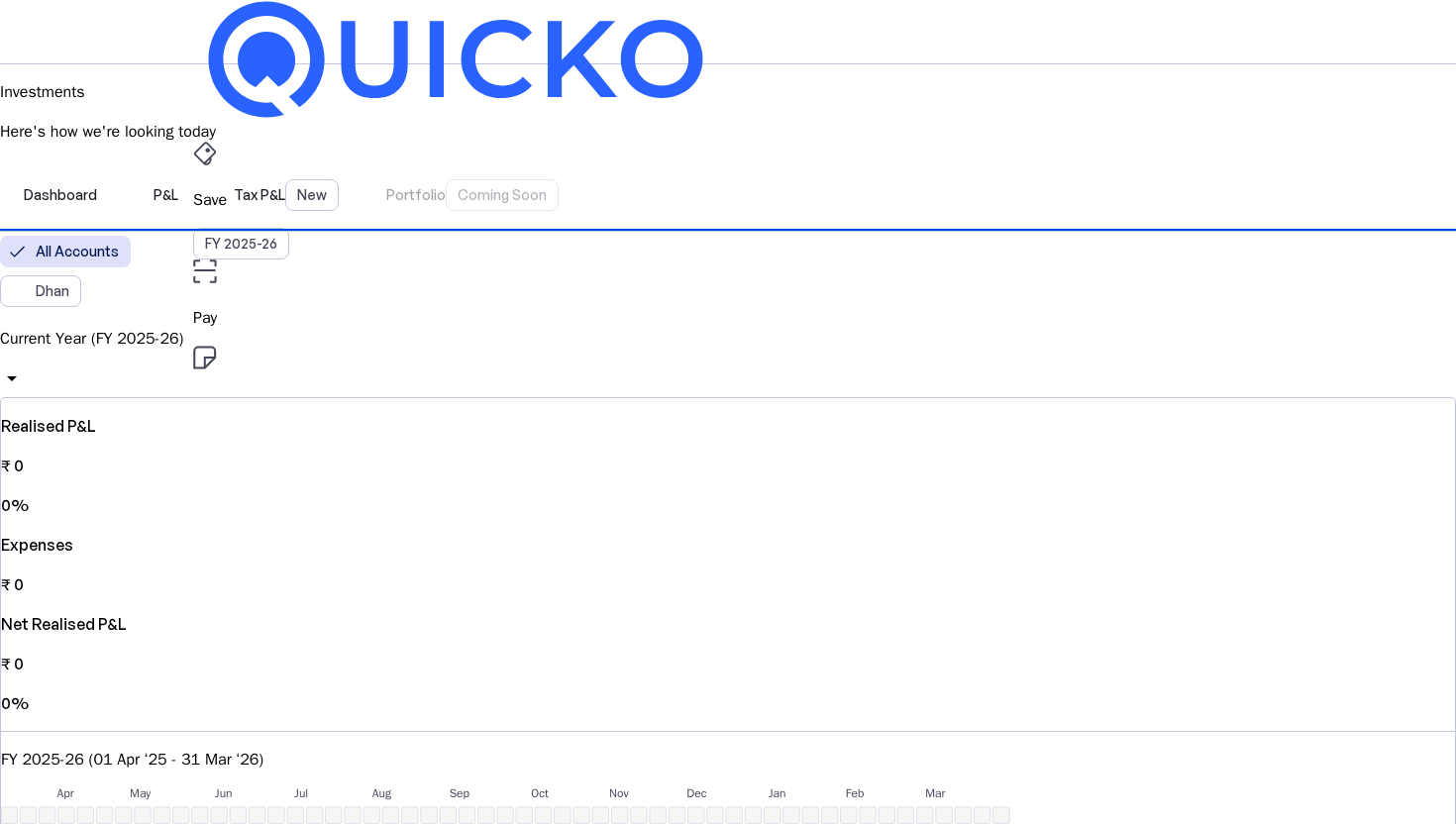 click on "Current Year (FY 2025-26)" at bounding box center [728, 339] 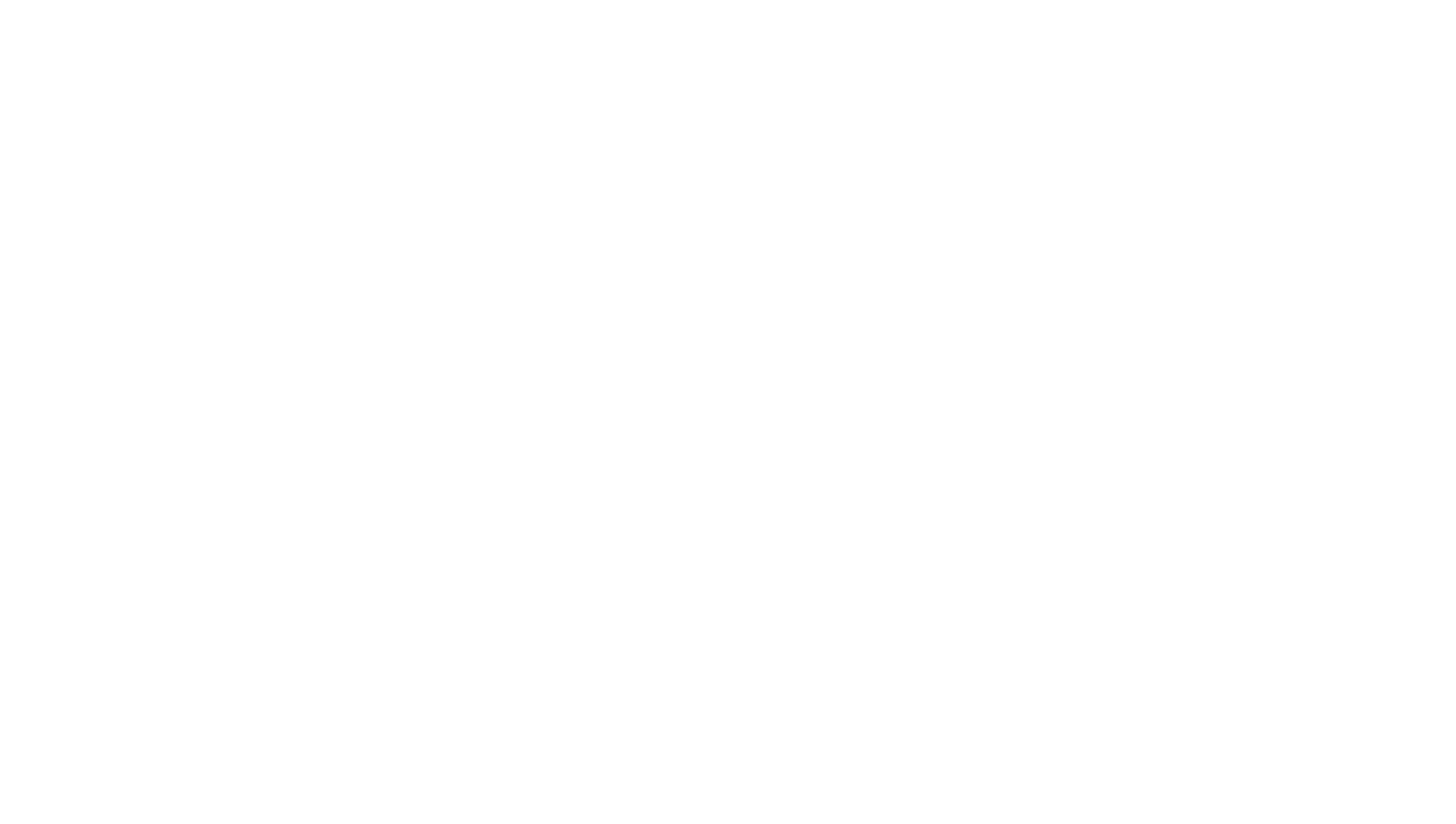 scroll, scrollTop: 0, scrollLeft: 0, axis: both 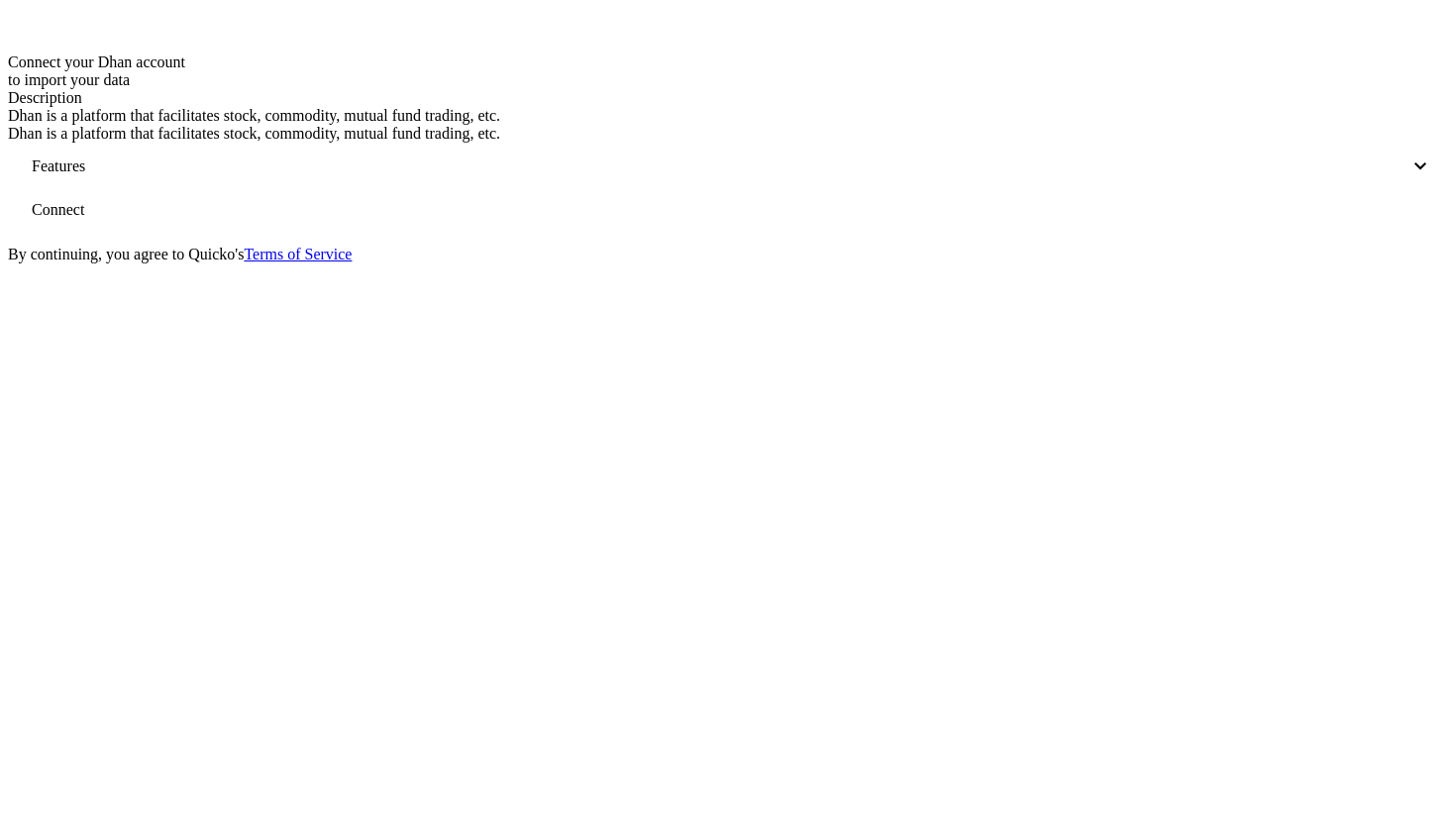 click at bounding box center (949, 166) 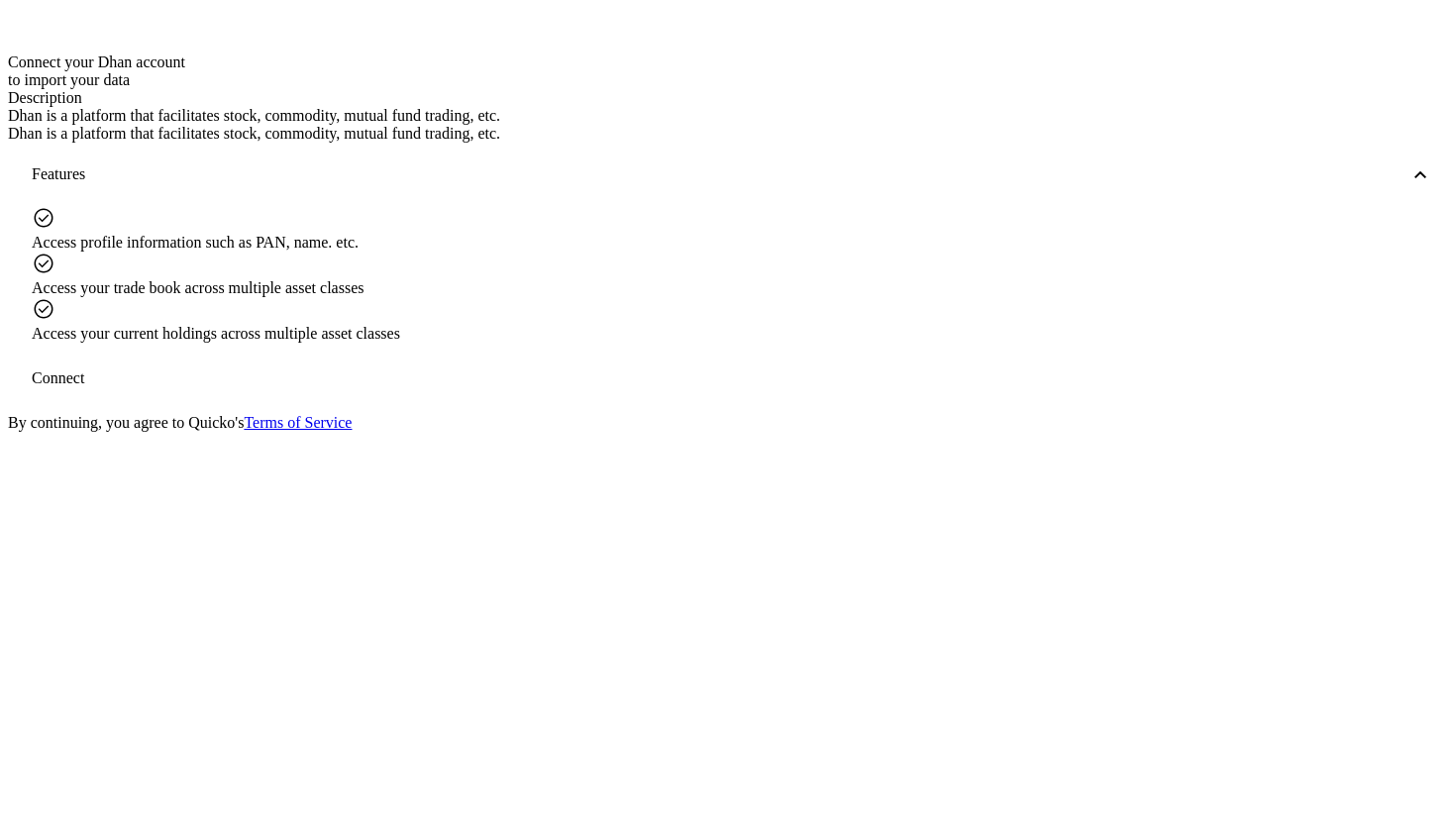 click at bounding box center [949, 174] 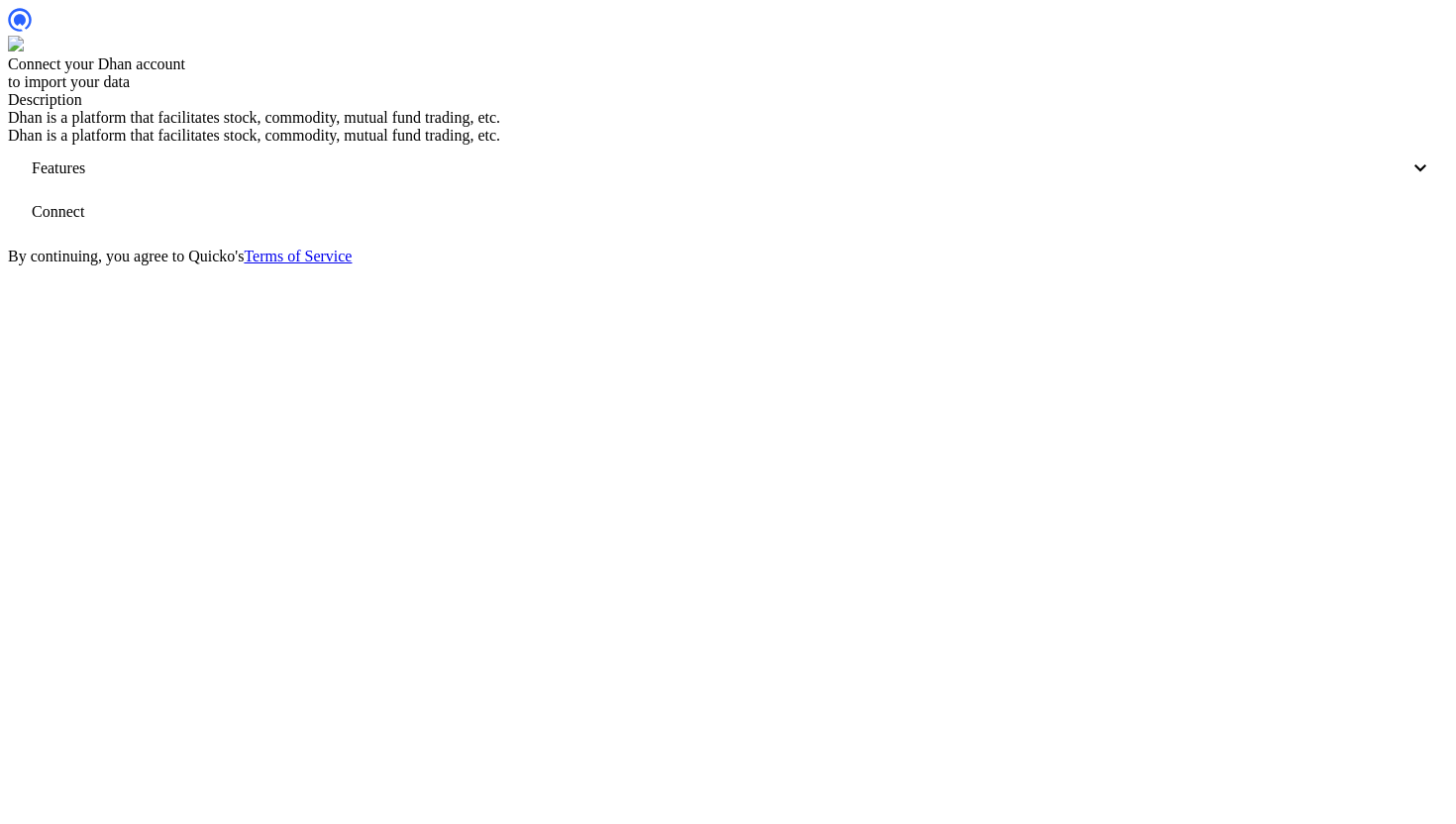 click at bounding box center (57, 212) 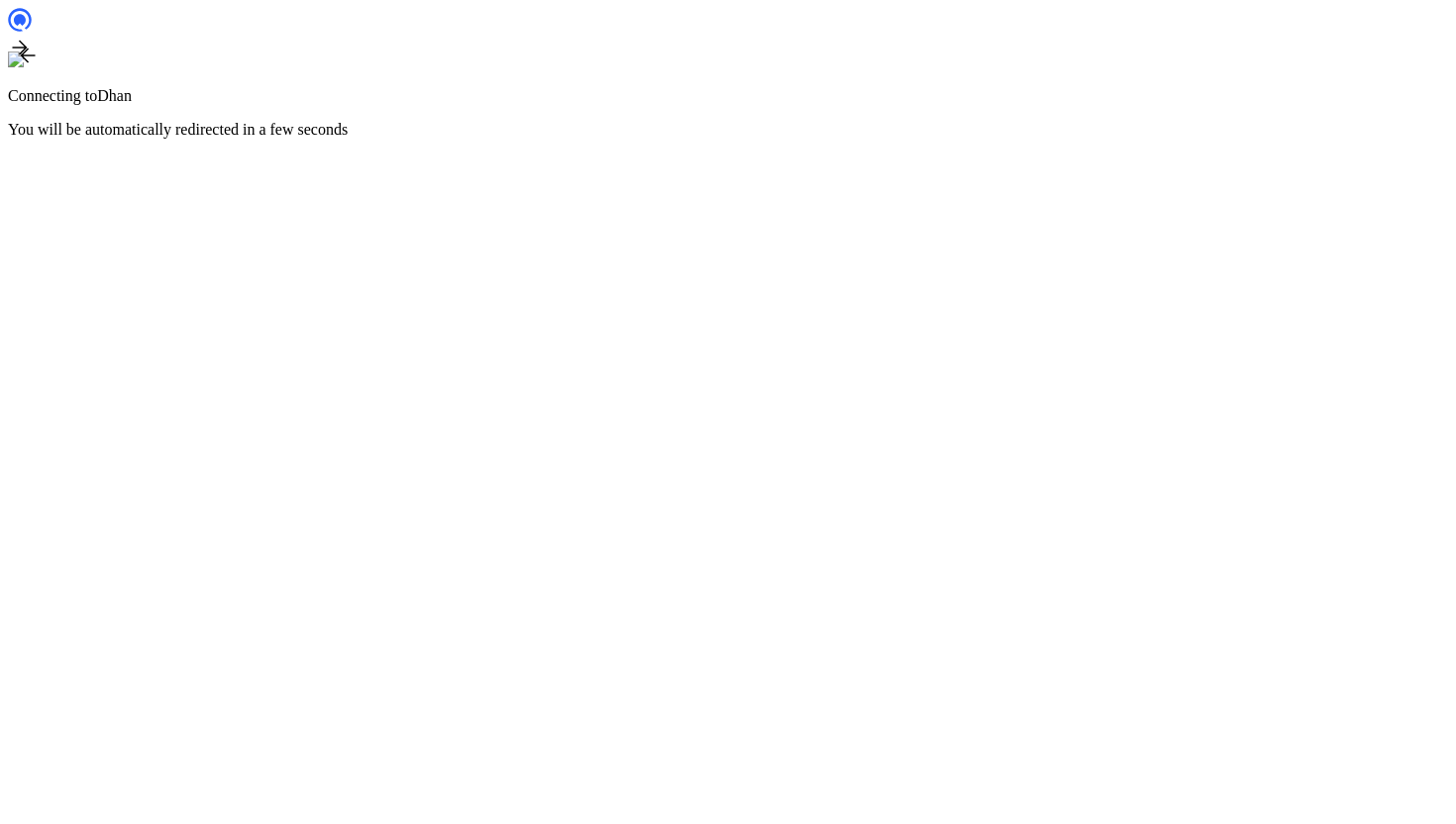 scroll, scrollTop: 0, scrollLeft: 0, axis: both 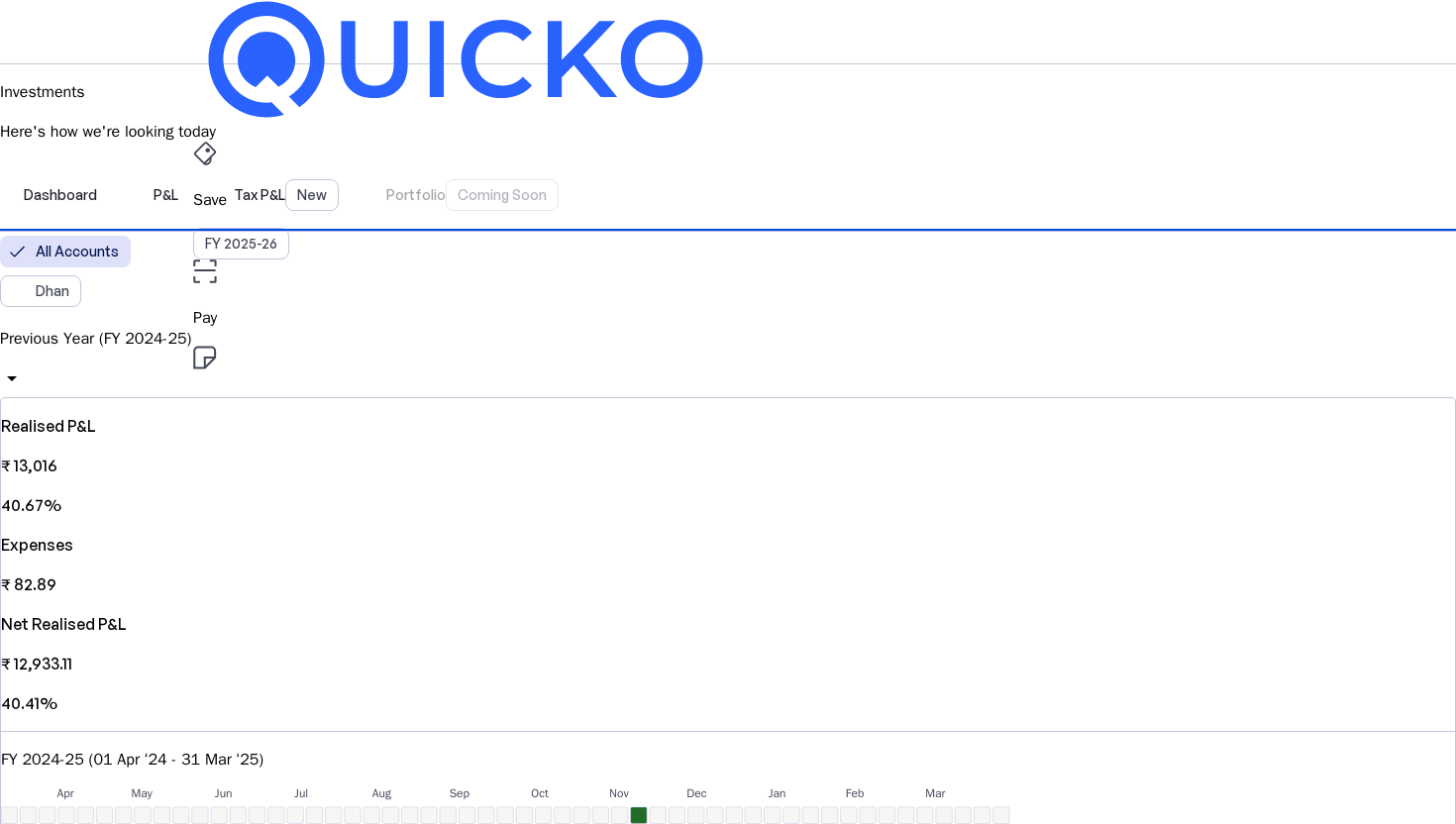 click on "Investments" at bounding box center (728, 491) 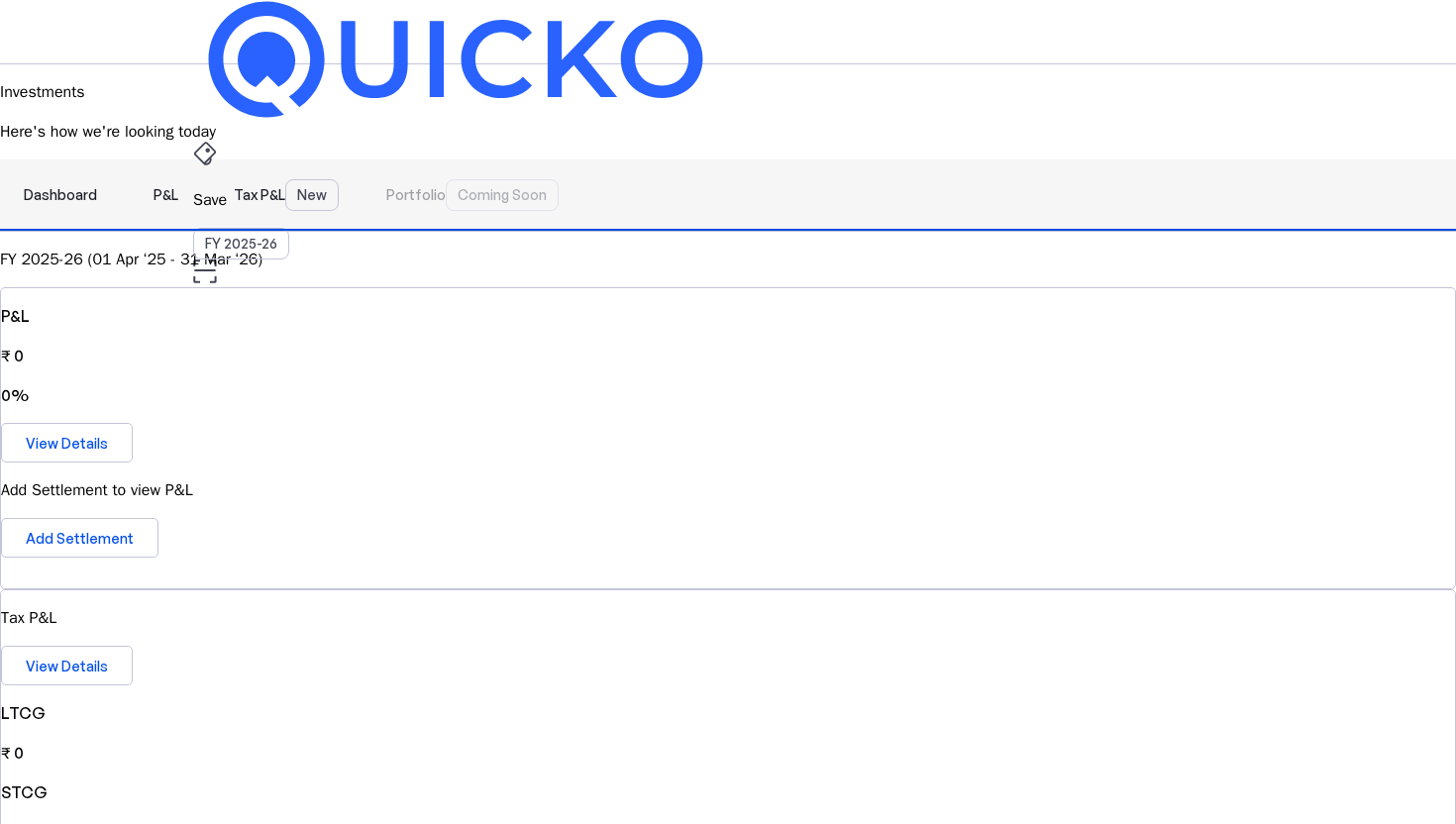 click on "P&L" at bounding box center [165, 195] 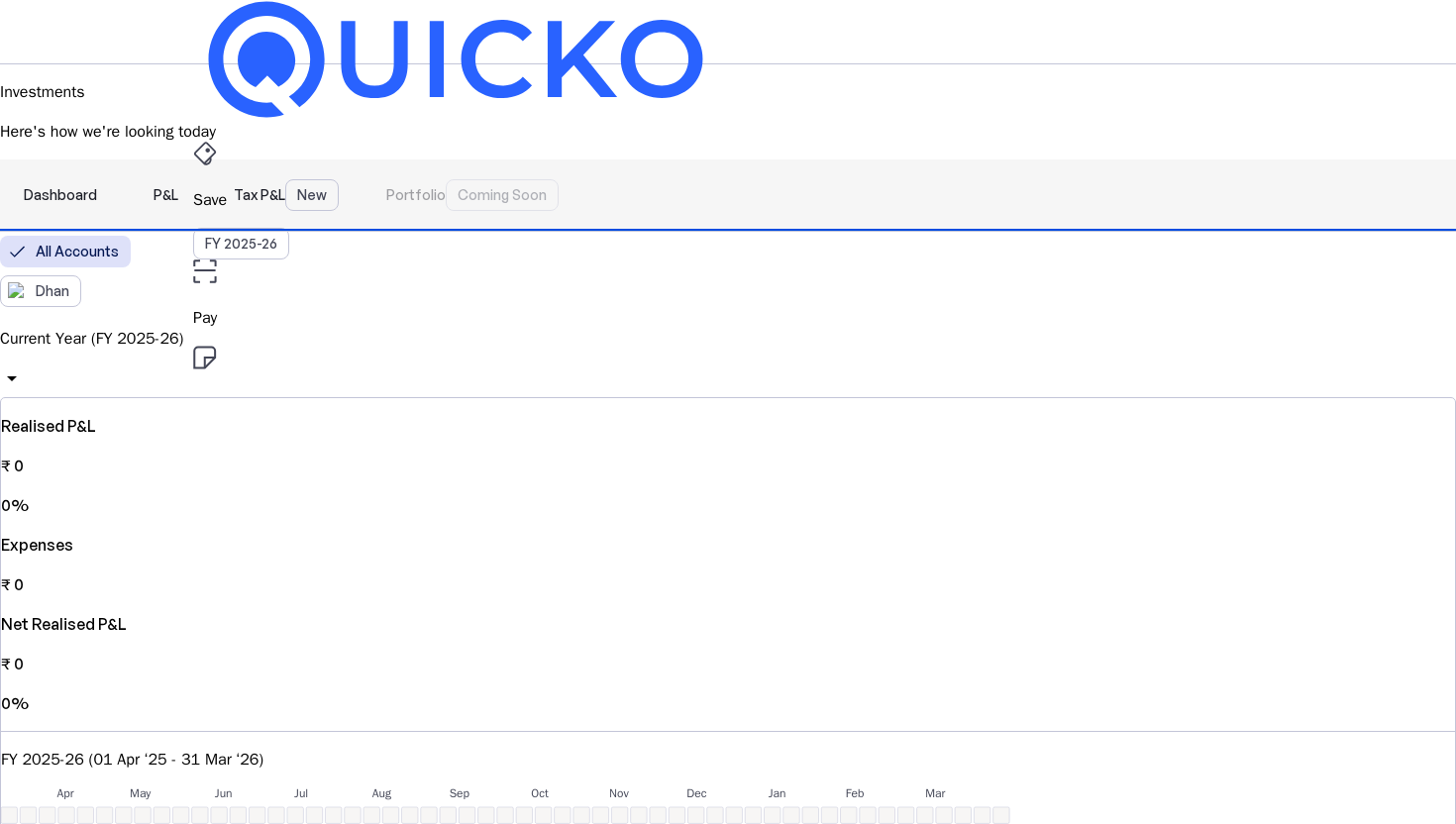 click on "Tax P&L  New" at bounding box center [286, 195] 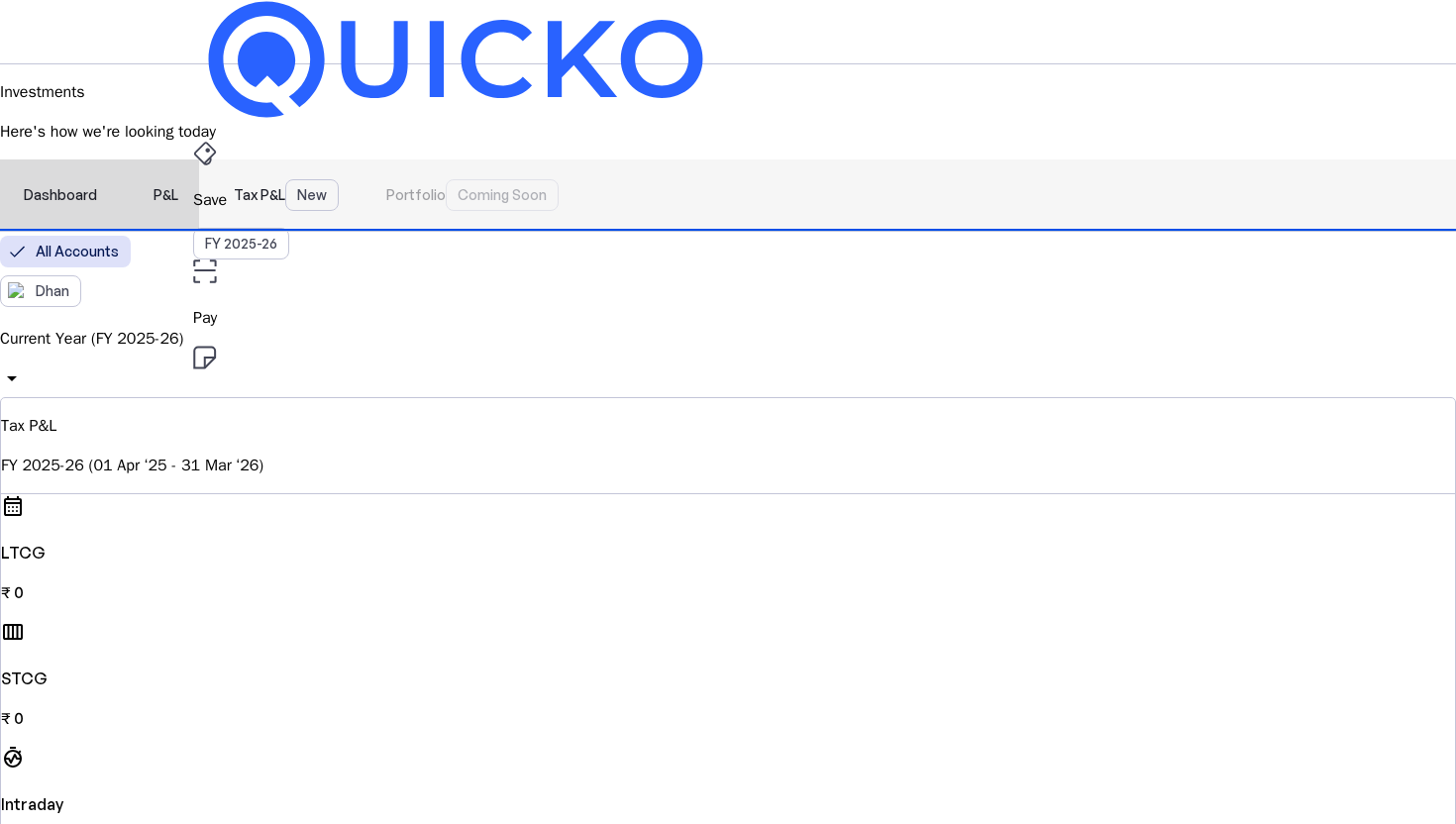 click on "Dashboard" at bounding box center (60, 195) 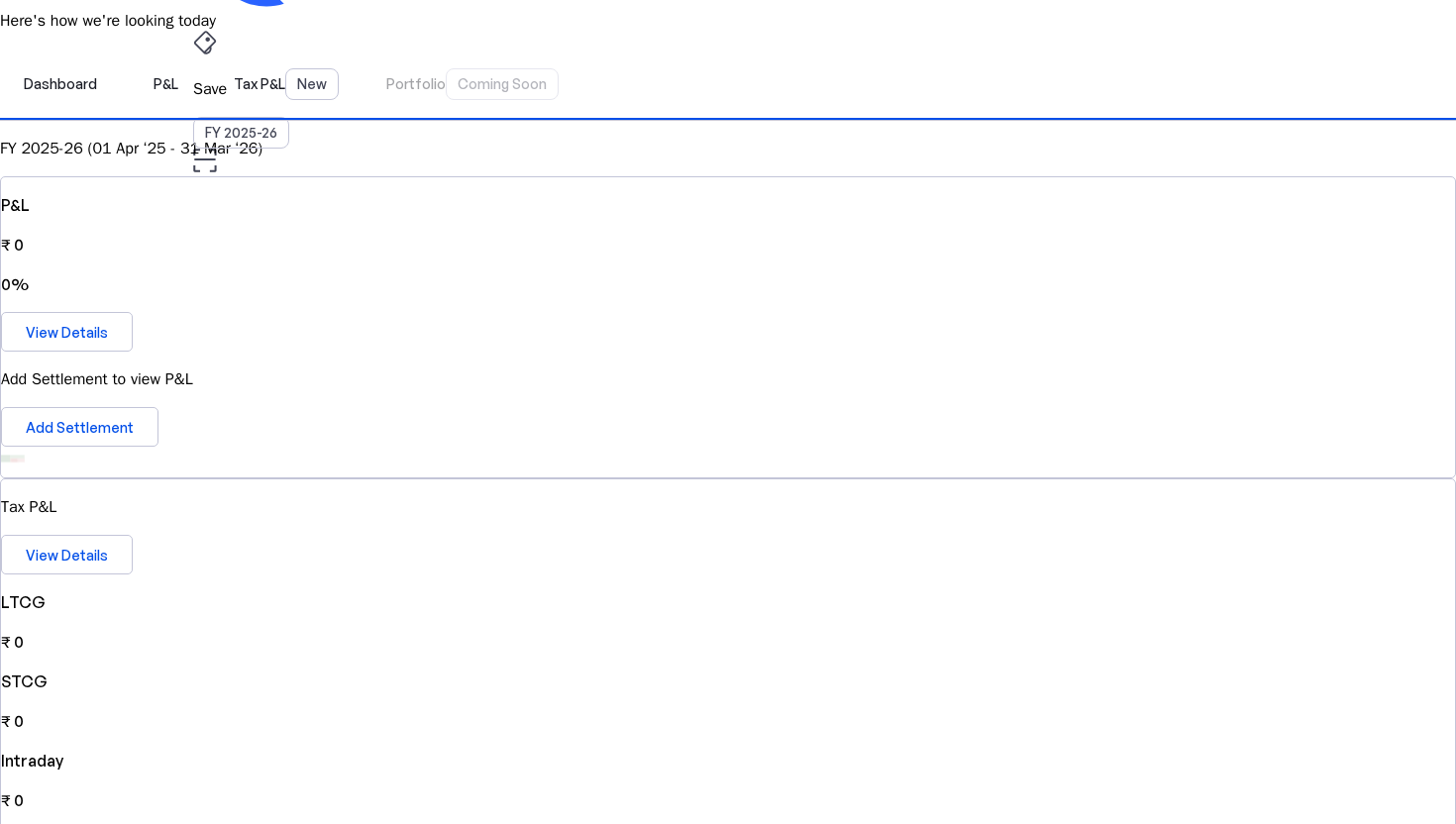 scroll, scrollTop: 107, scrollLeft: 0, axis: vertical 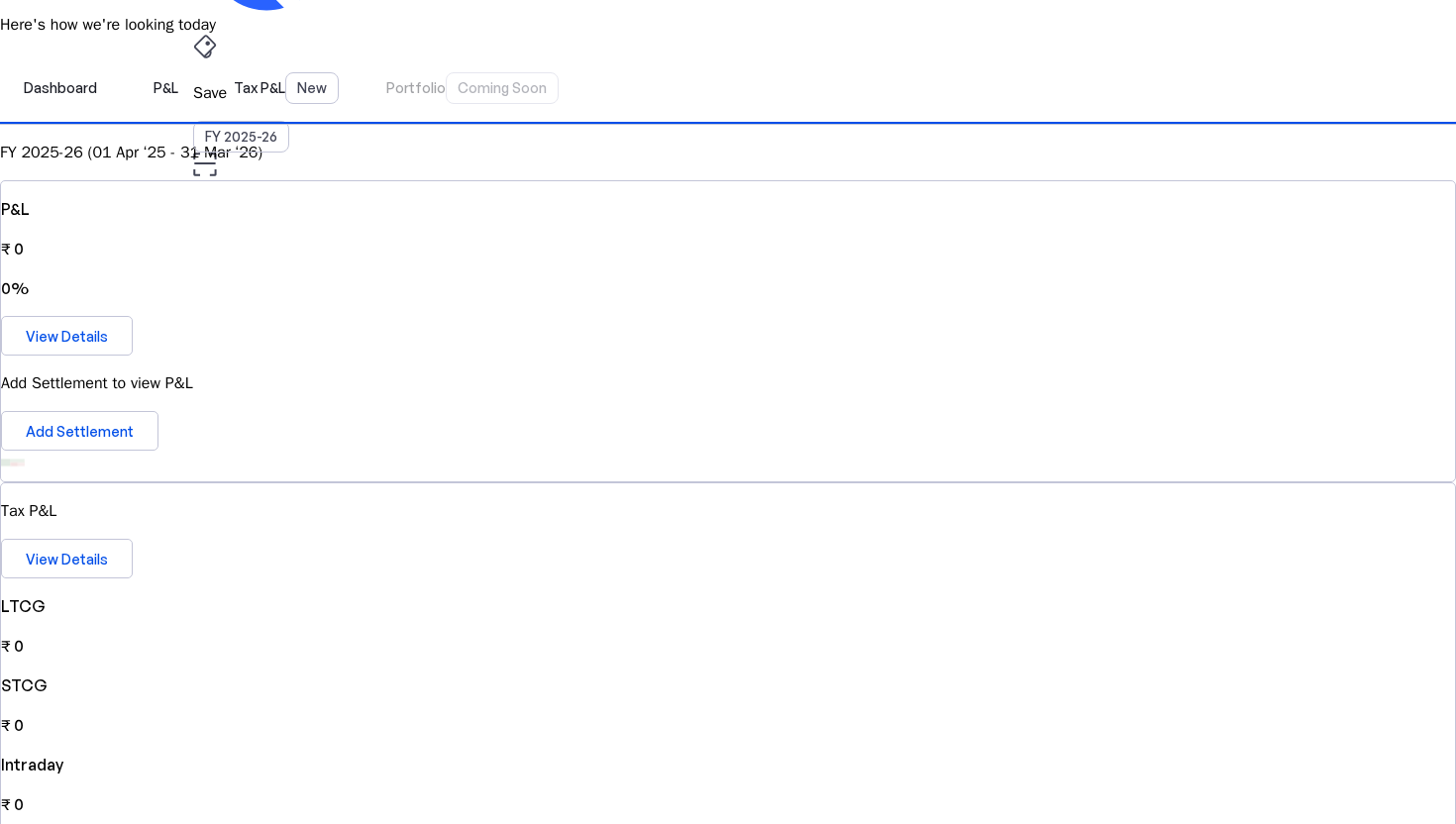 click on "[ACCOUNT_NUMBER]" at bounding box center (728, 1362) 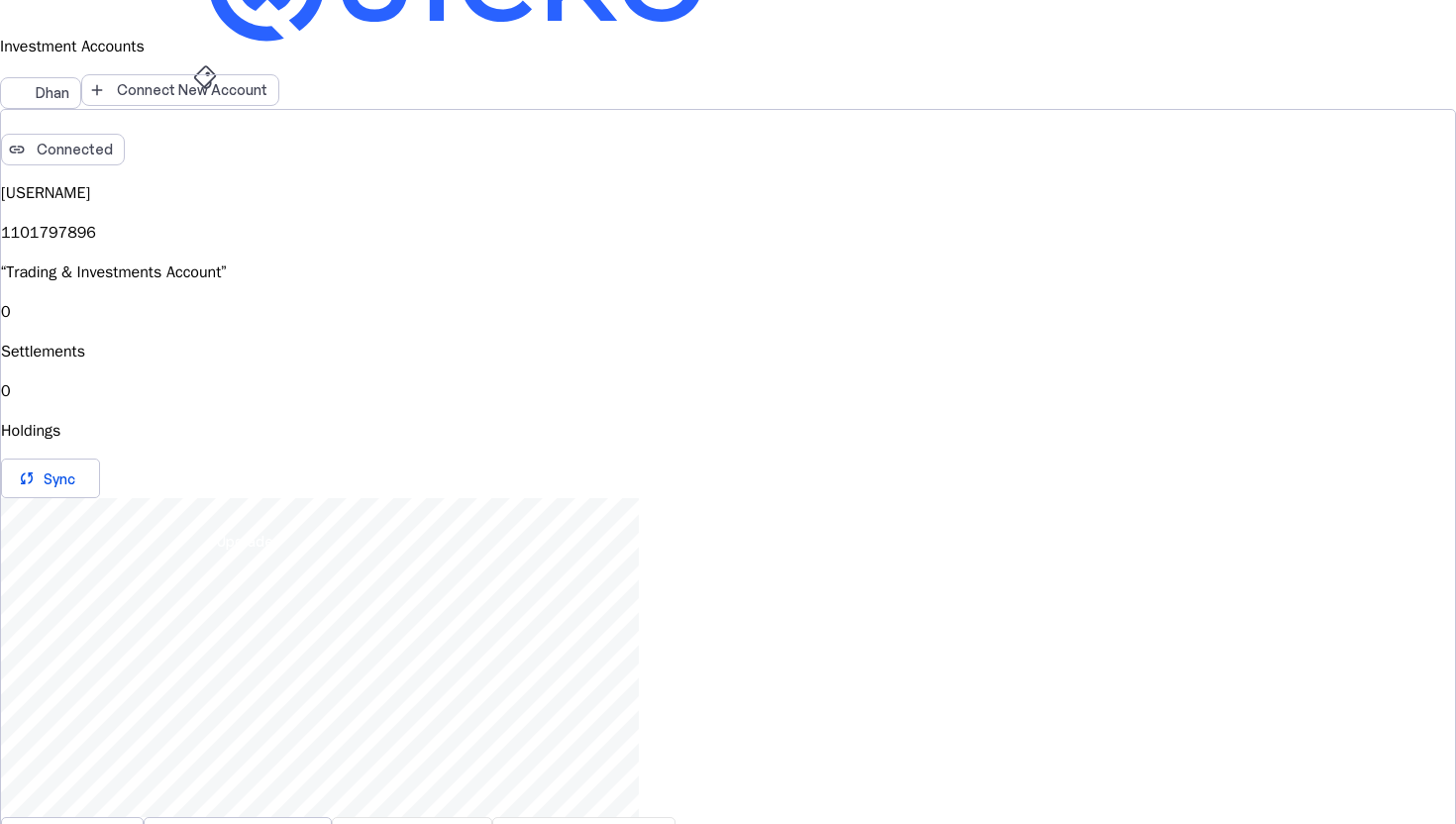 scroll, scrollTop: 78, scrollLeft: 0, axis: vertical 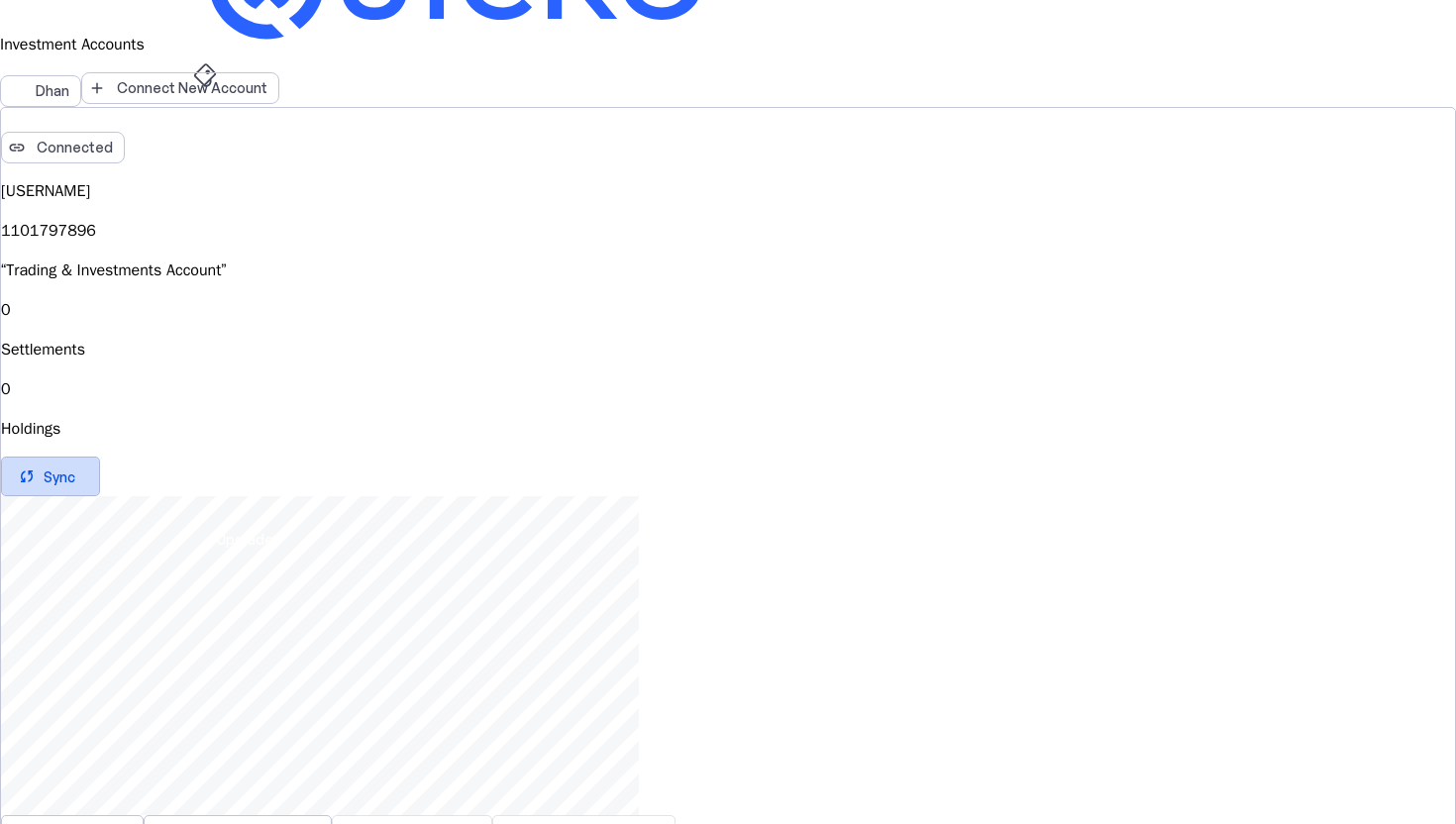 click on "sync" at bounding box center [27, 476] 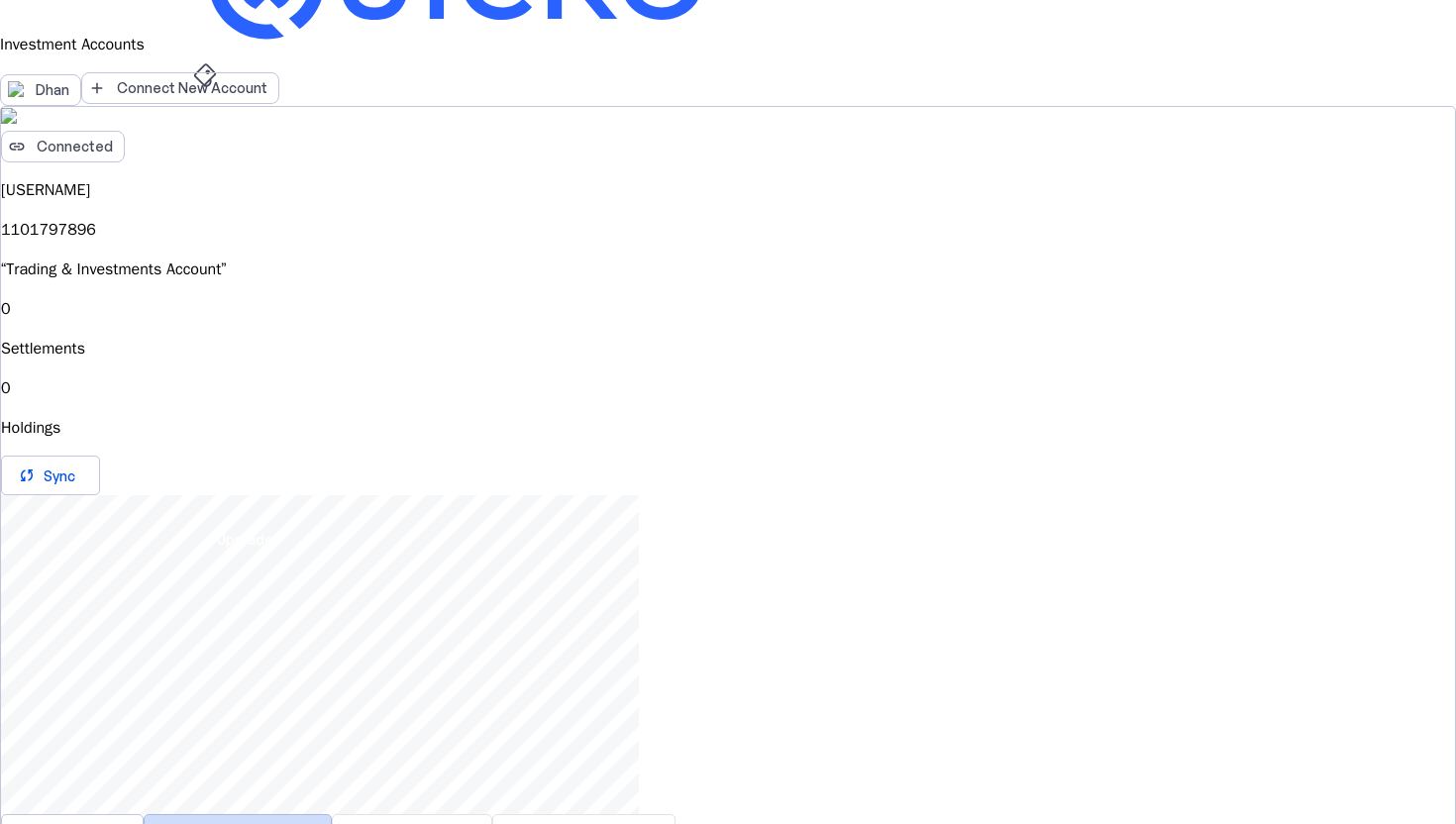 click on "View Settlements" at bounding box center (247, 834) 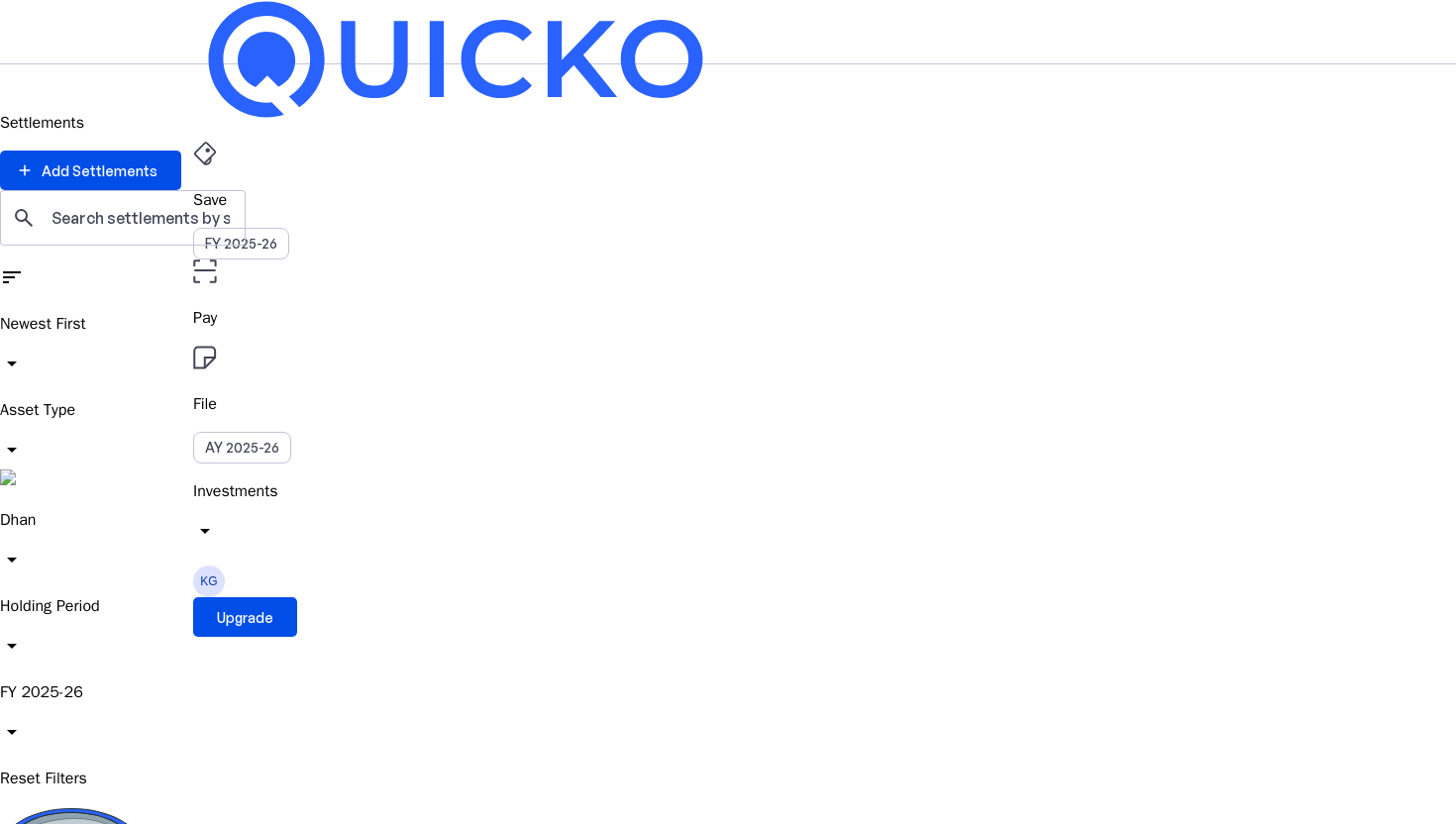 click on "FY 2025-26" at bounding box center [728, 692] 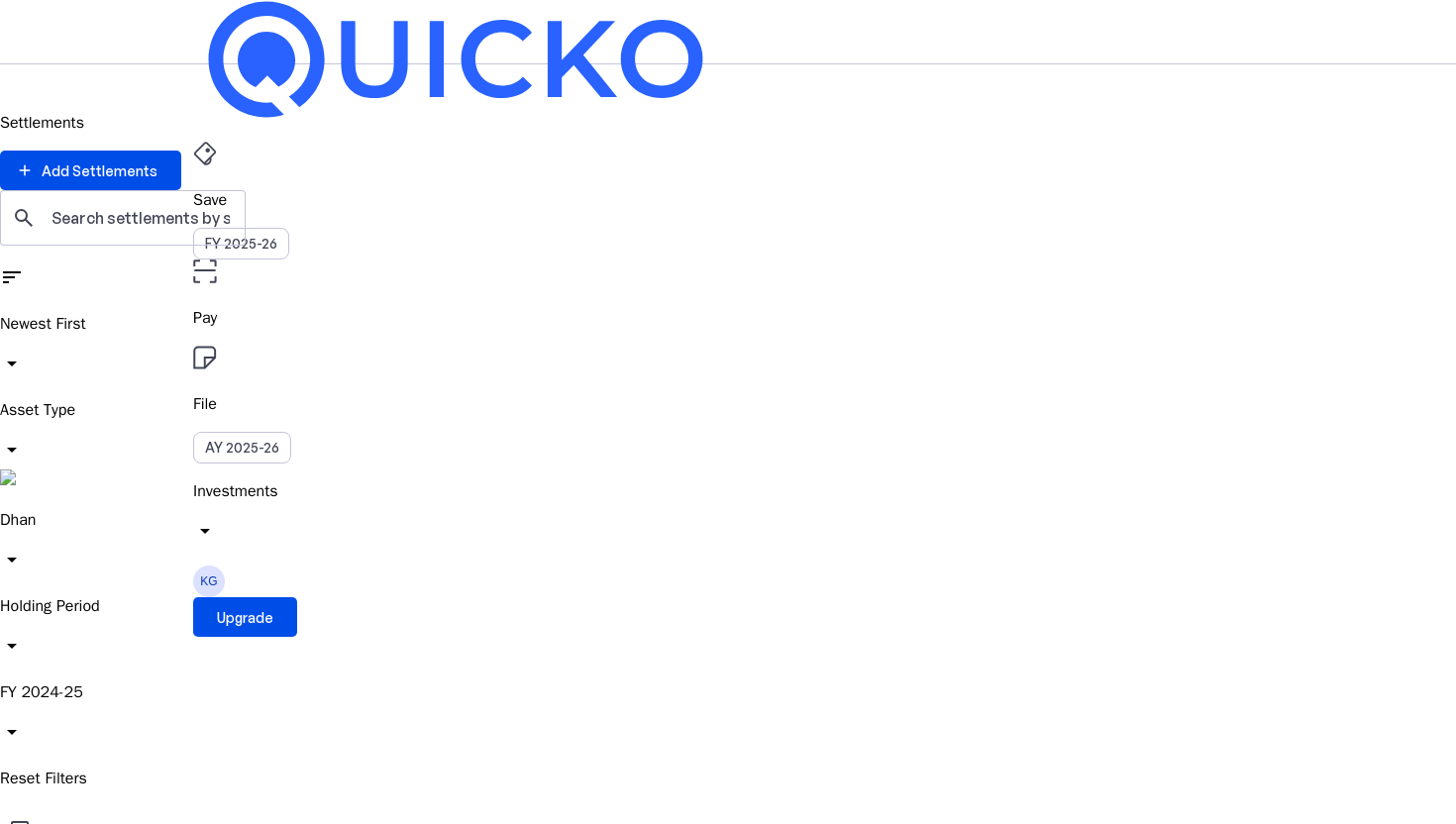 click on "arrow_drop_down" at bounding box center (12, 363) 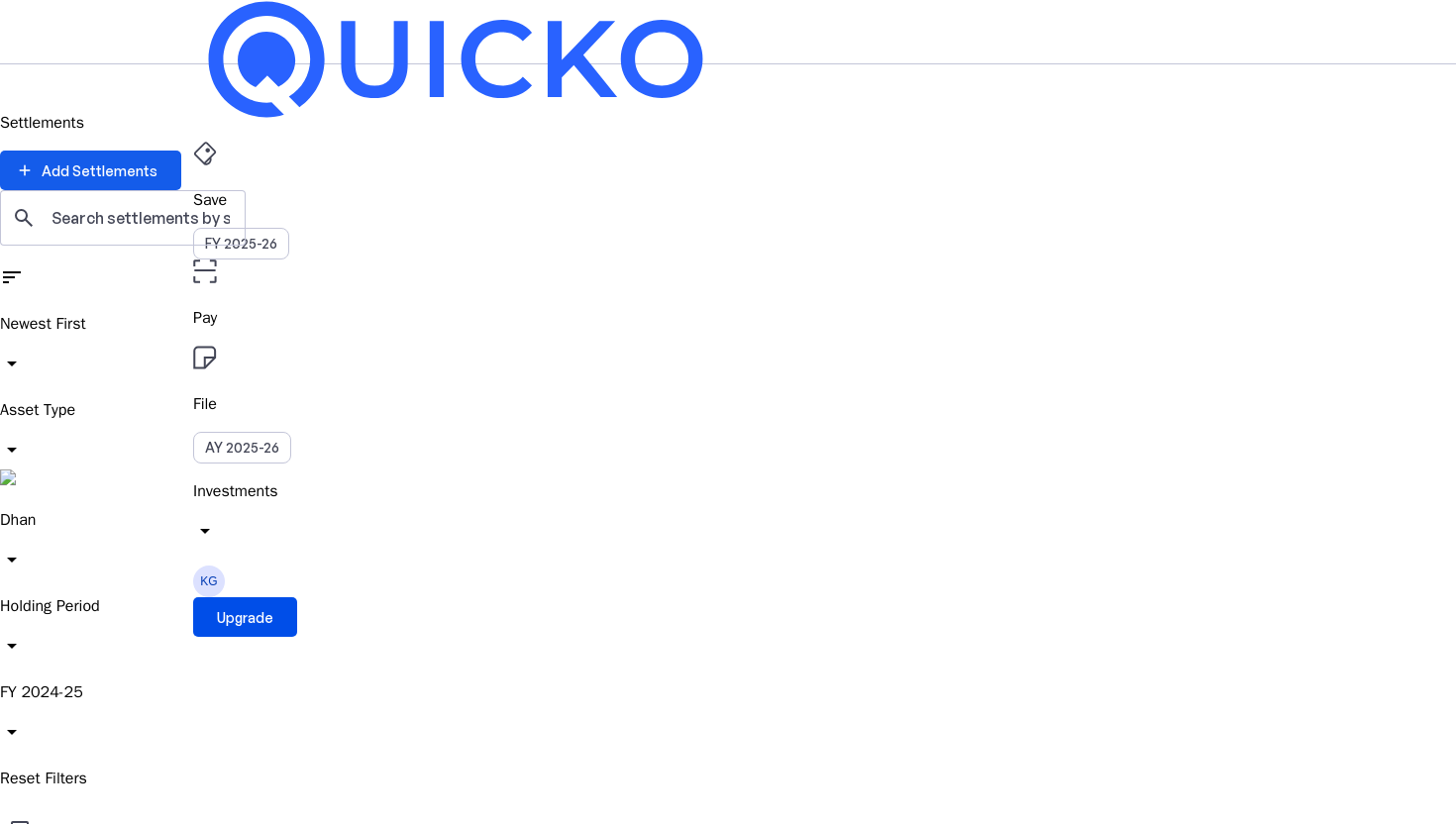 click on "Add Settlements" at bounding box center (99, 170) 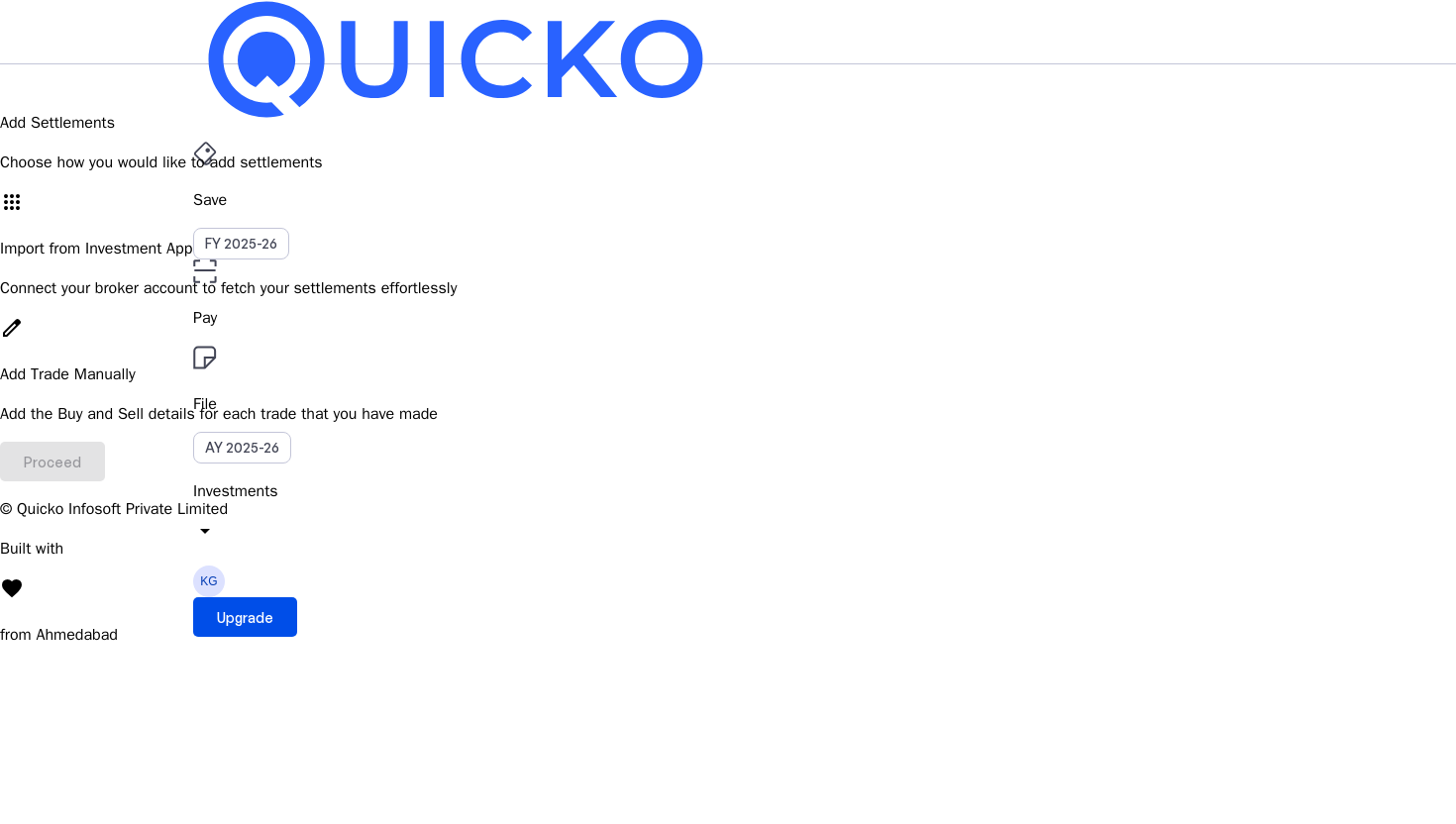click on "Import from Investment App" at bounding box center [728, 249] 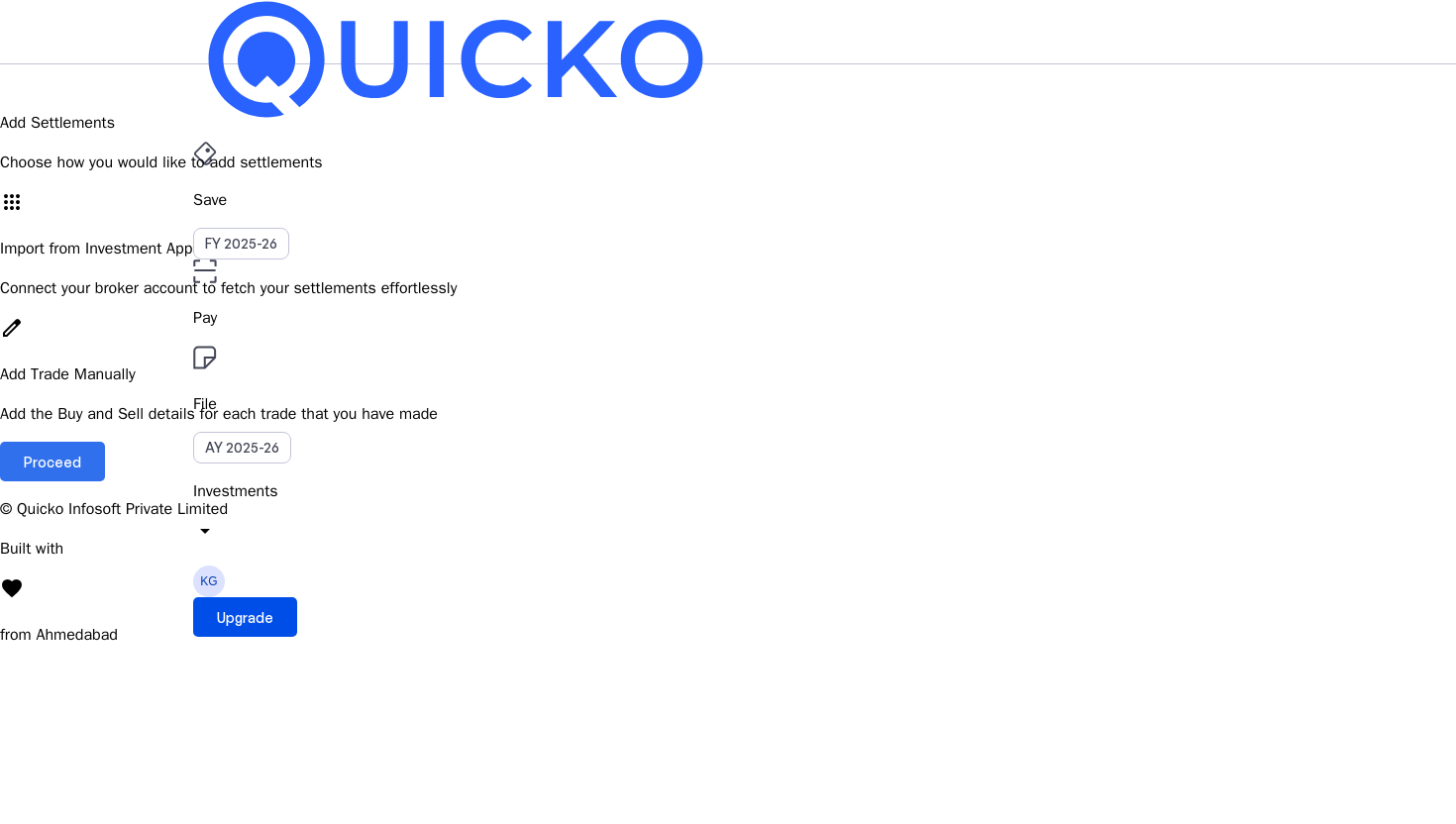 click on "Proceed" at bounding box center [52, 462] 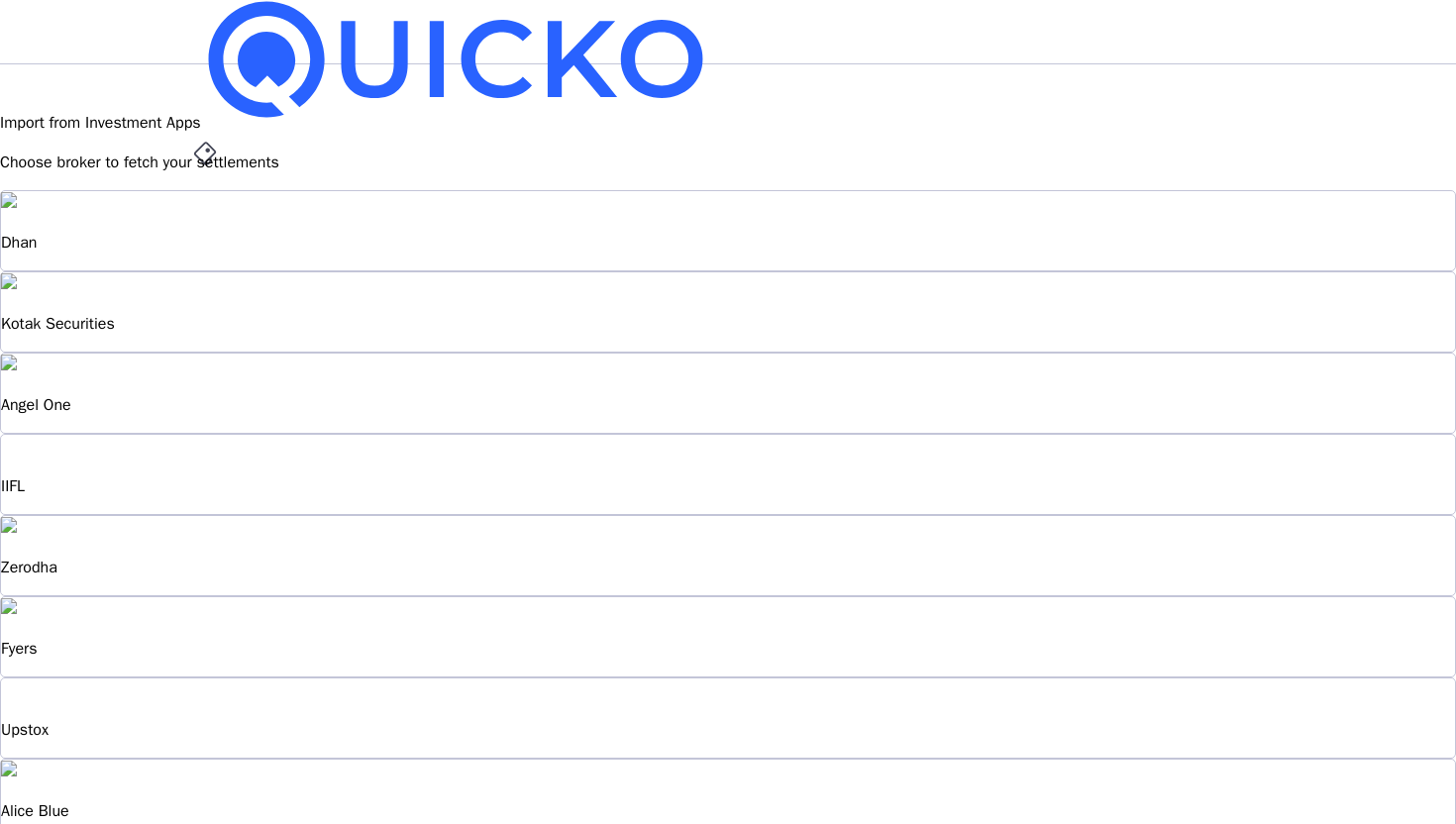 click on "Dhan" at bounding box center [728, 231] 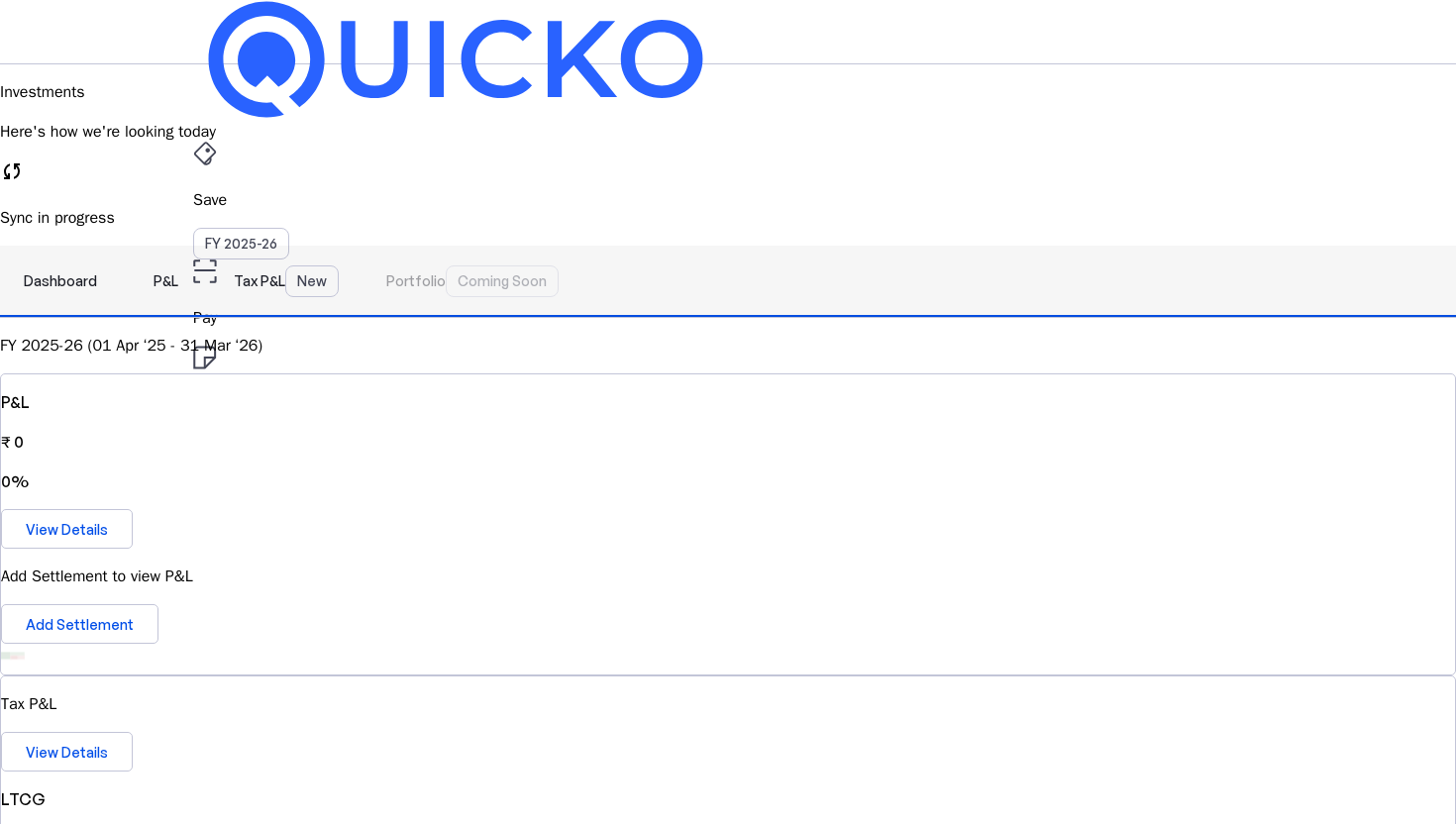 click on "P&L" at bounding box center [165, 281] 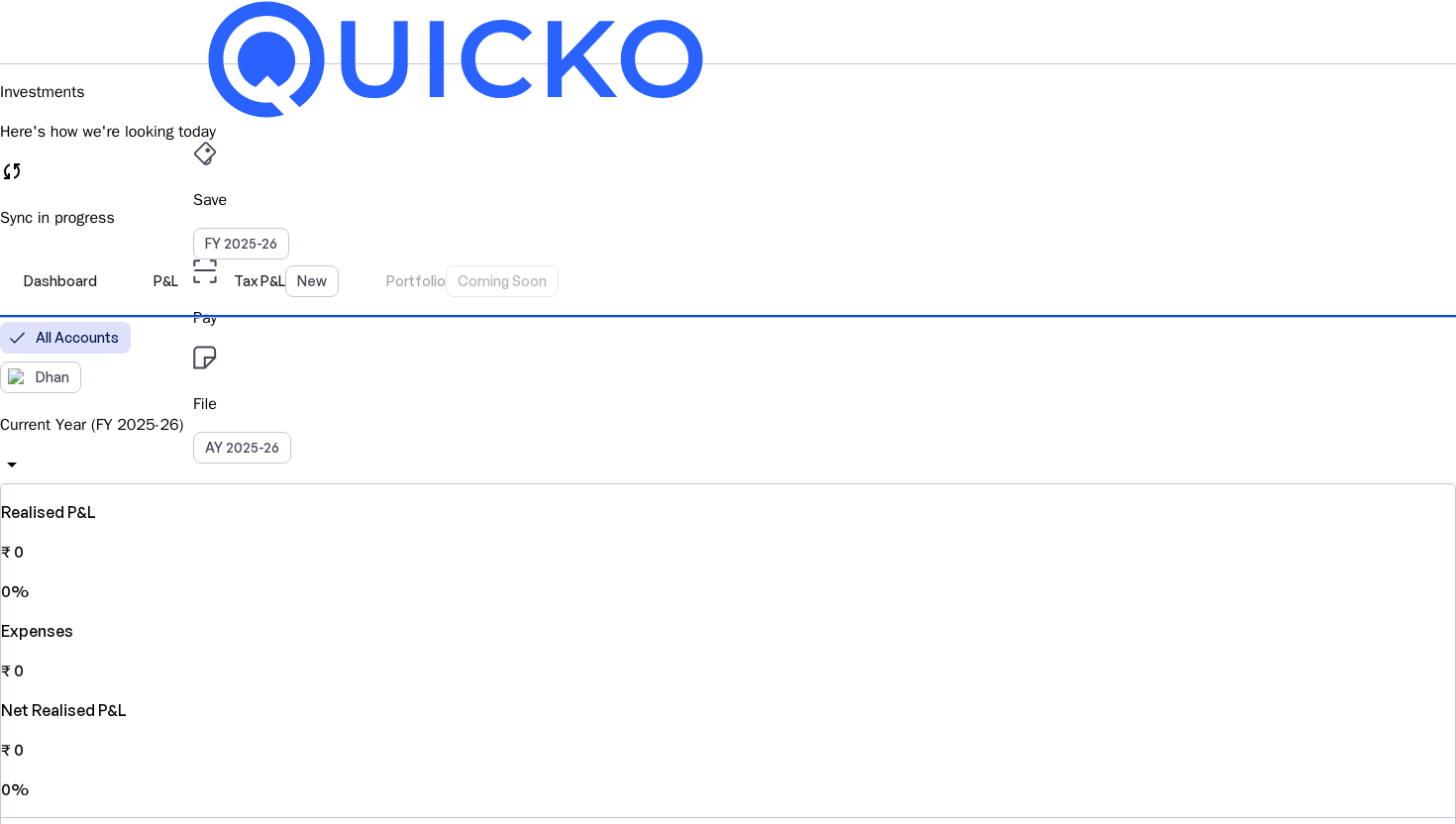 click on "Current Year (FY 2025-26)   arrow_drop_down" at bounding box center (728, 448) 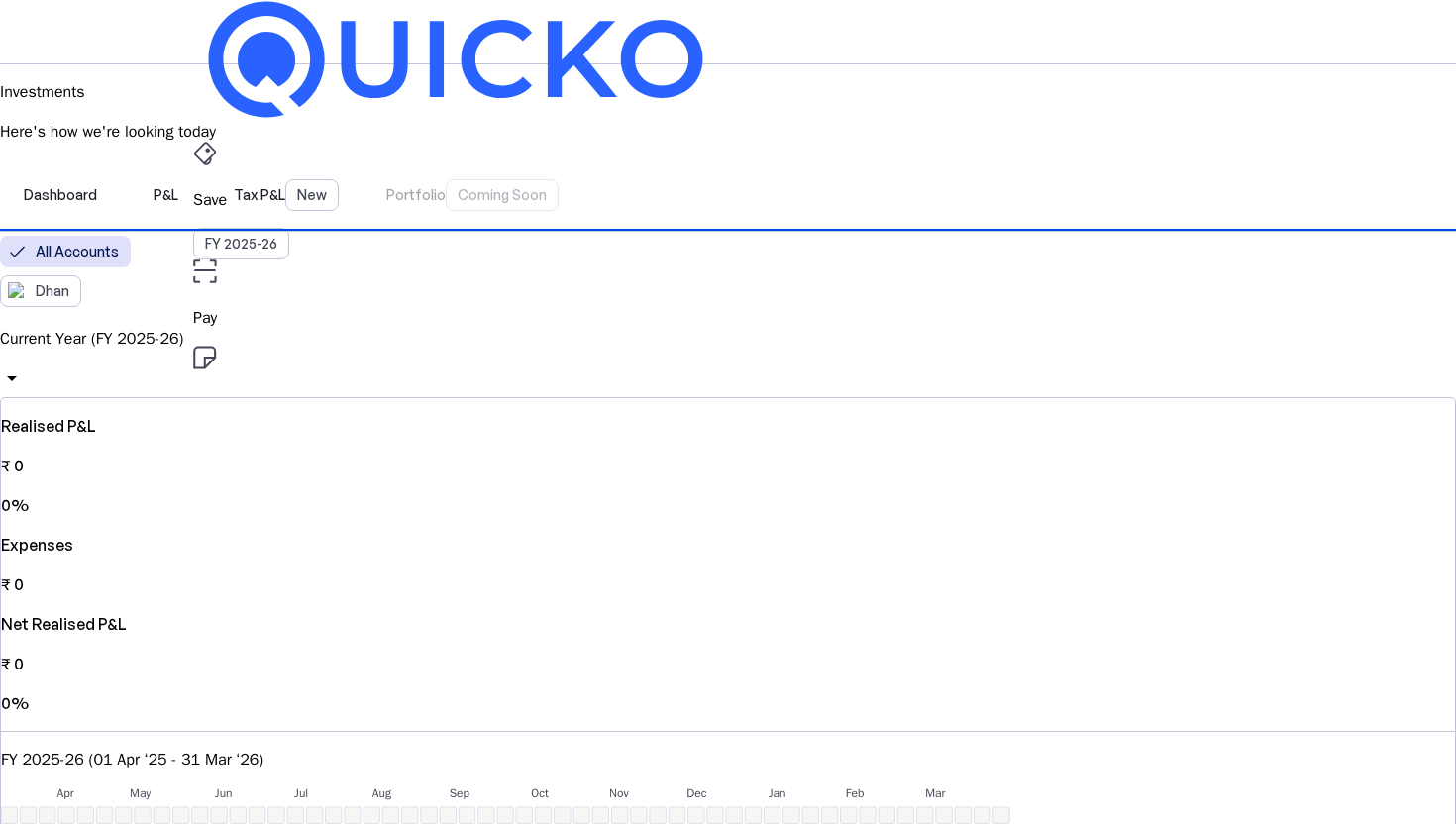 click on "Current Year (FY 2025-26)" at bounding box center [728, 339] 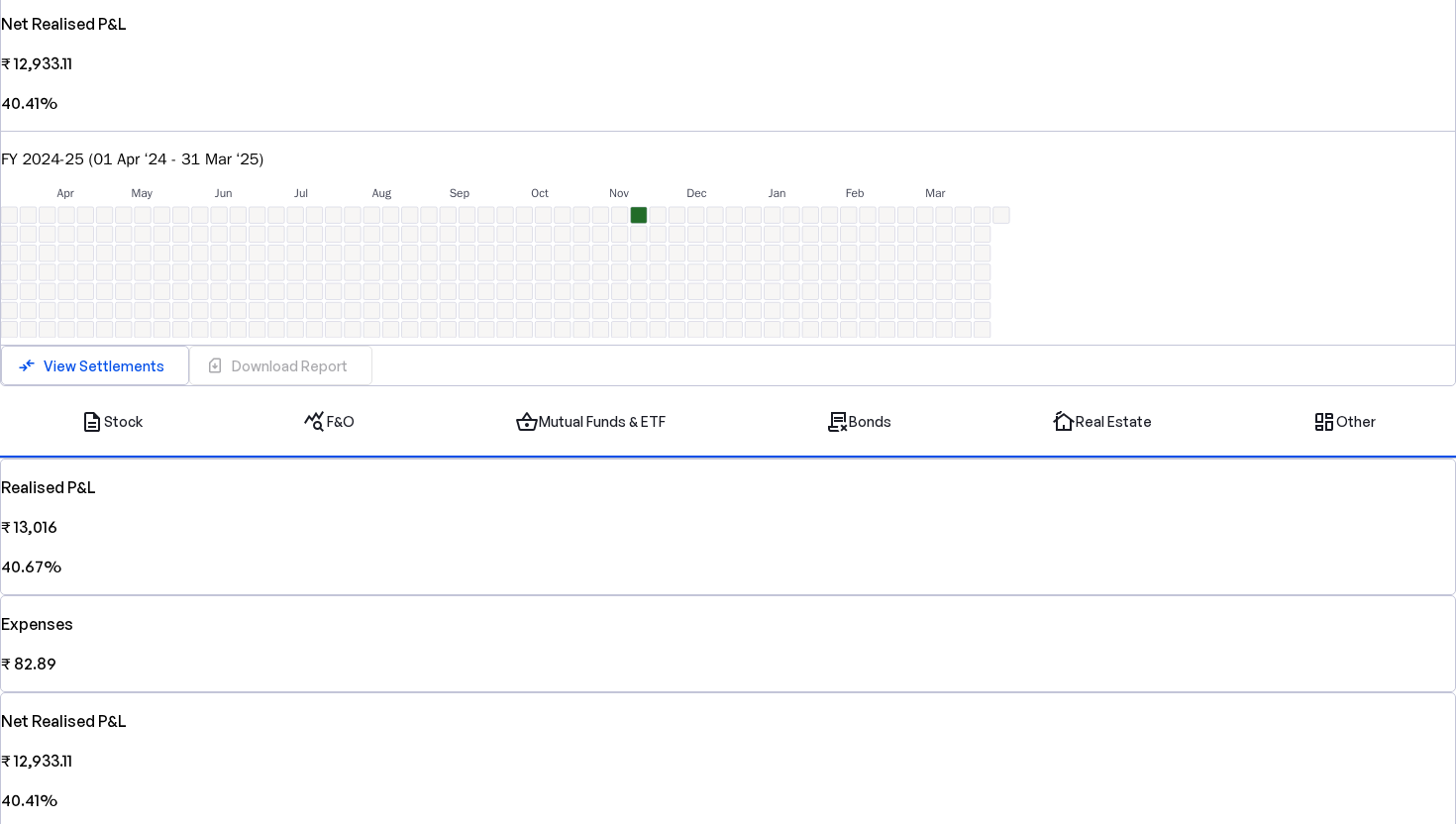 scroll, scrollTop: 603, scrollLeft: 0, axis: vertical 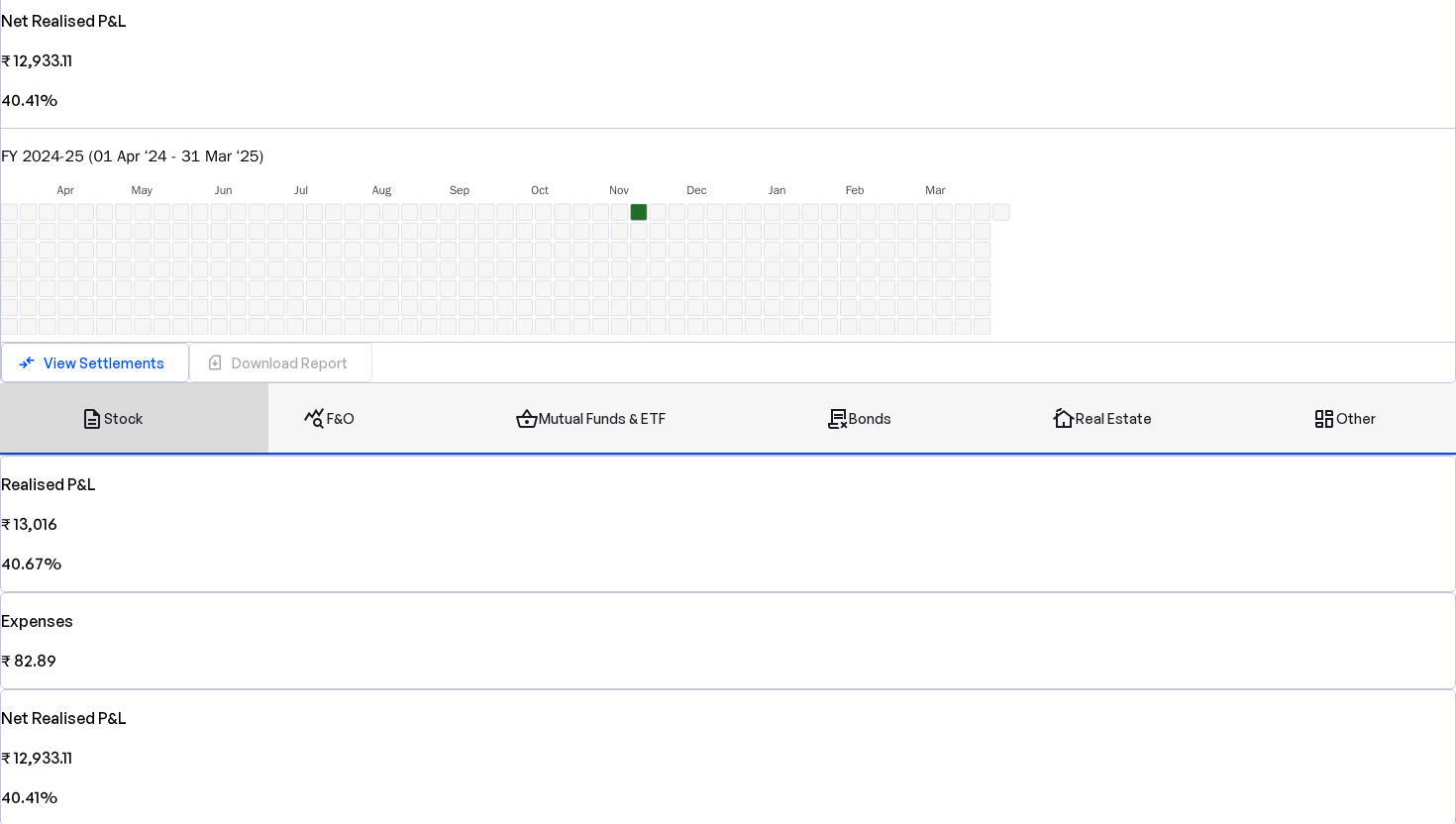 click on "shopping_basket  Mutual Funds & ETF" at bounding box center (590, 419) 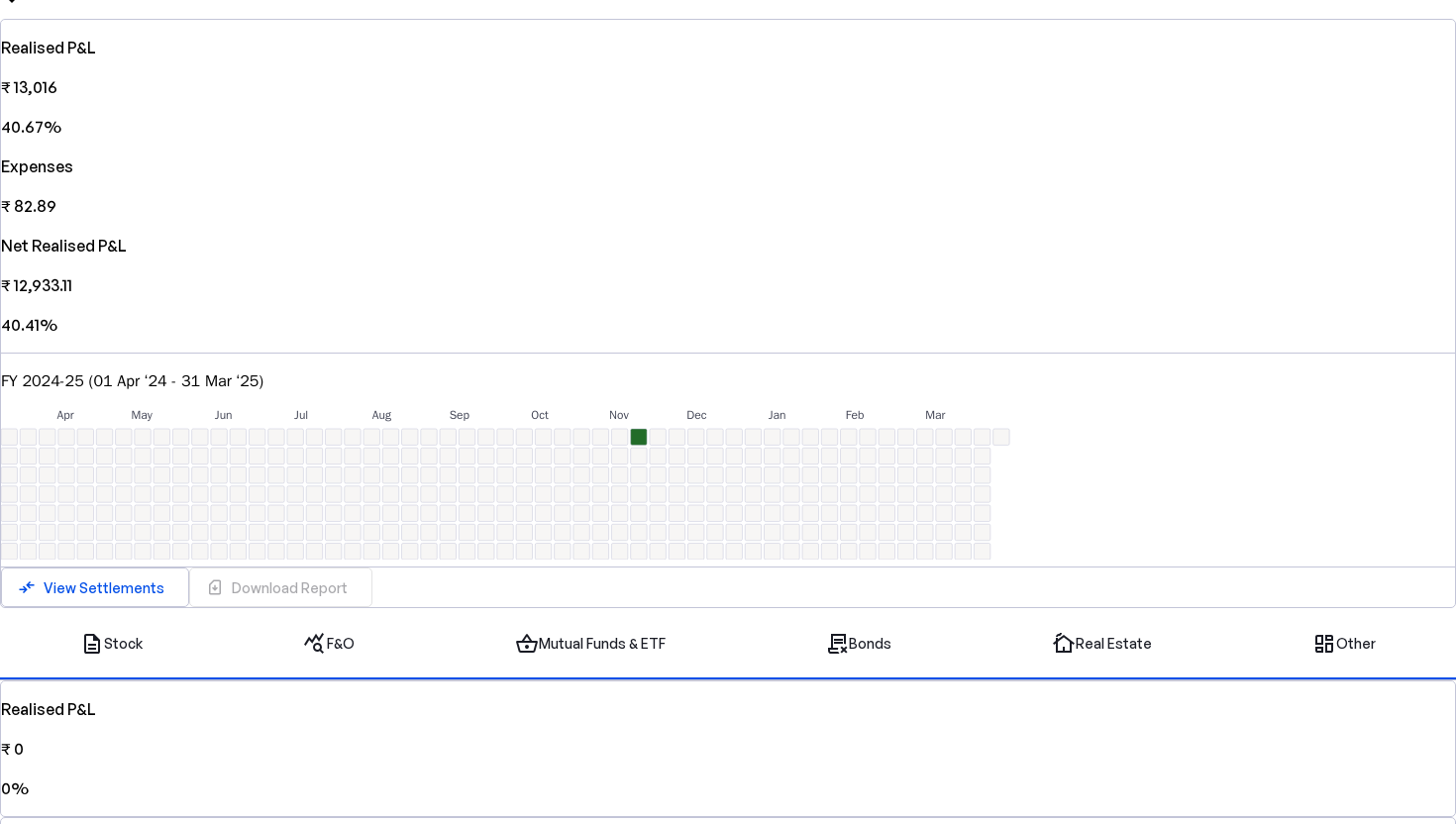 scroll, scrollTop: 240, scrollLeft: 0, axis: vertical 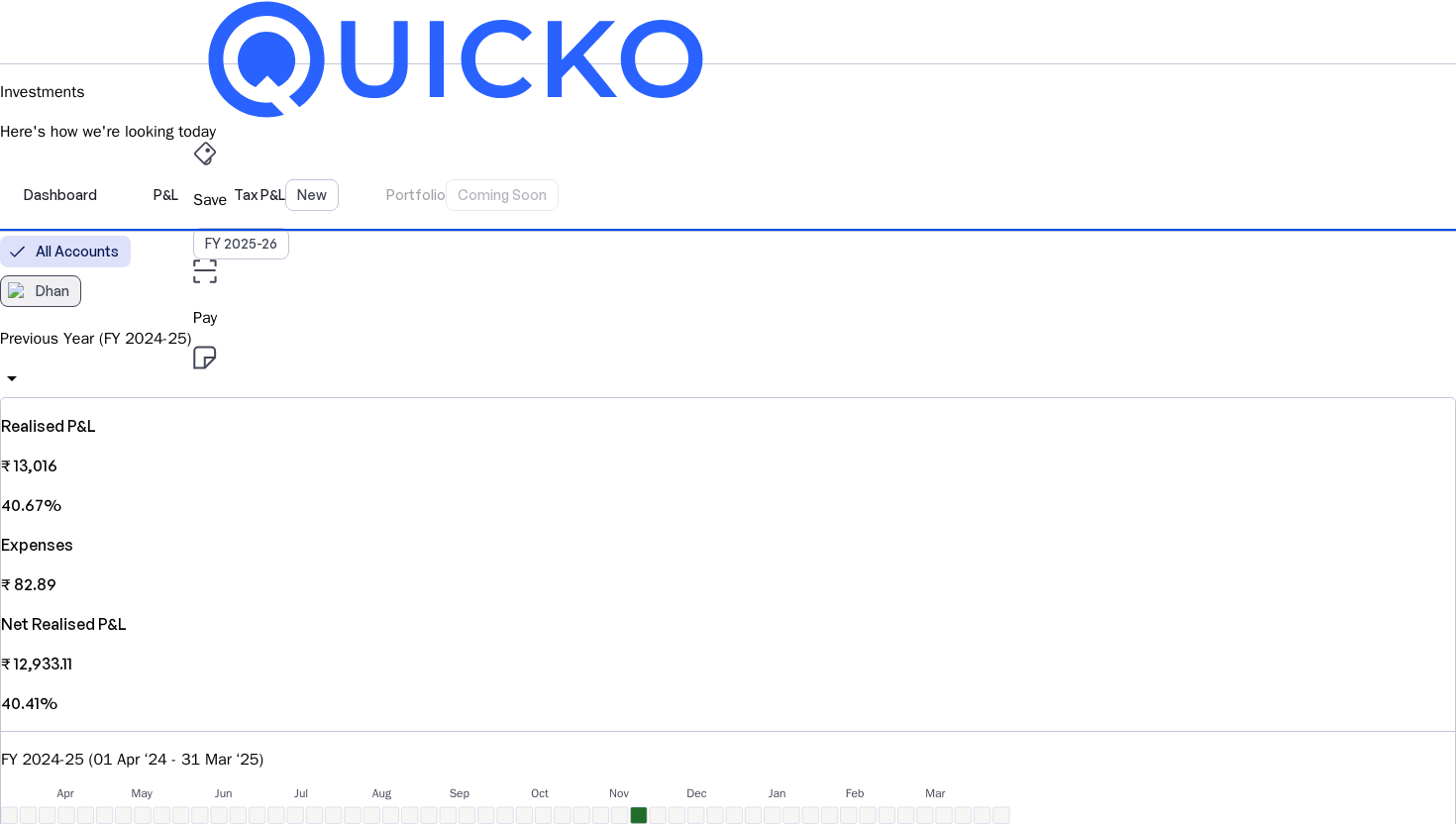 click on "Dhan" at bounding box center [41, 291] 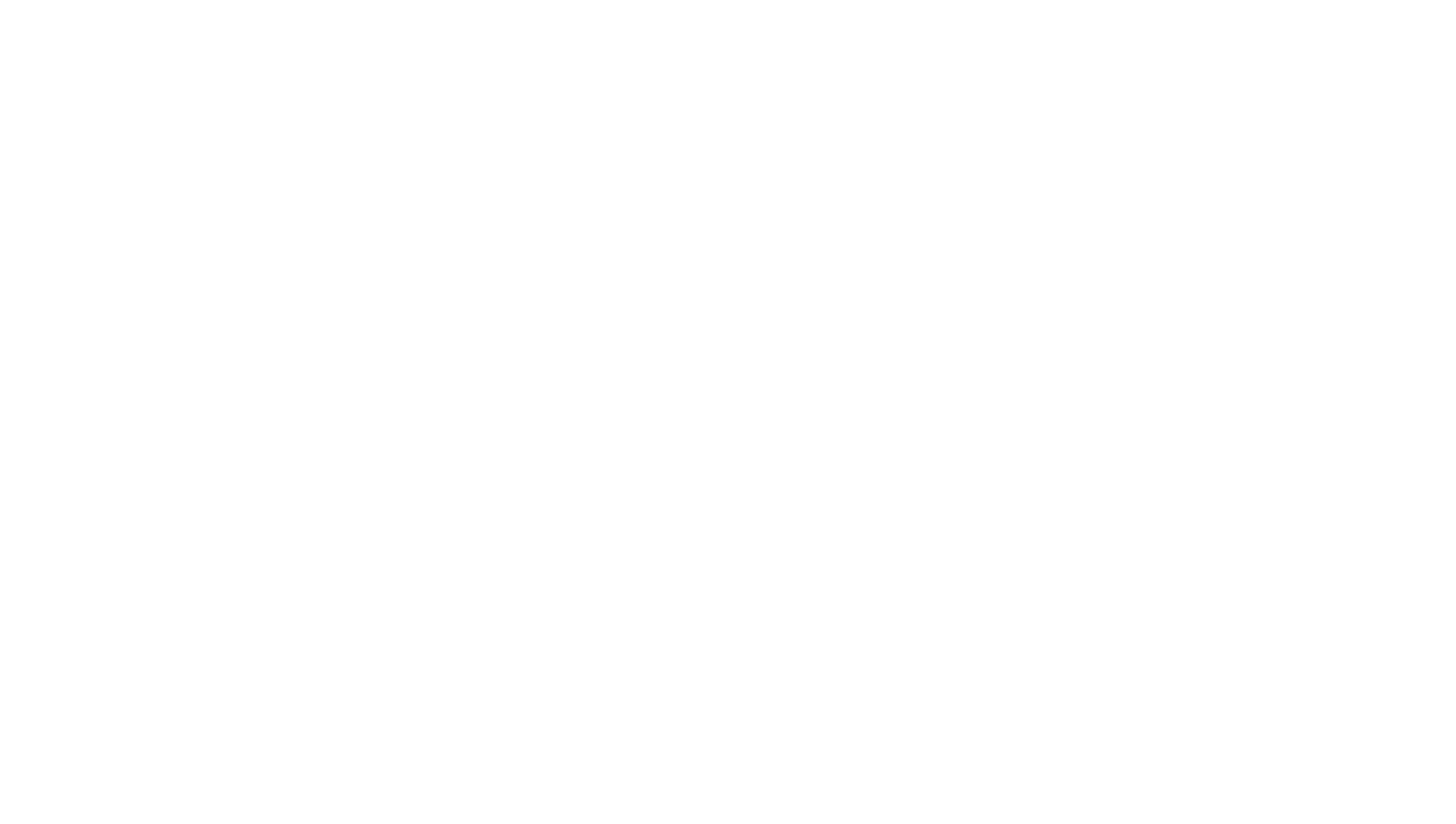 scroll, scrollTop: 0, scrollLeft: 0, axis: both 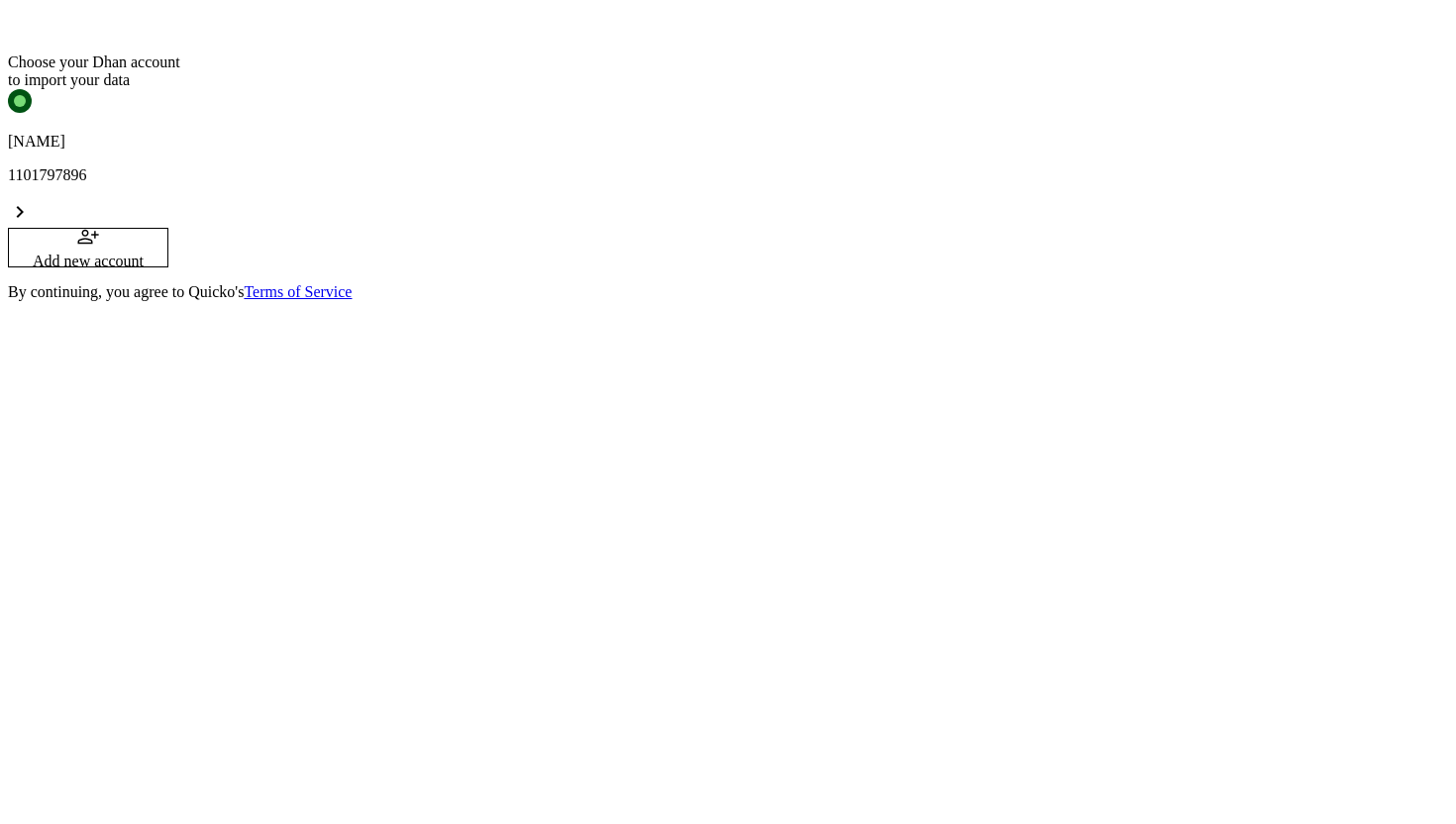 click on "[NAME]   [PHONE]  chevron_right" at bounding box center (728, 158) 